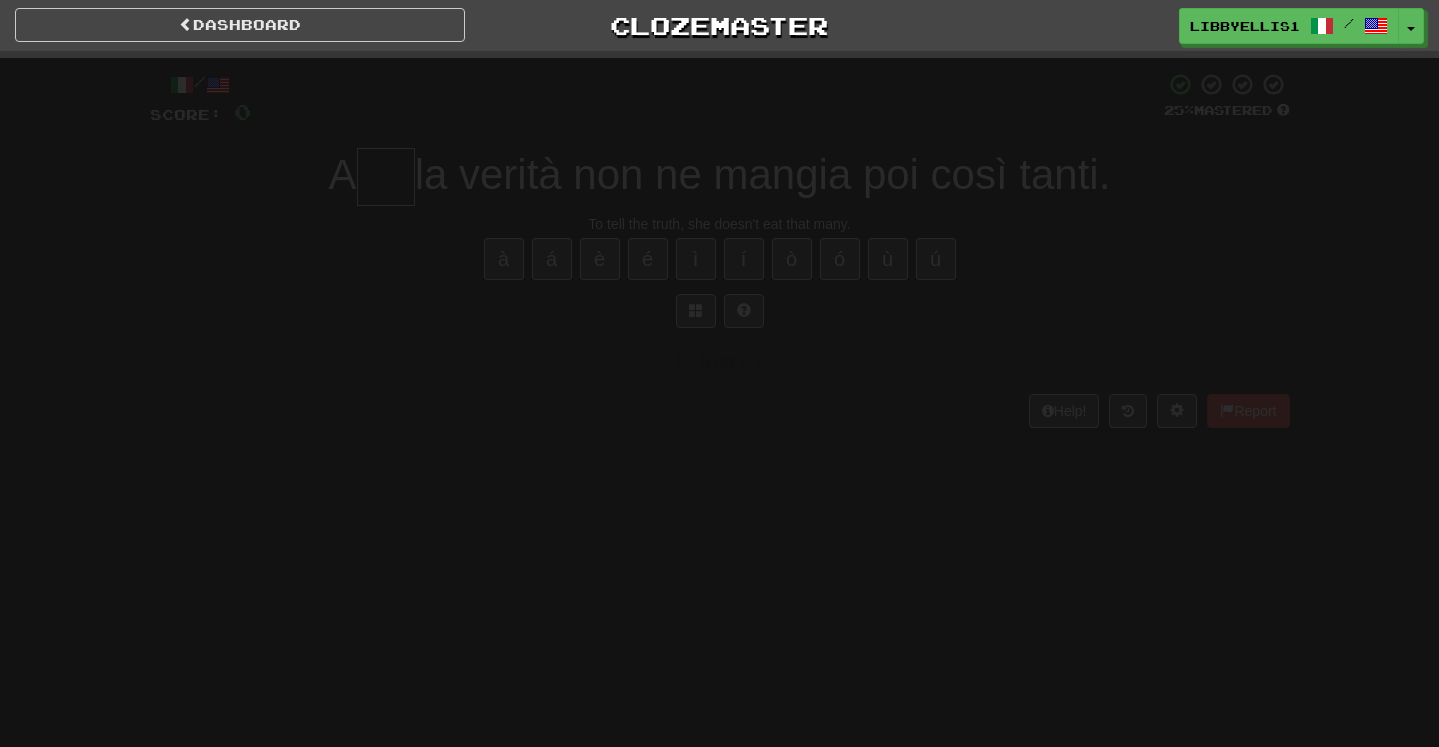 scroll, scrollTop: 0, scrollLeft: 0, axis: both 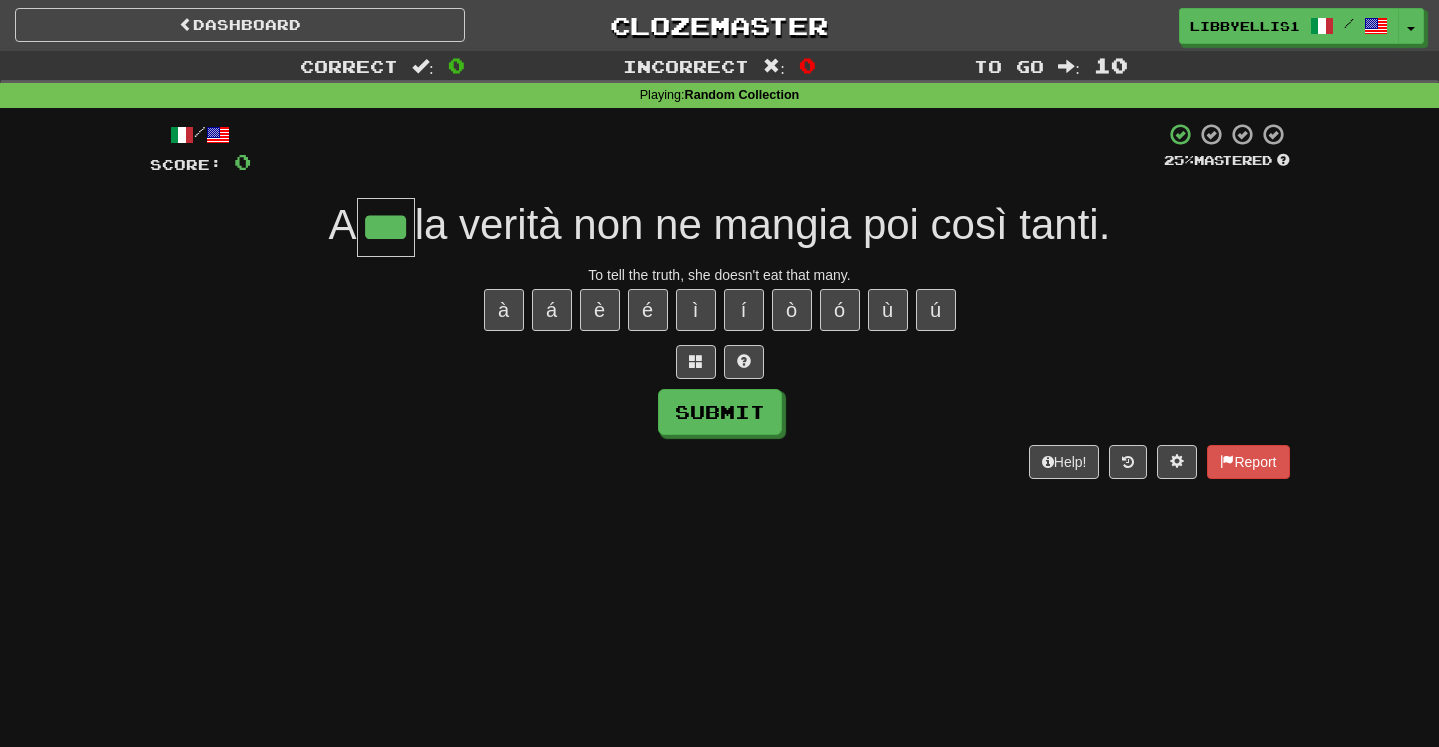 type on "***" 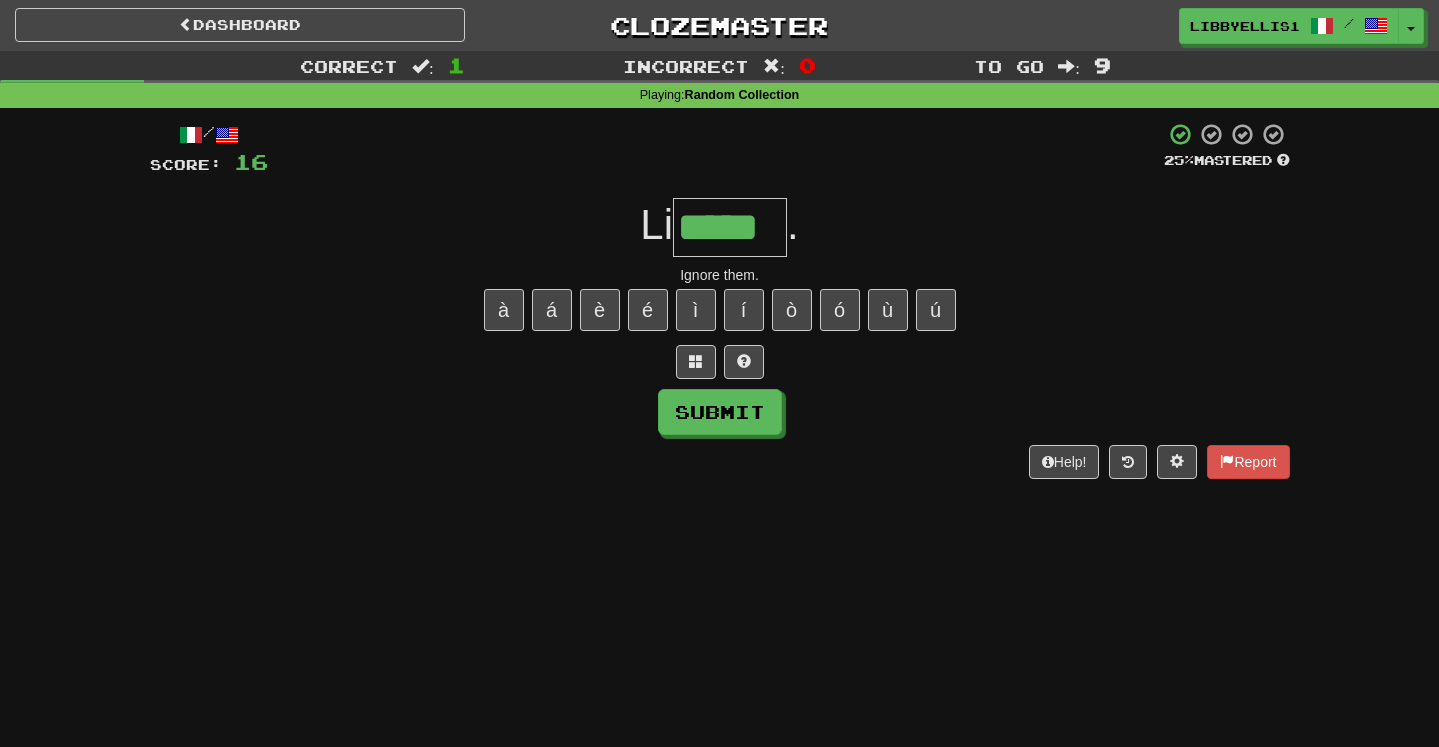 scroll, scrollTop: 0, scrollLeft: 0, axis: both 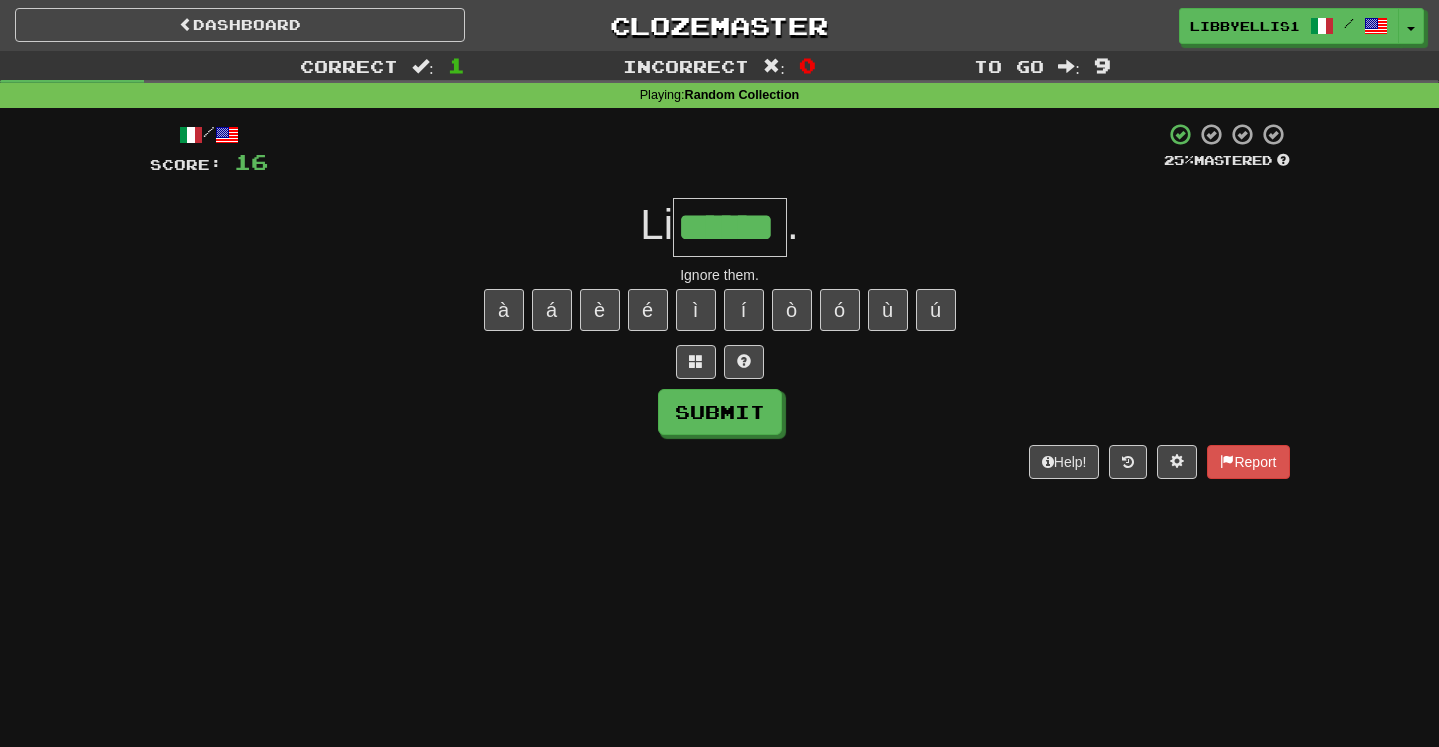 type on "******" 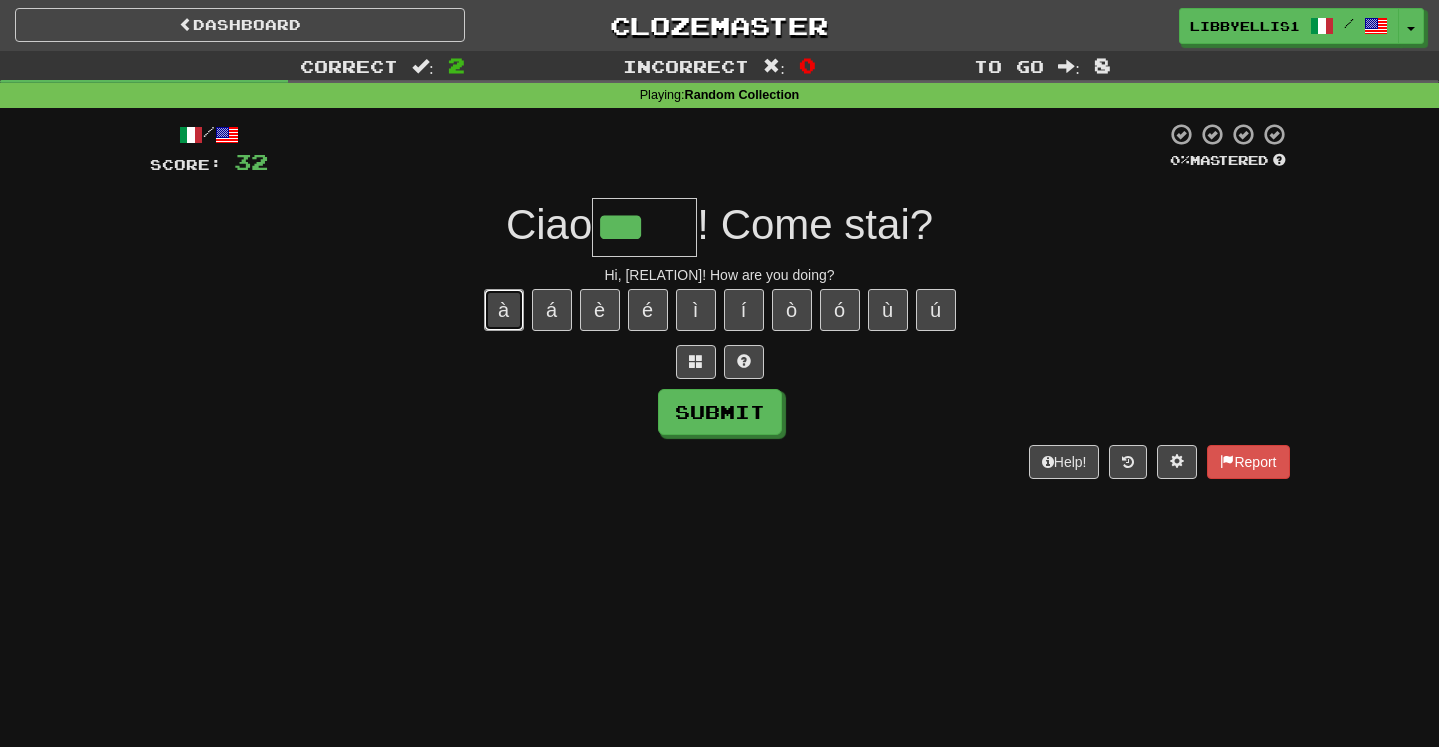 click on "à" at bounding box center (504, 310) 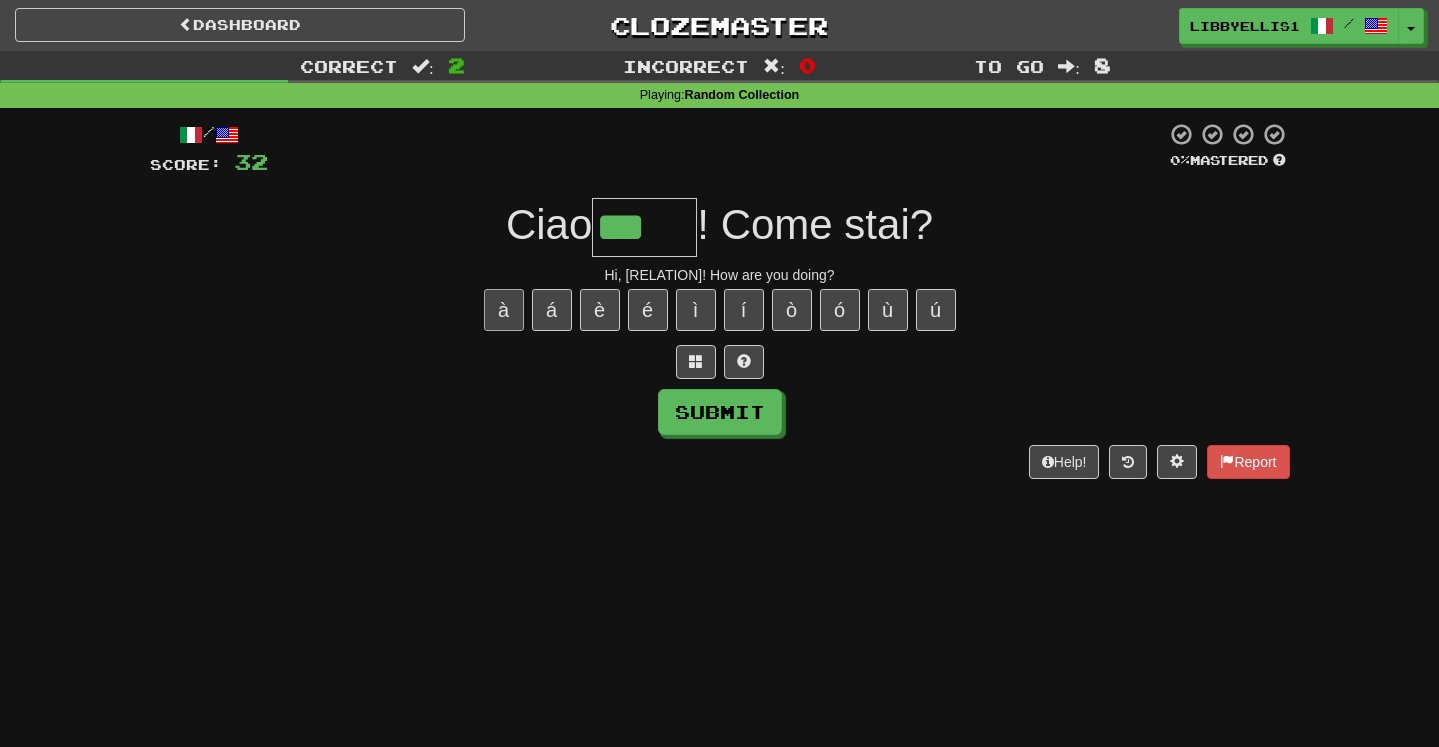 type on "****" 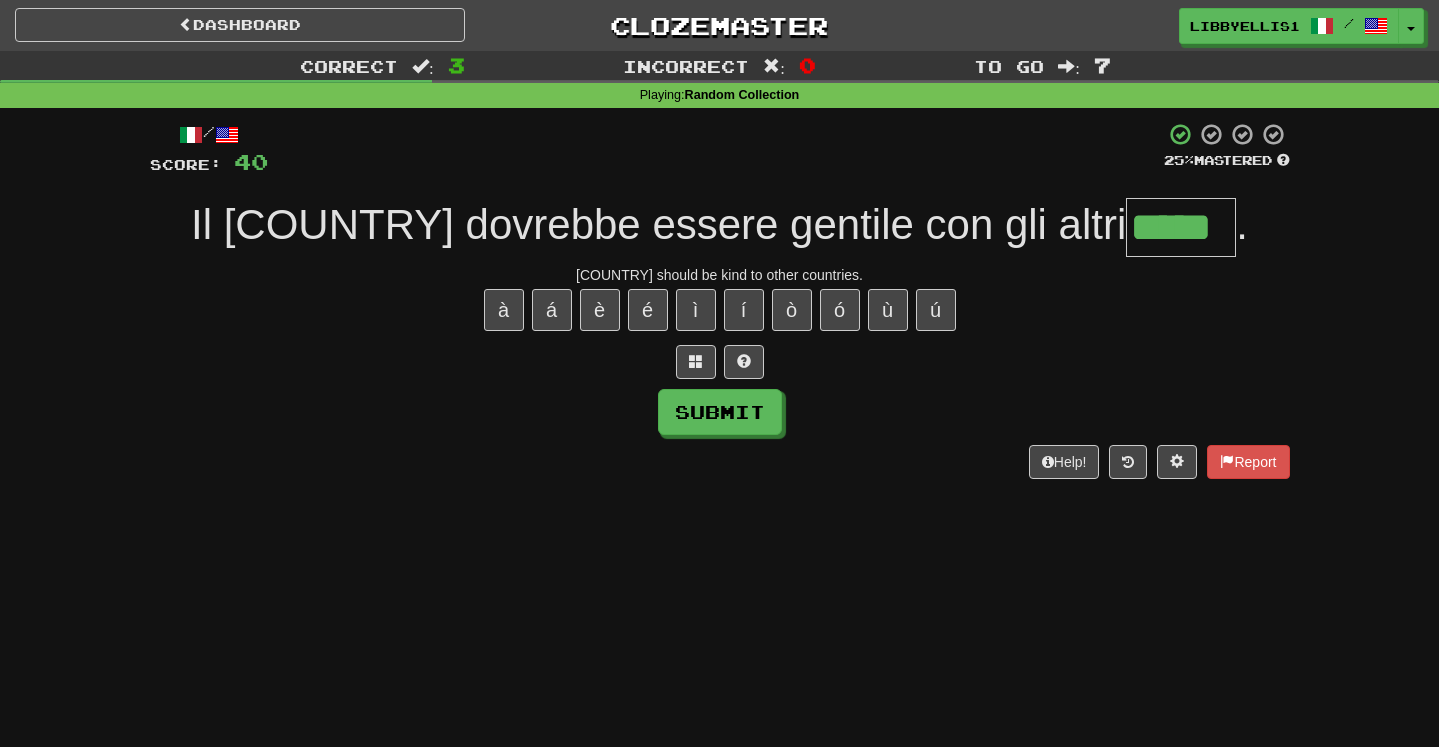 type on "*****" 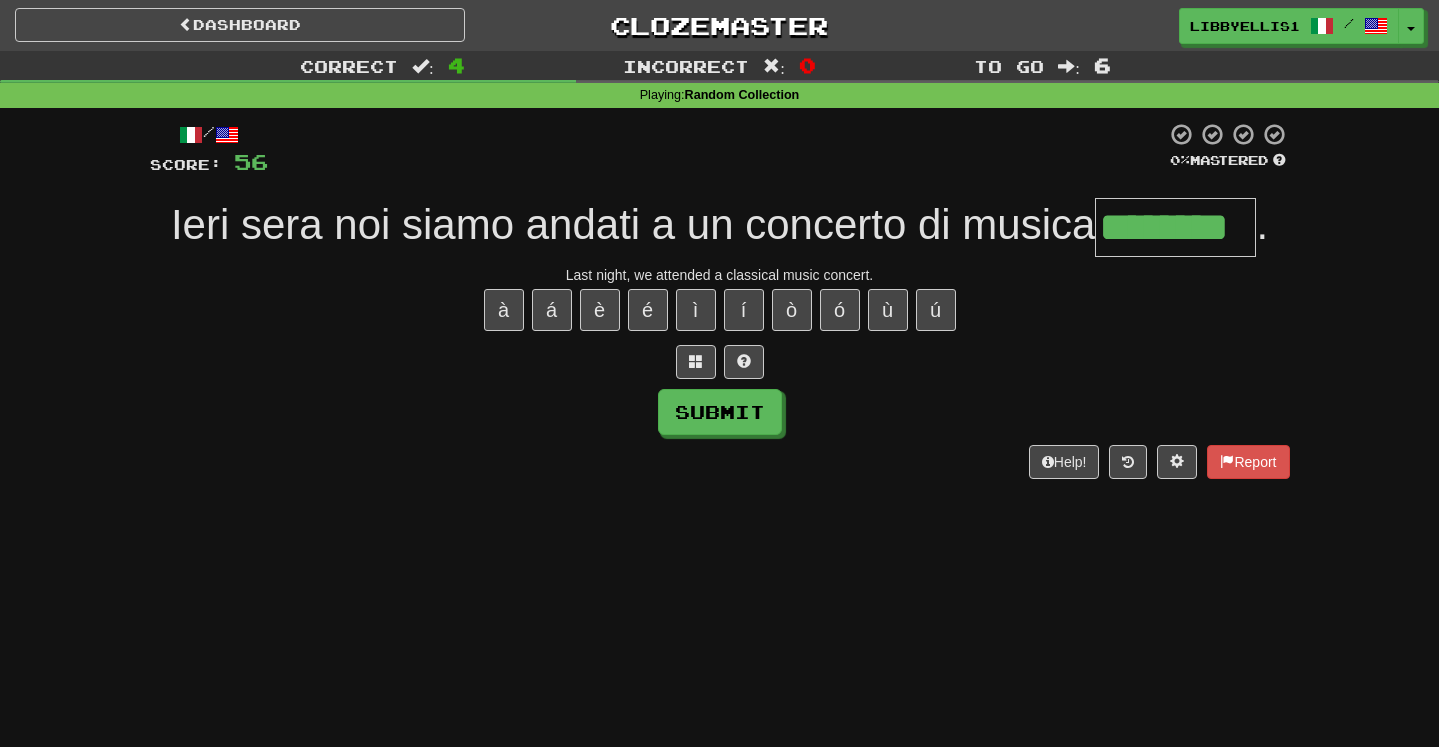 type on "********" 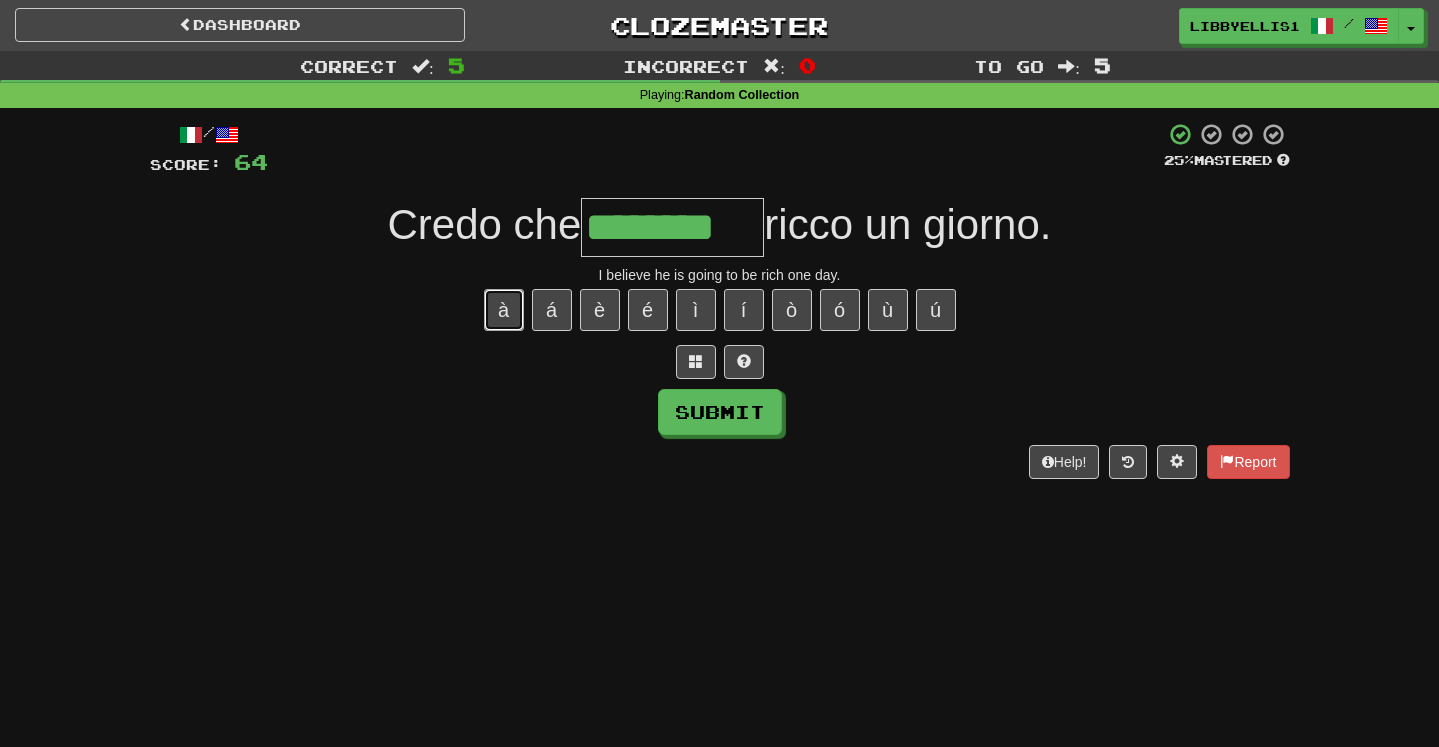 click on "à" at bounding box center [504, 310] 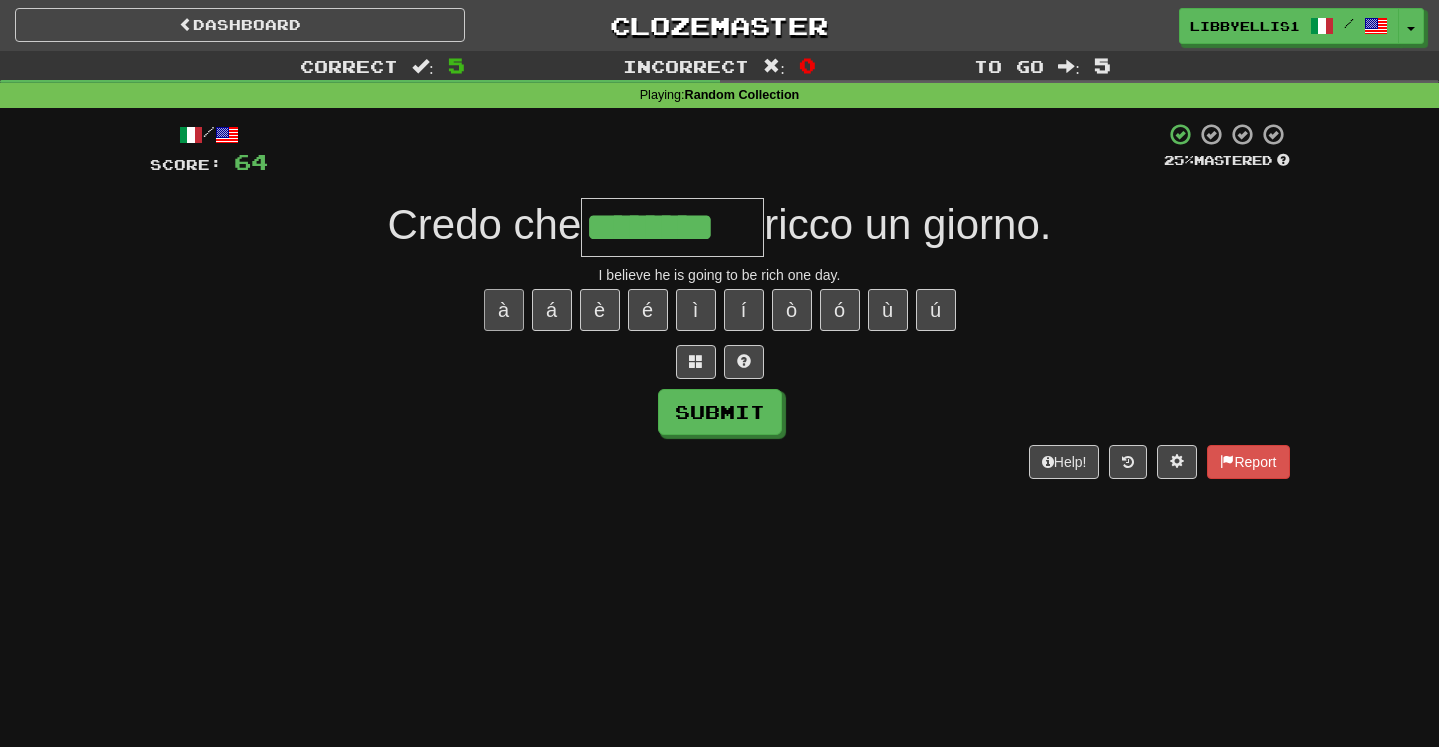 type on "*********" 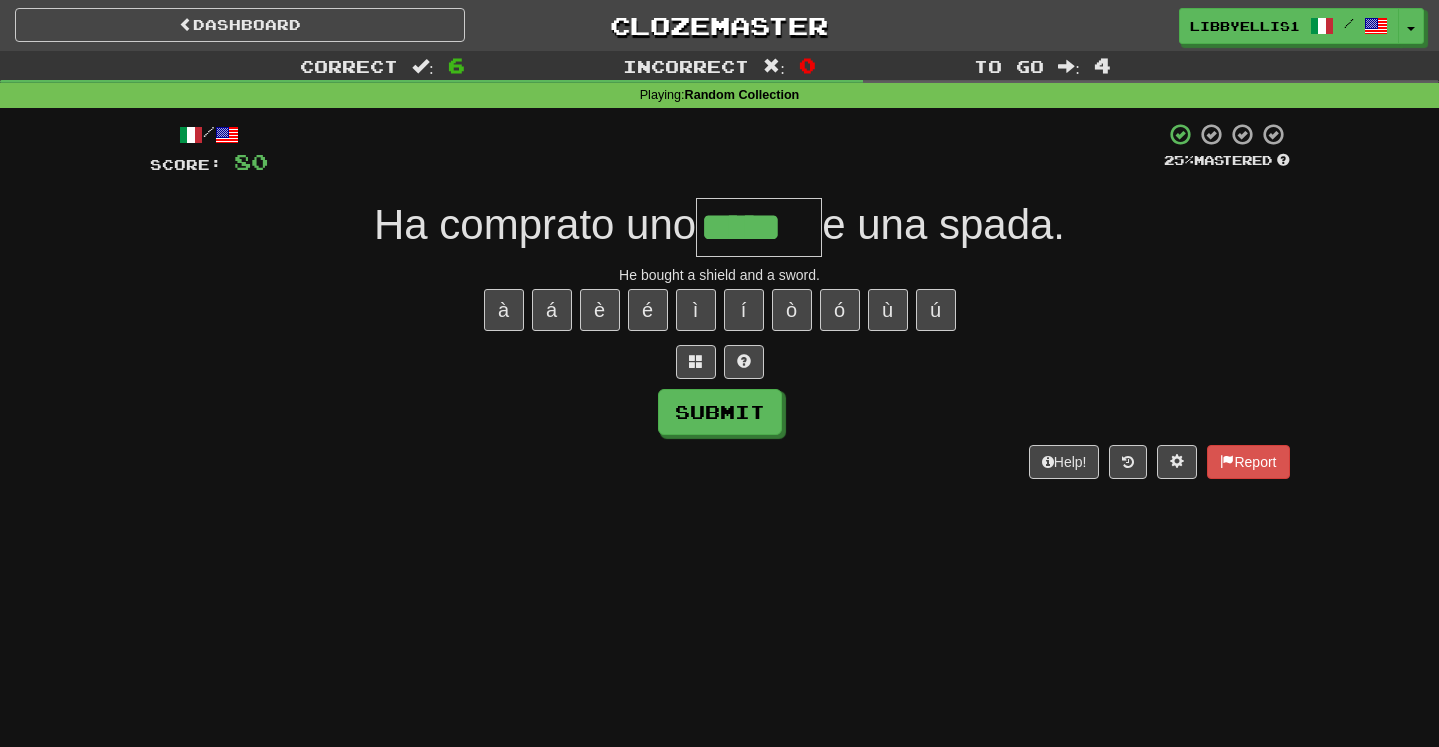 type on "*****" 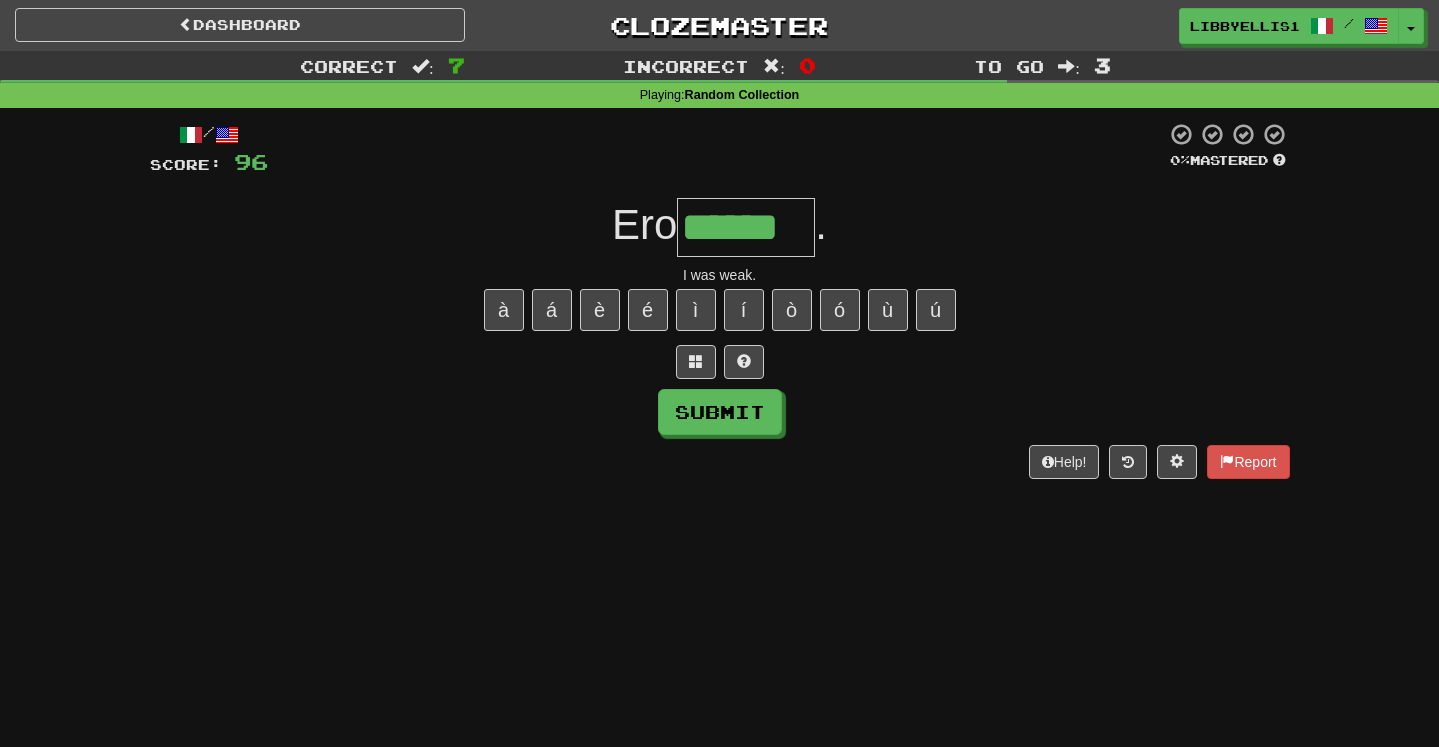type on "******" 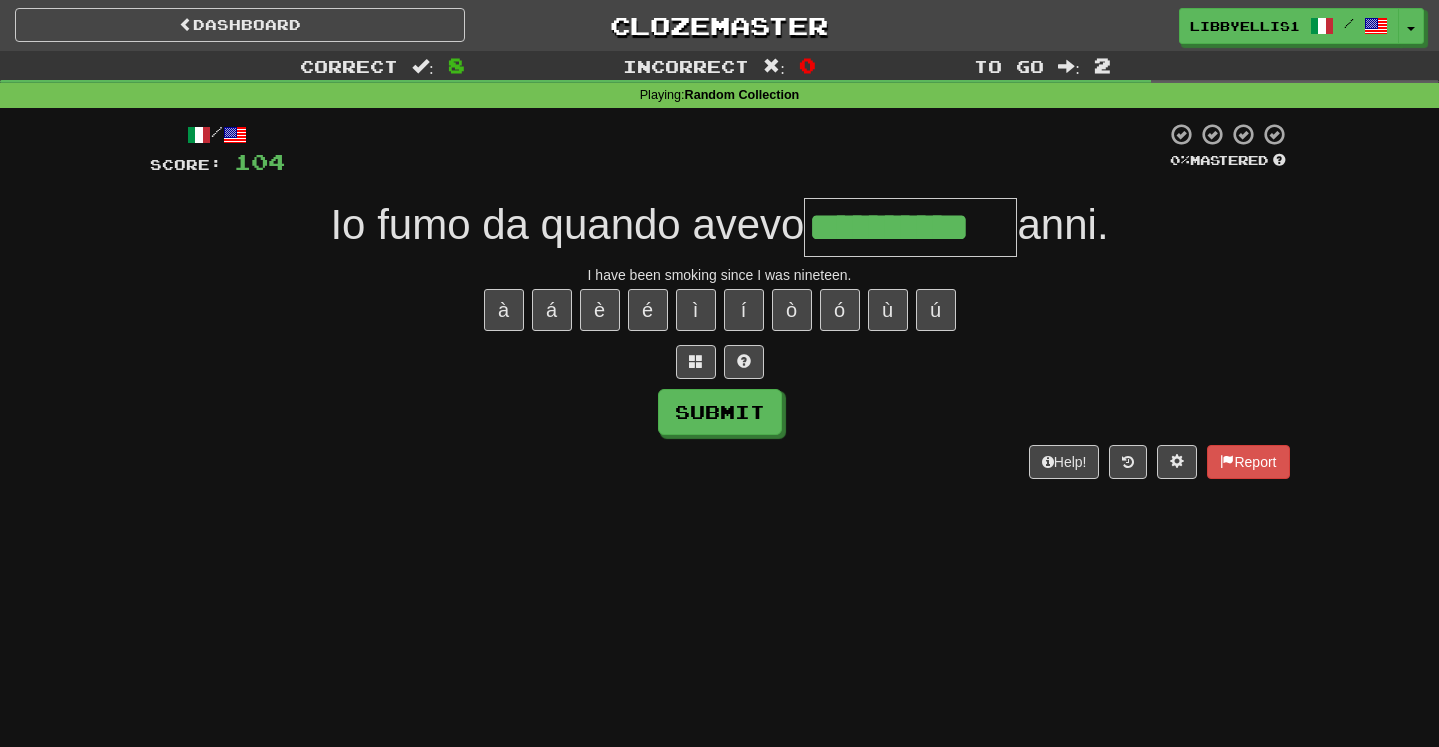 type on "**********" 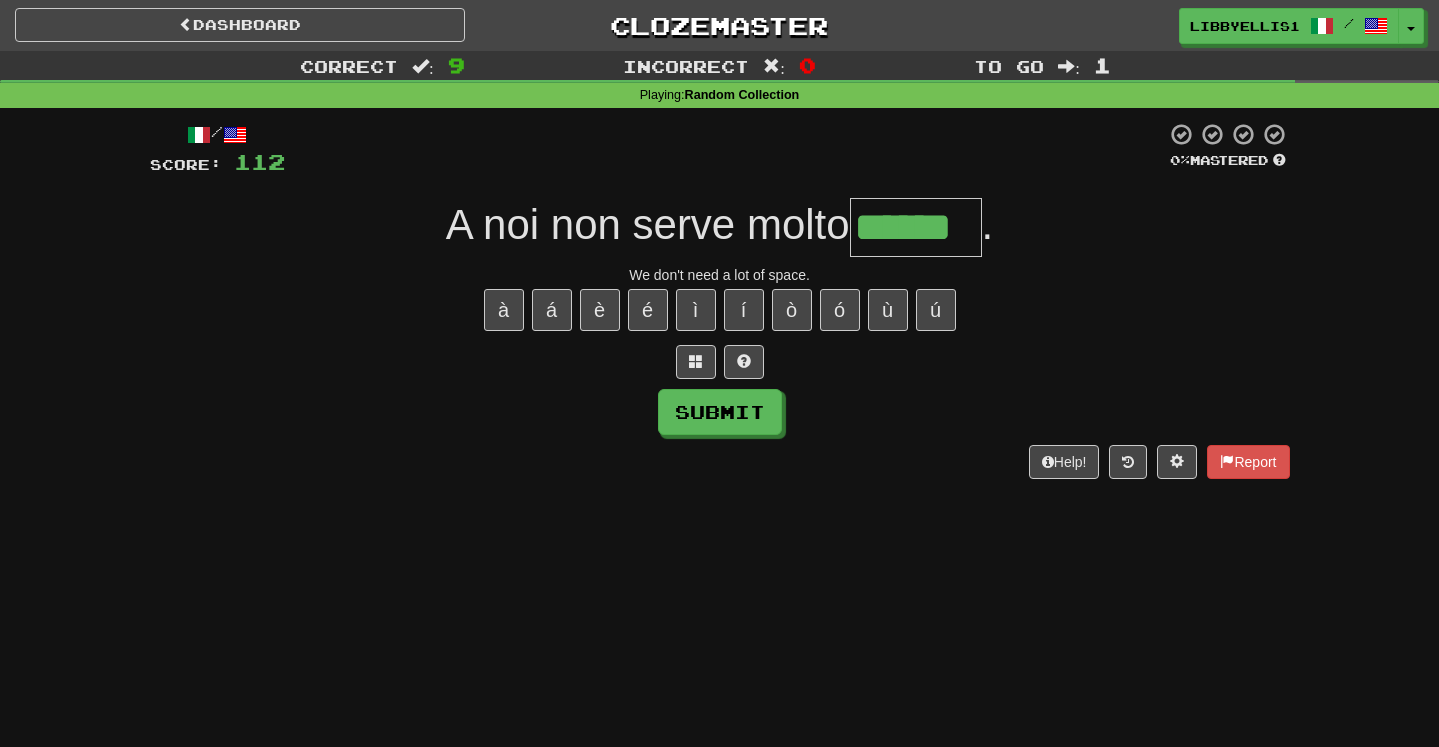 type on "******" 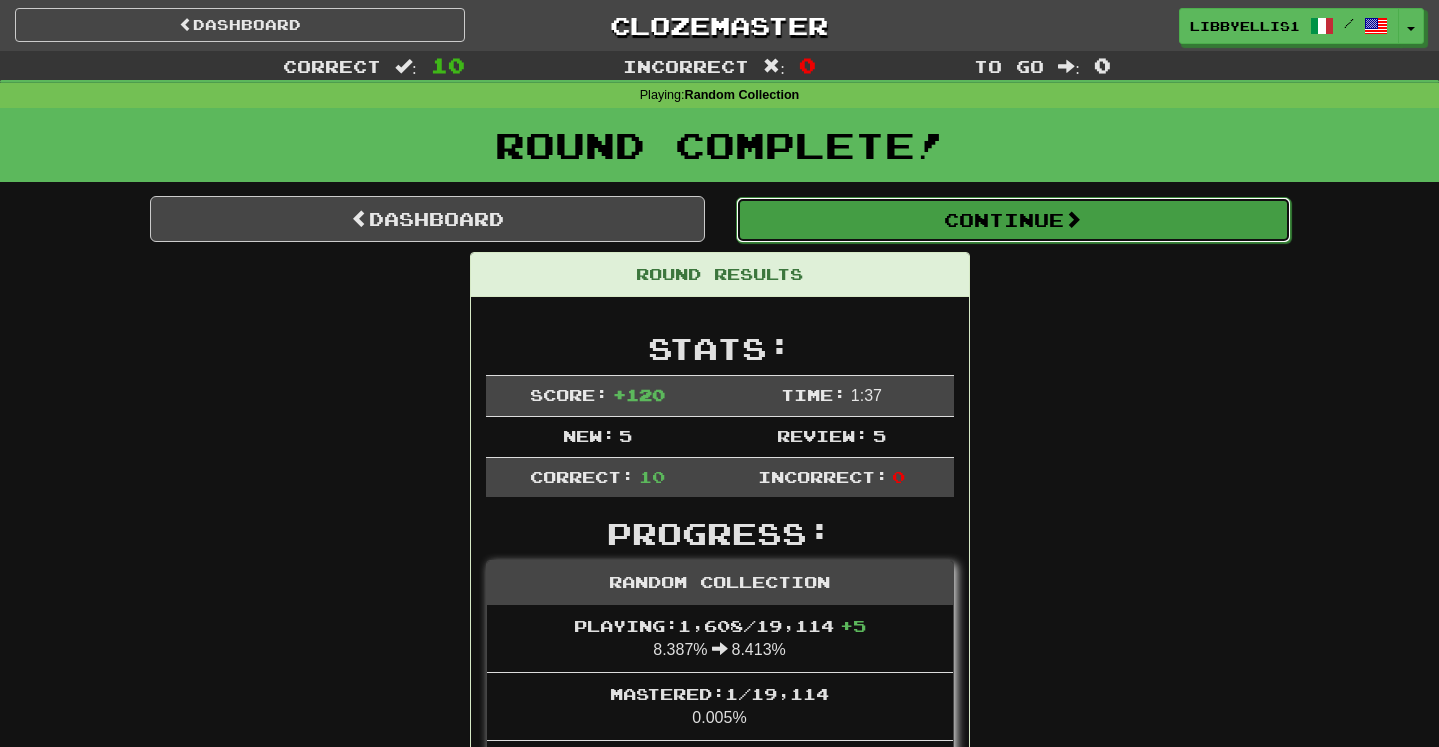 click on "Continue" at bounding box center [1013, 220] 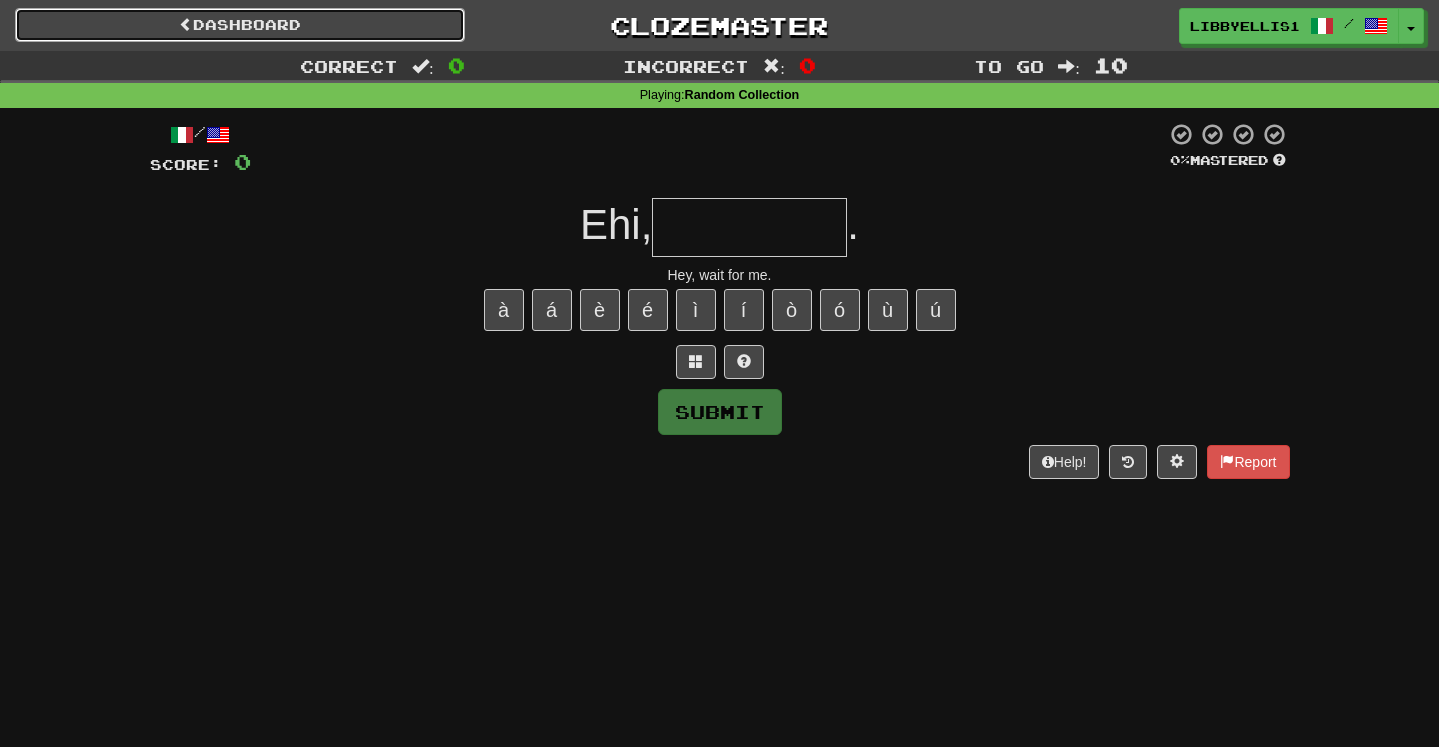 click on "Dashboard" at bounding box center (240, 25) 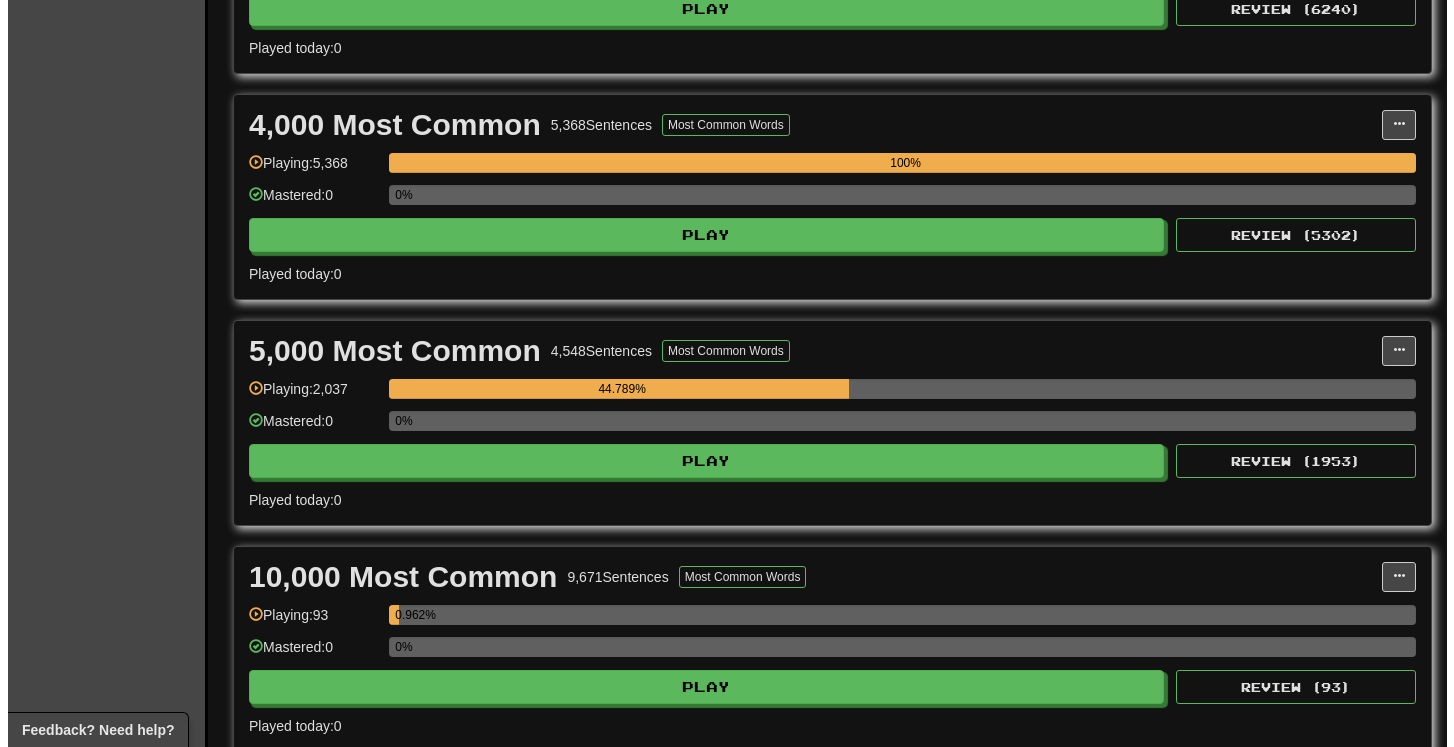 scroll, scrollTop: 1085, scrollLeft: 0, axis: vertical 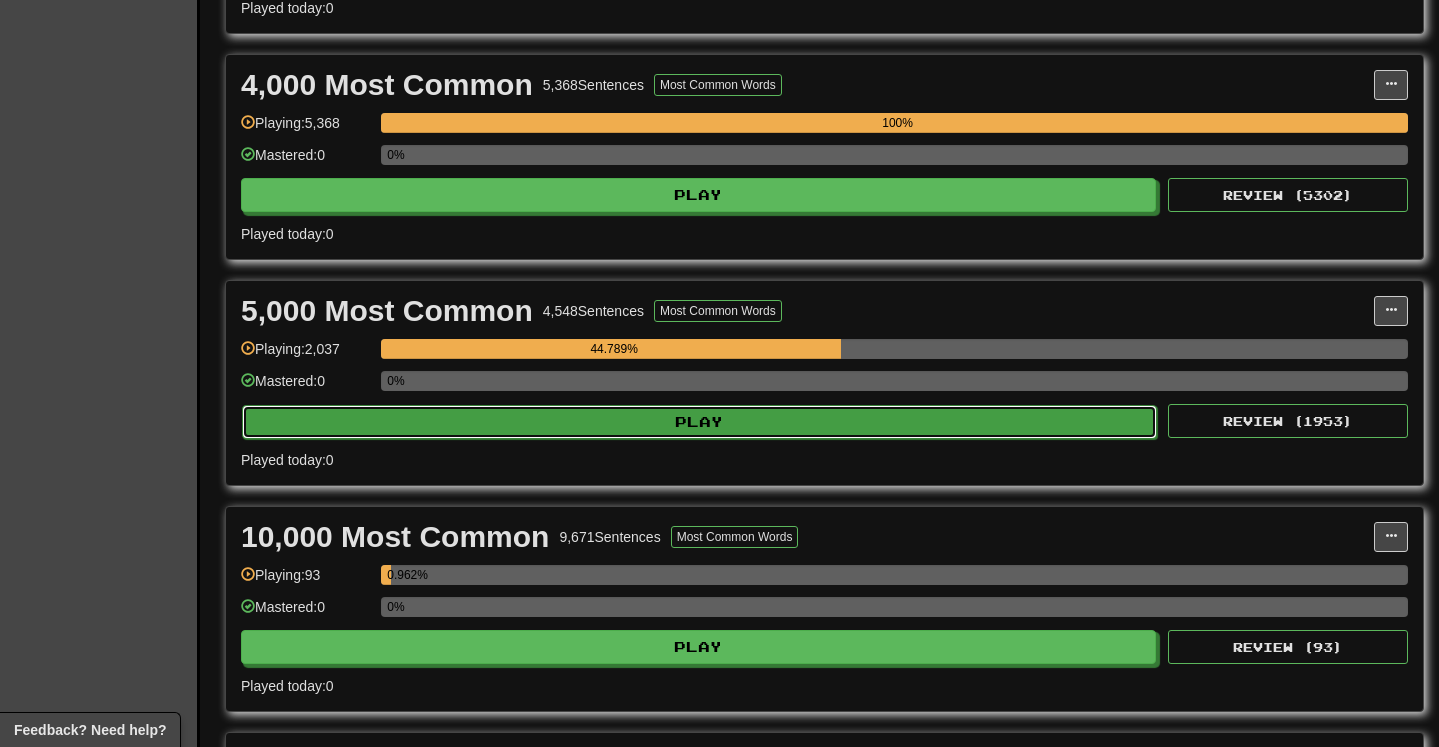 click on "Play" at bounding box center (699, 422) 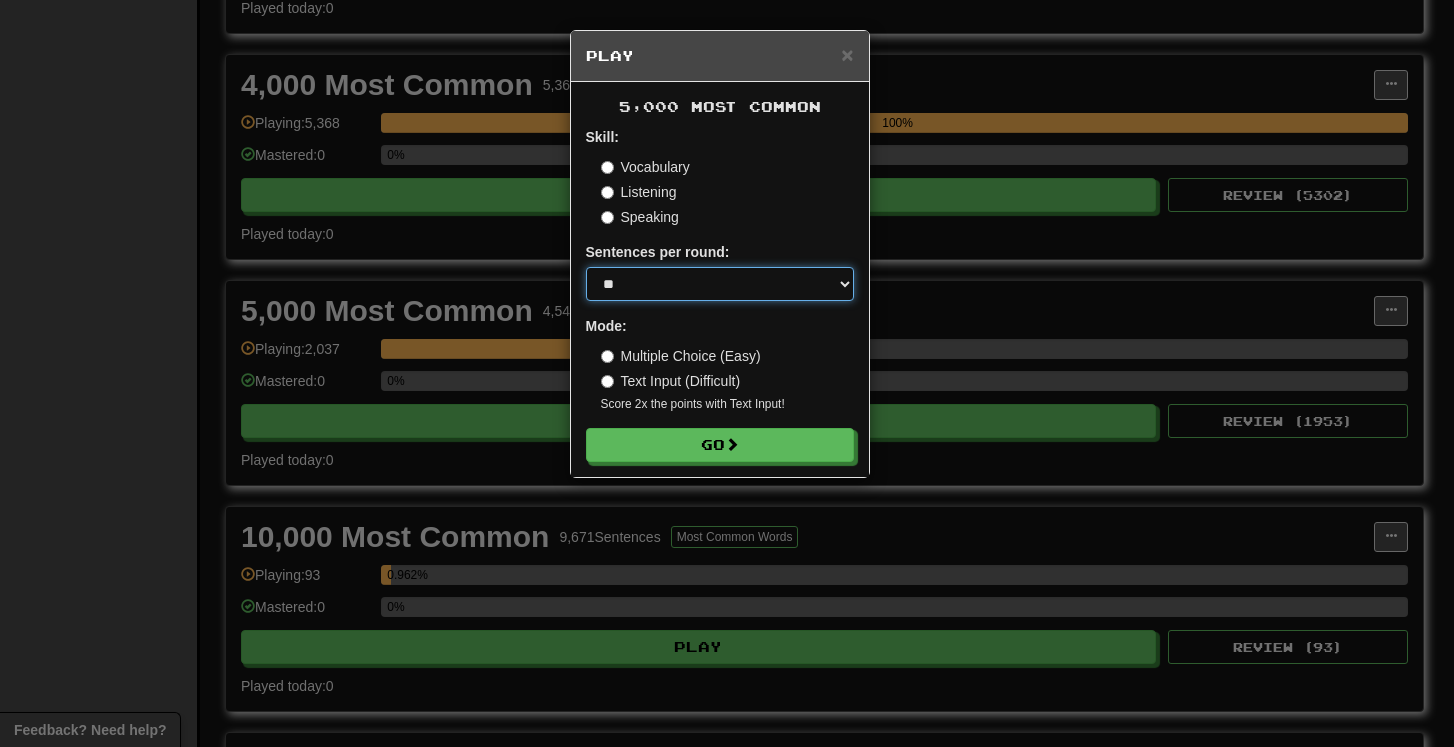 click on "* ** ** ** ** ** *** ********" at bounding box center (720, 284) 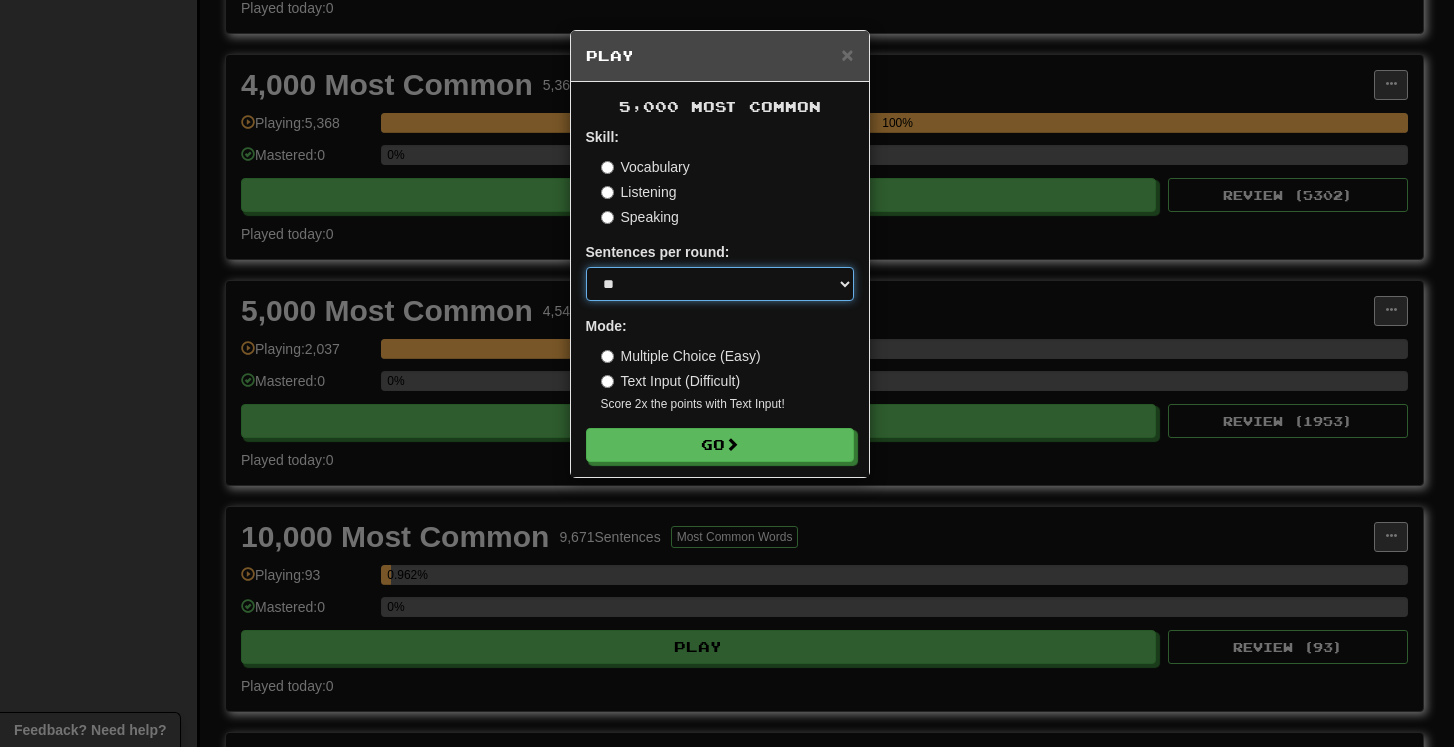 select on "***" 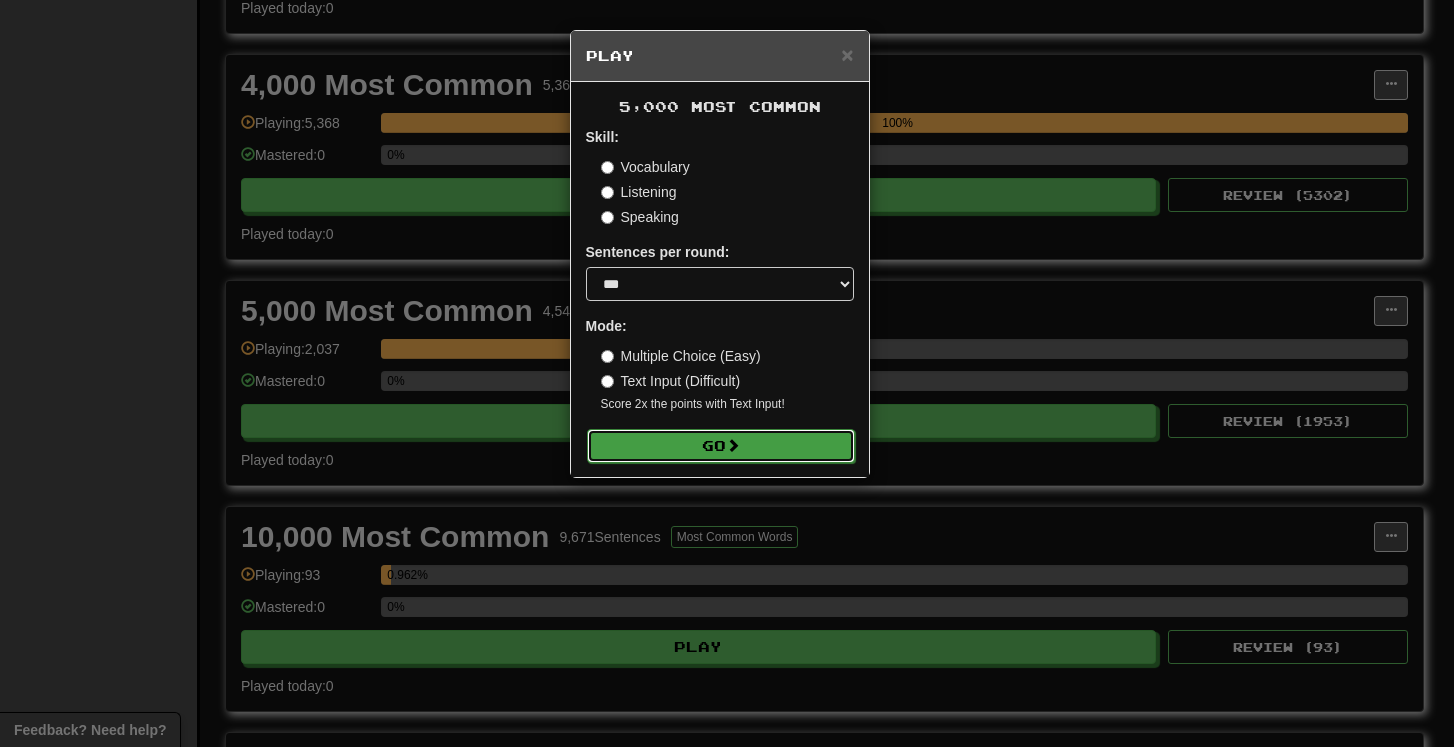click on "Go" at bounding box center (721, 446) 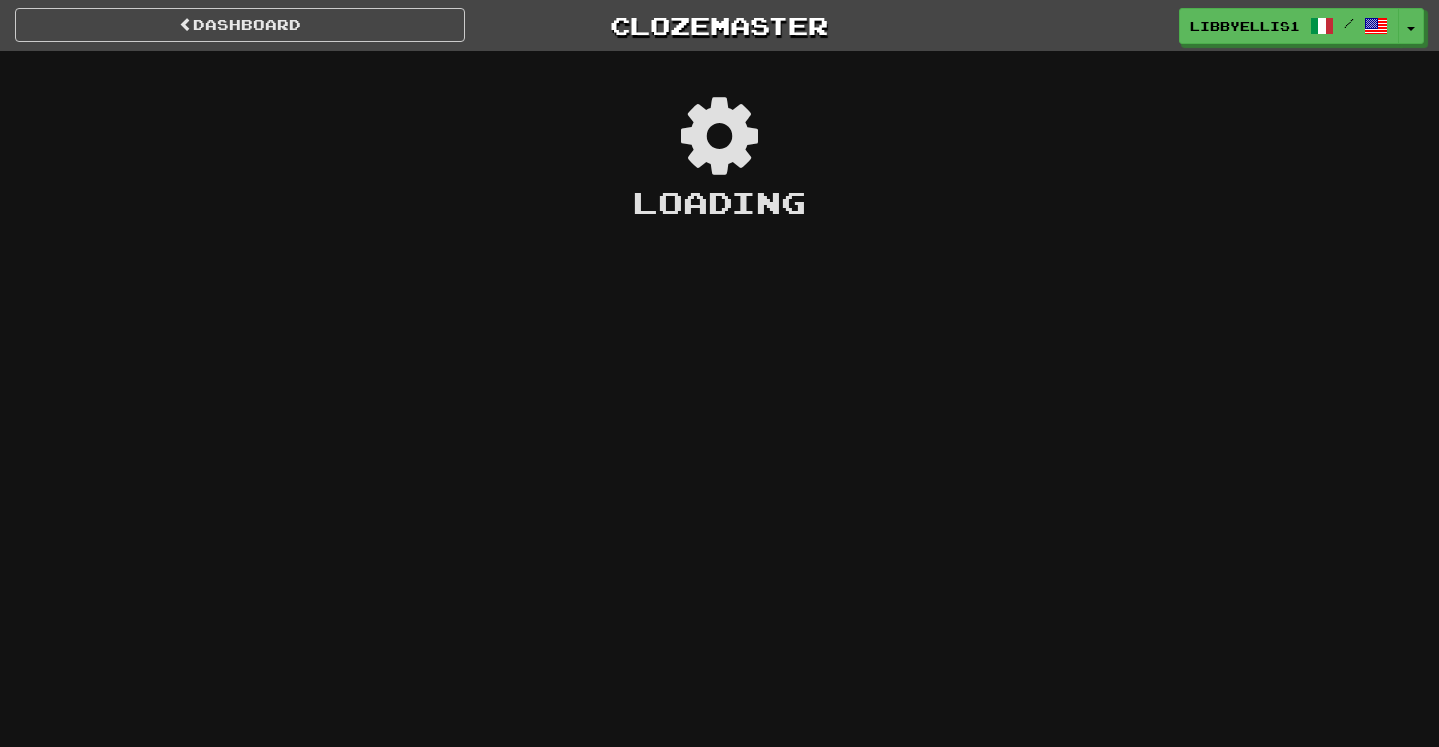 scroll, scrollTop: 0, scrollLeft: 0, axis: both 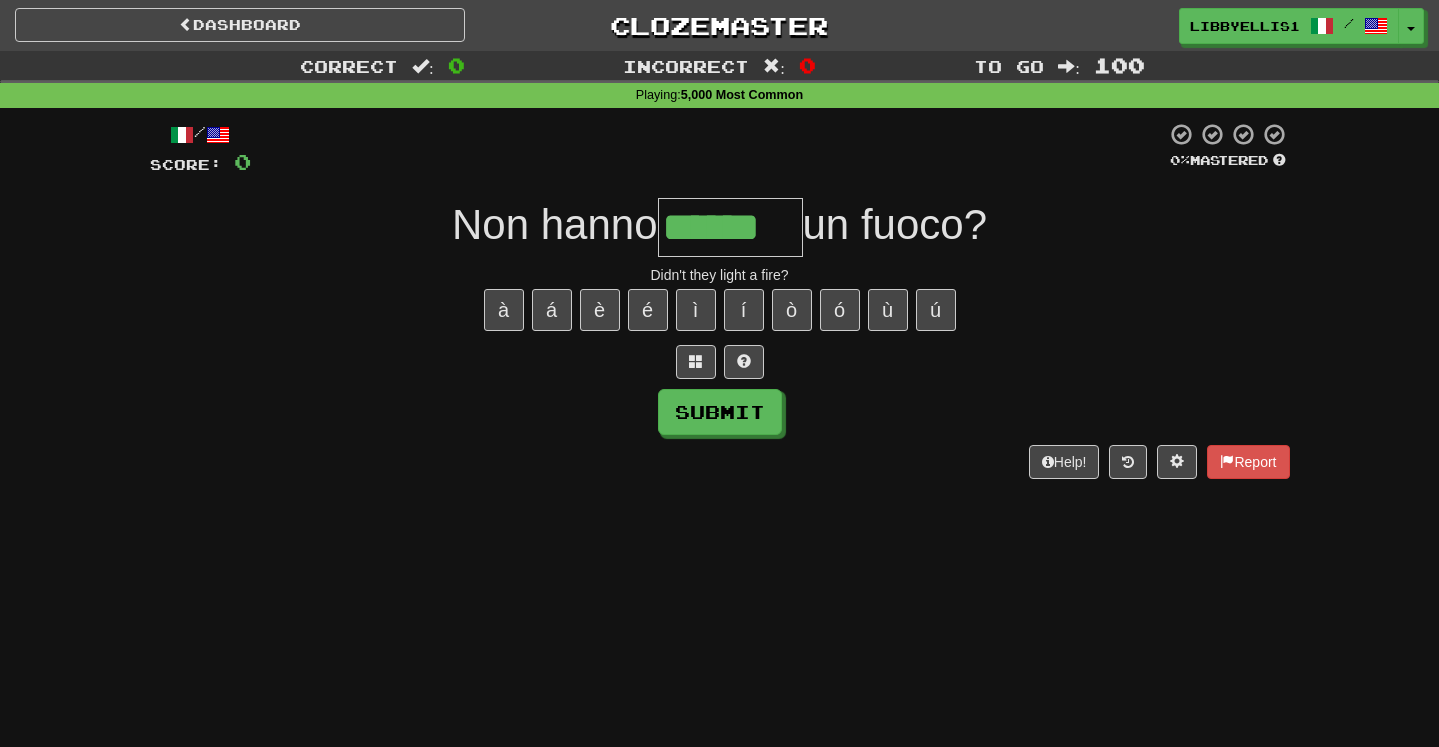 type on "******" 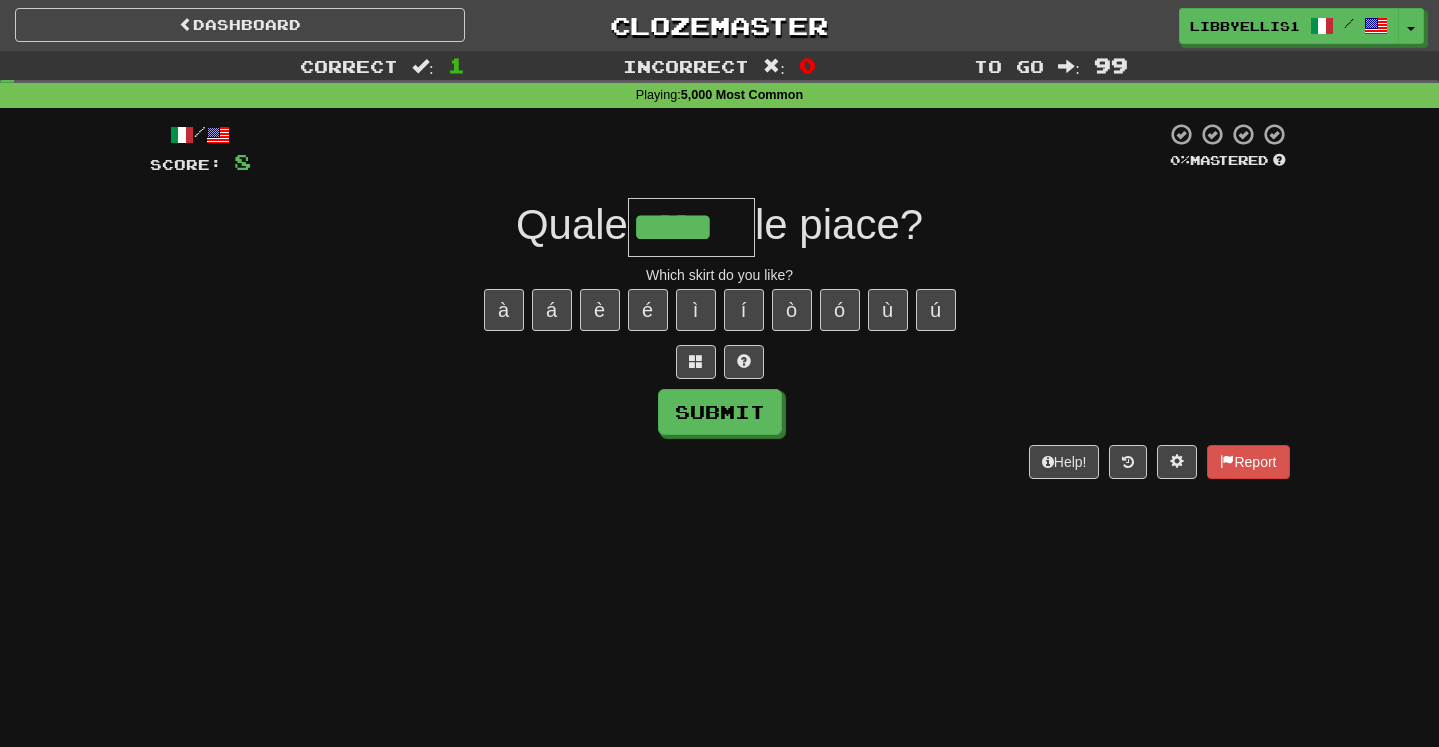 type on "*****" 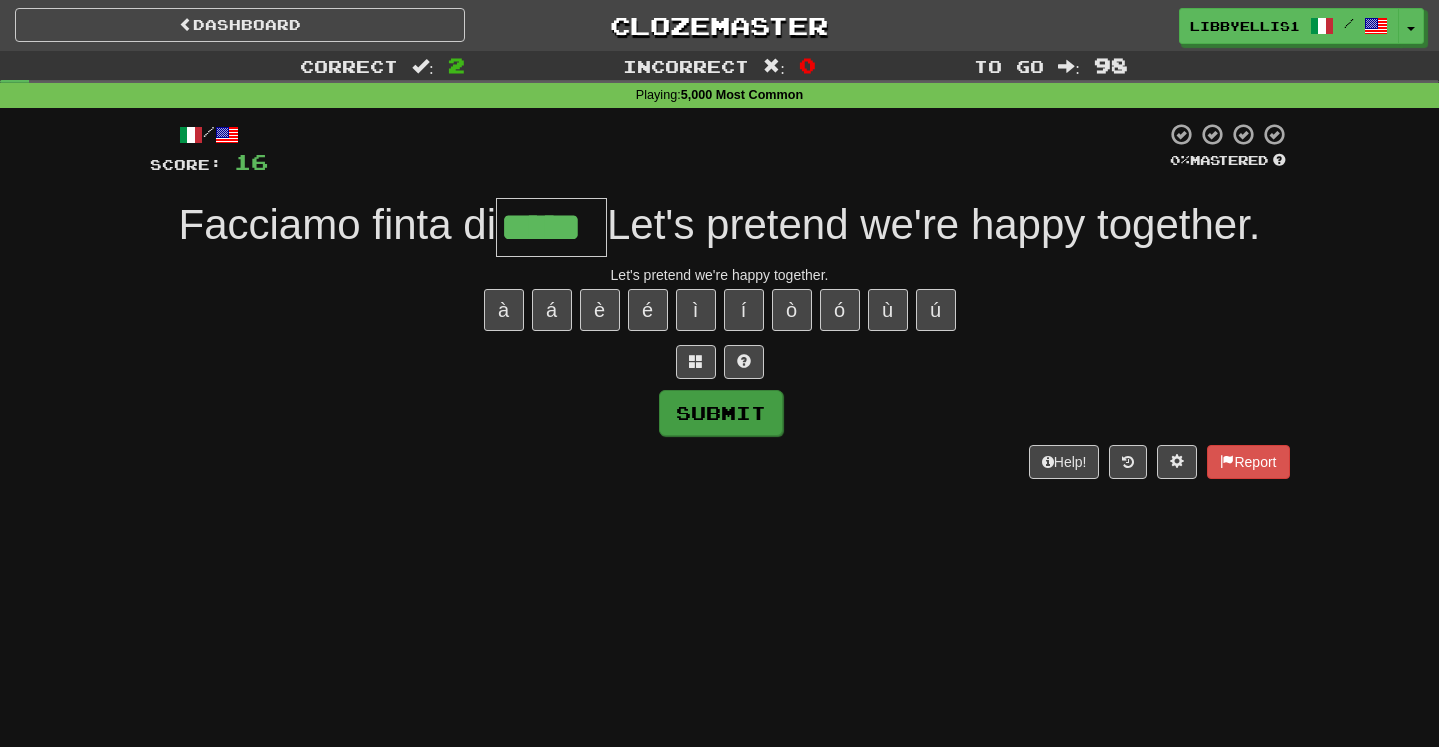 type on "*****" 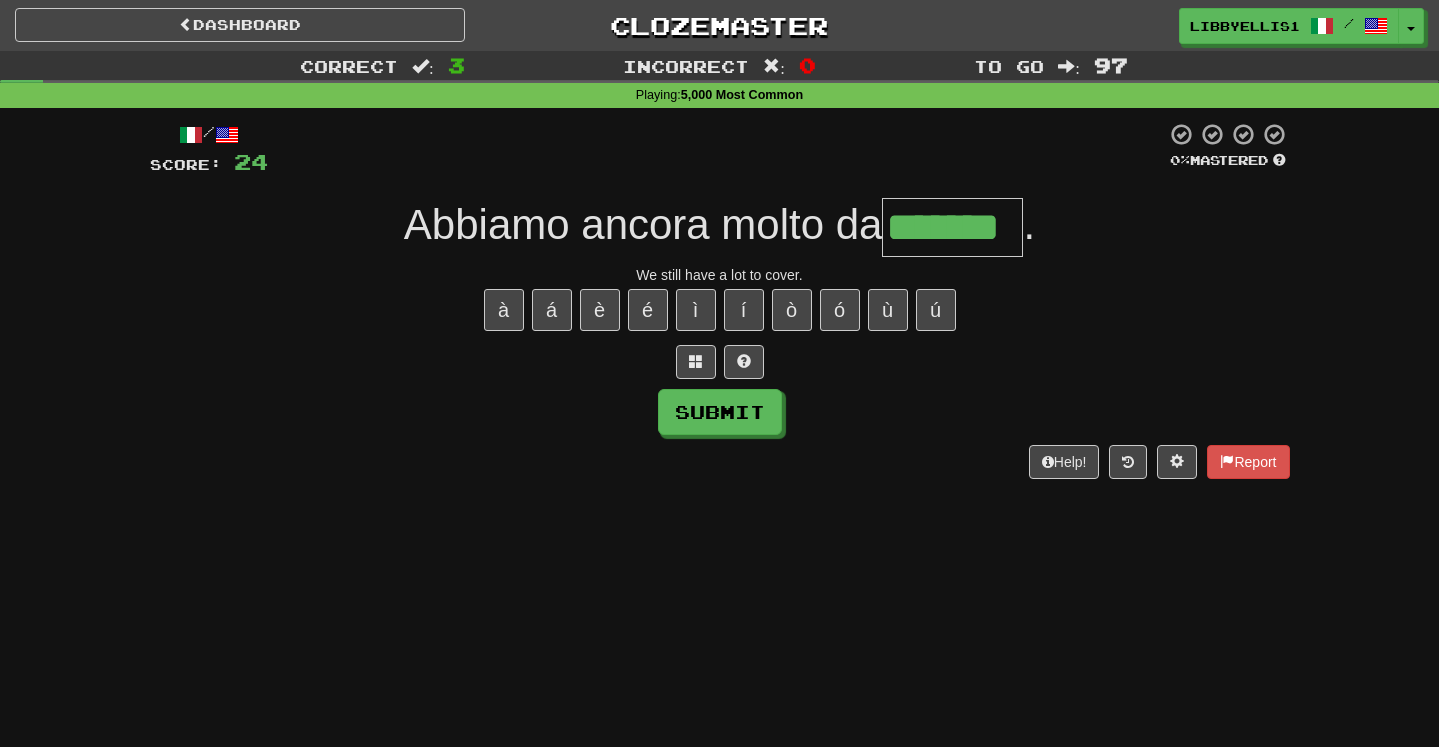 type on "*******" 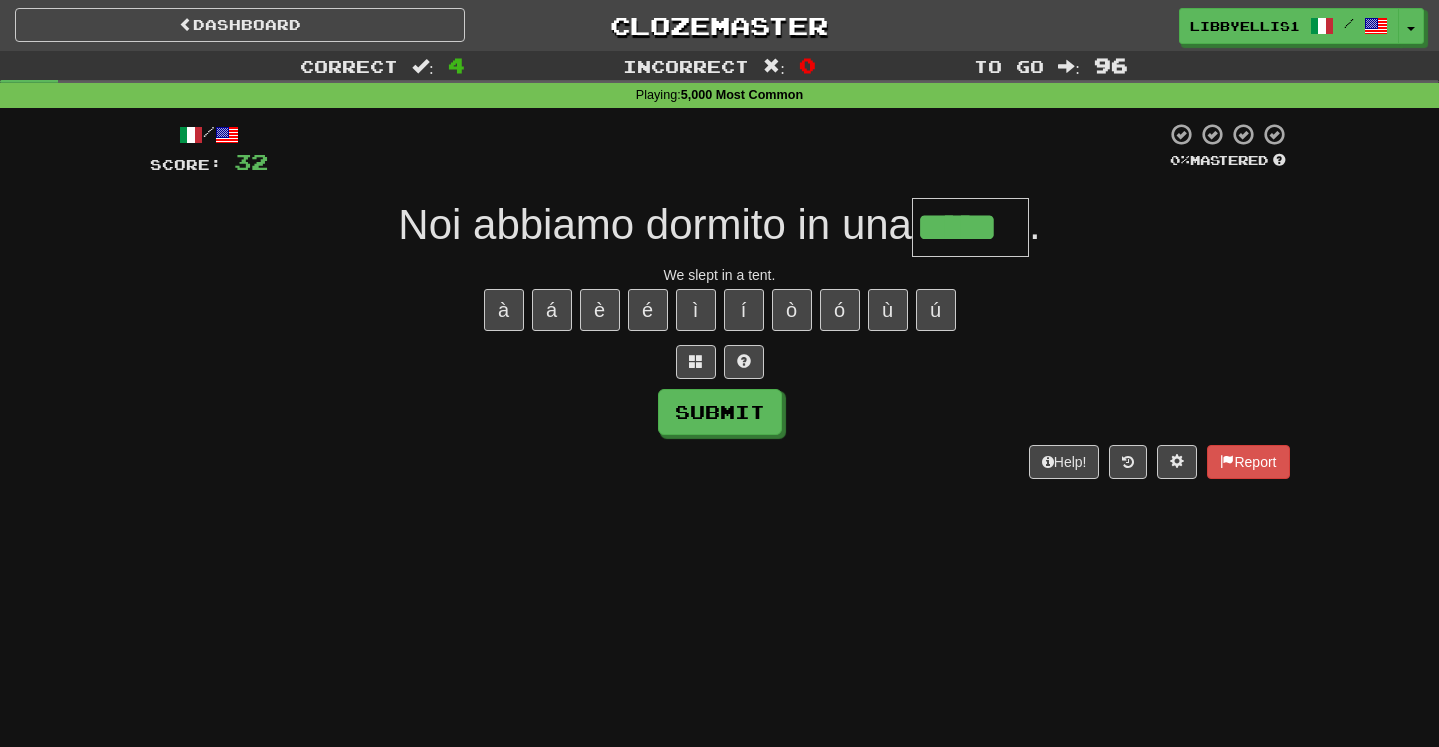 type on "*****" 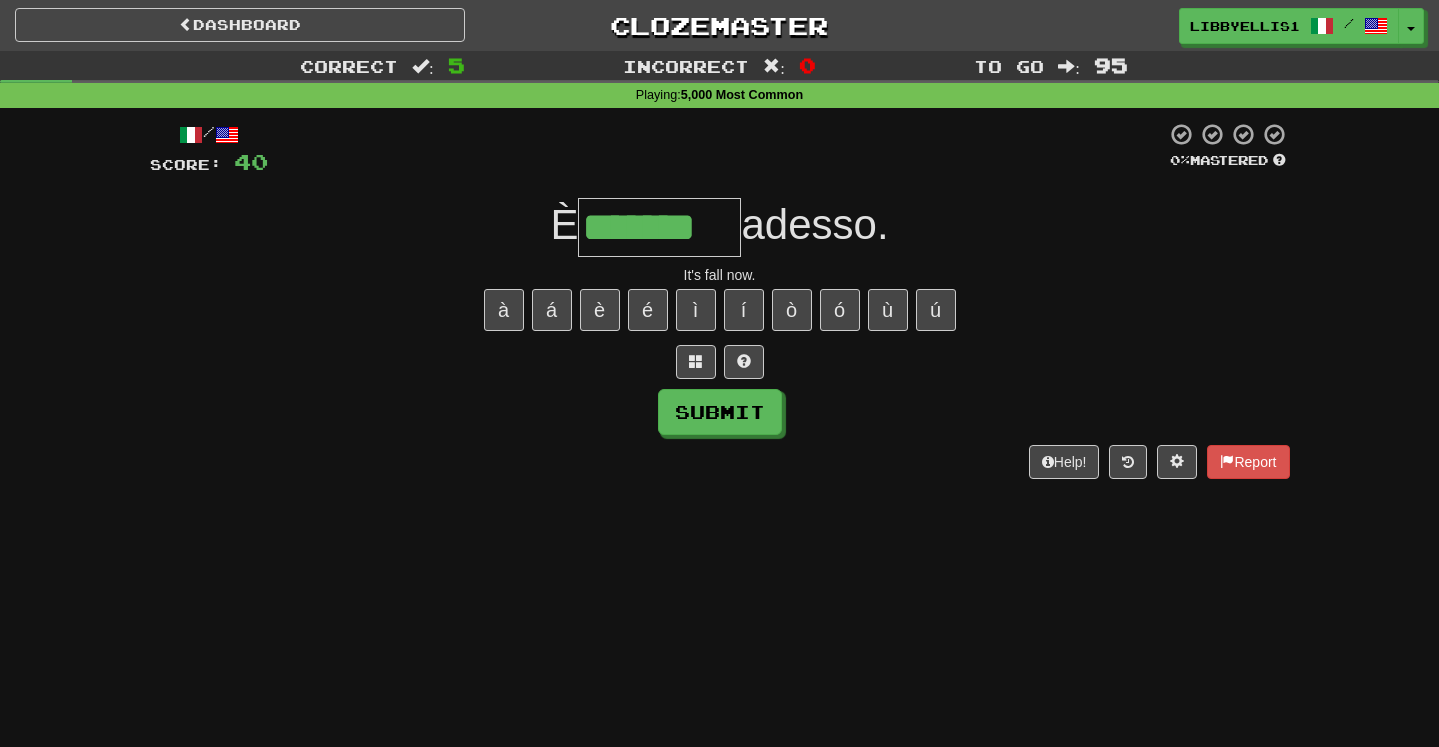 type on "*******" 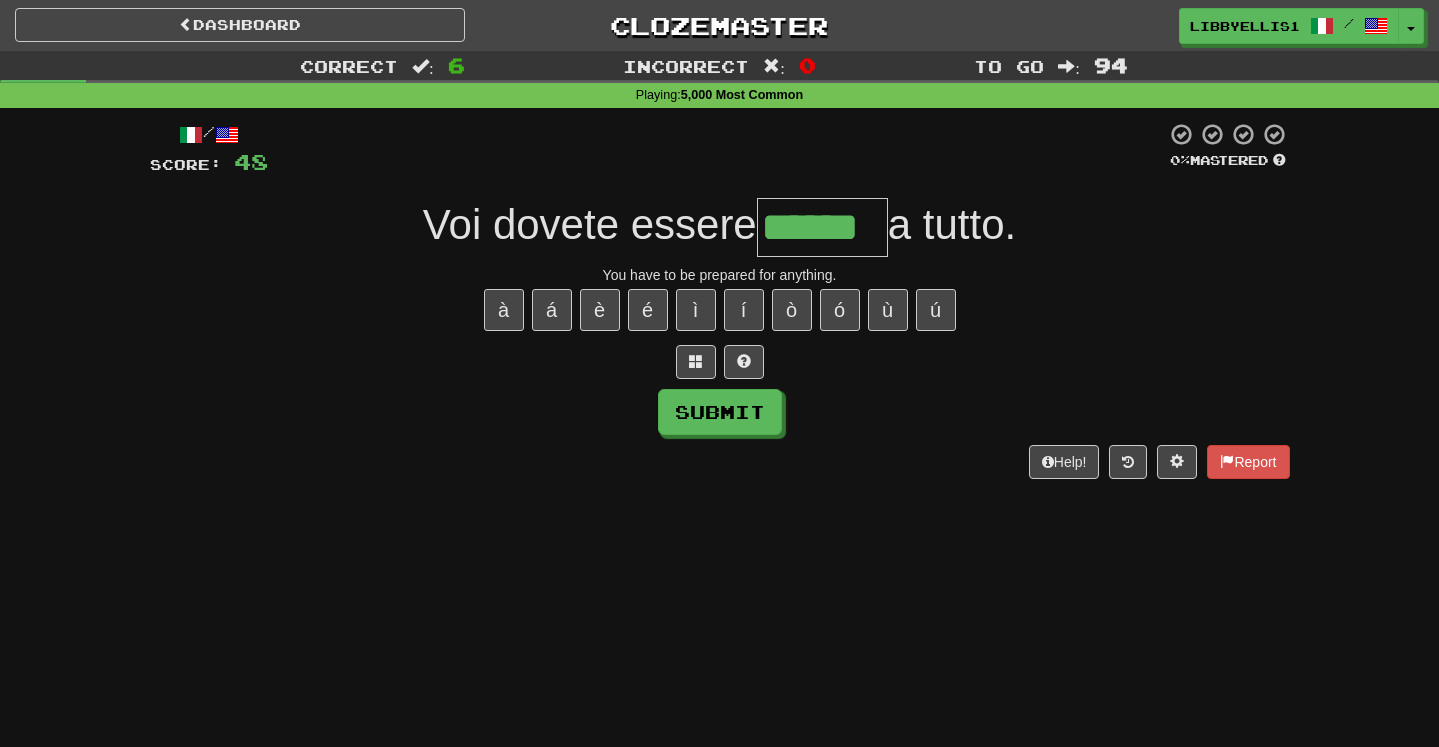type on "******" 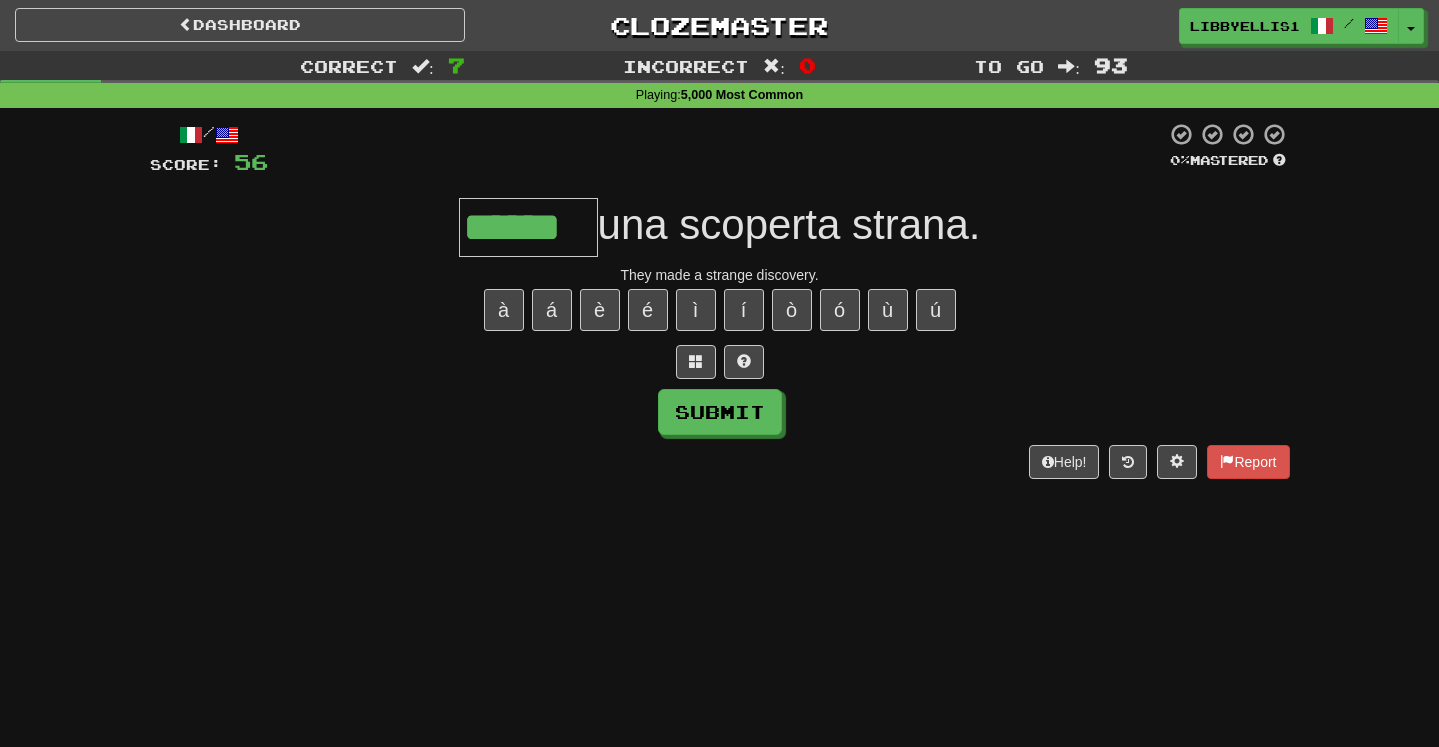 type on "******" 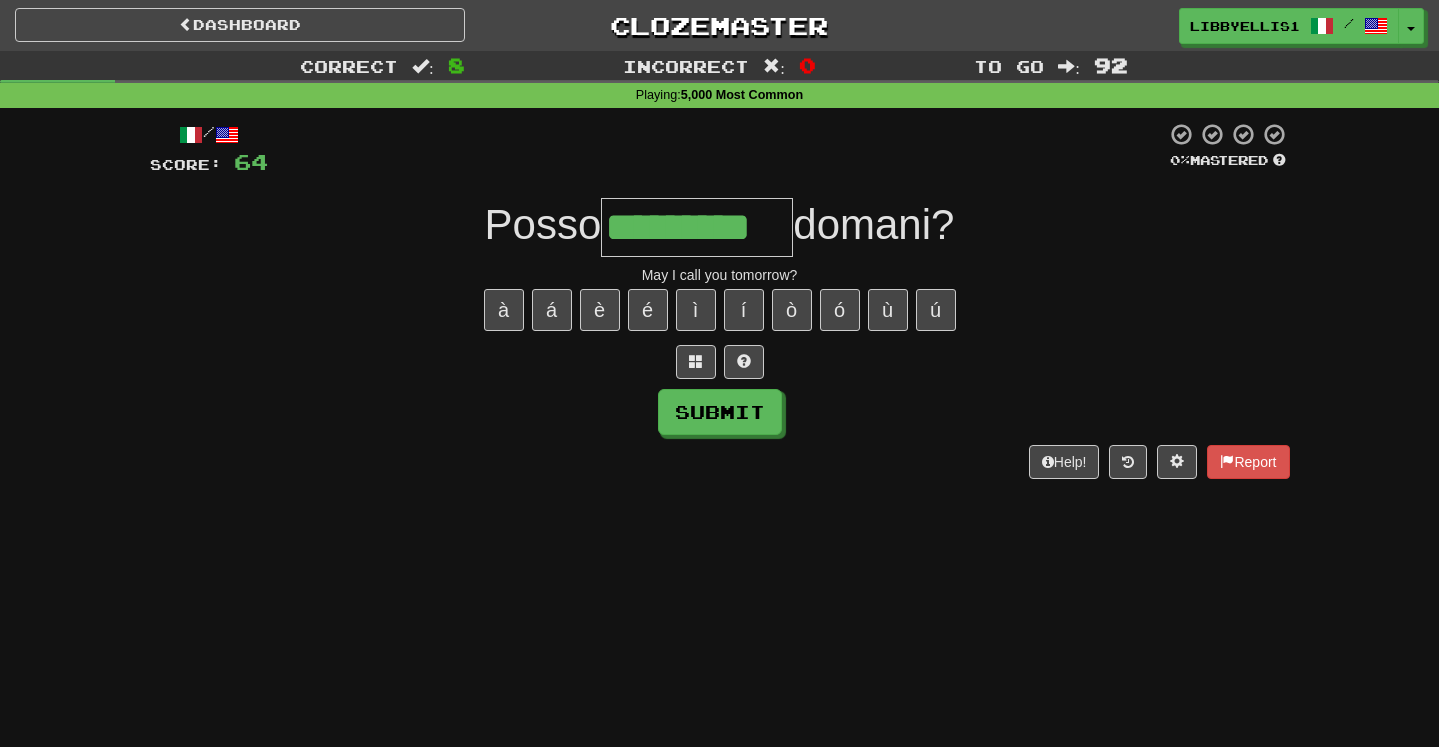 type on "*********" 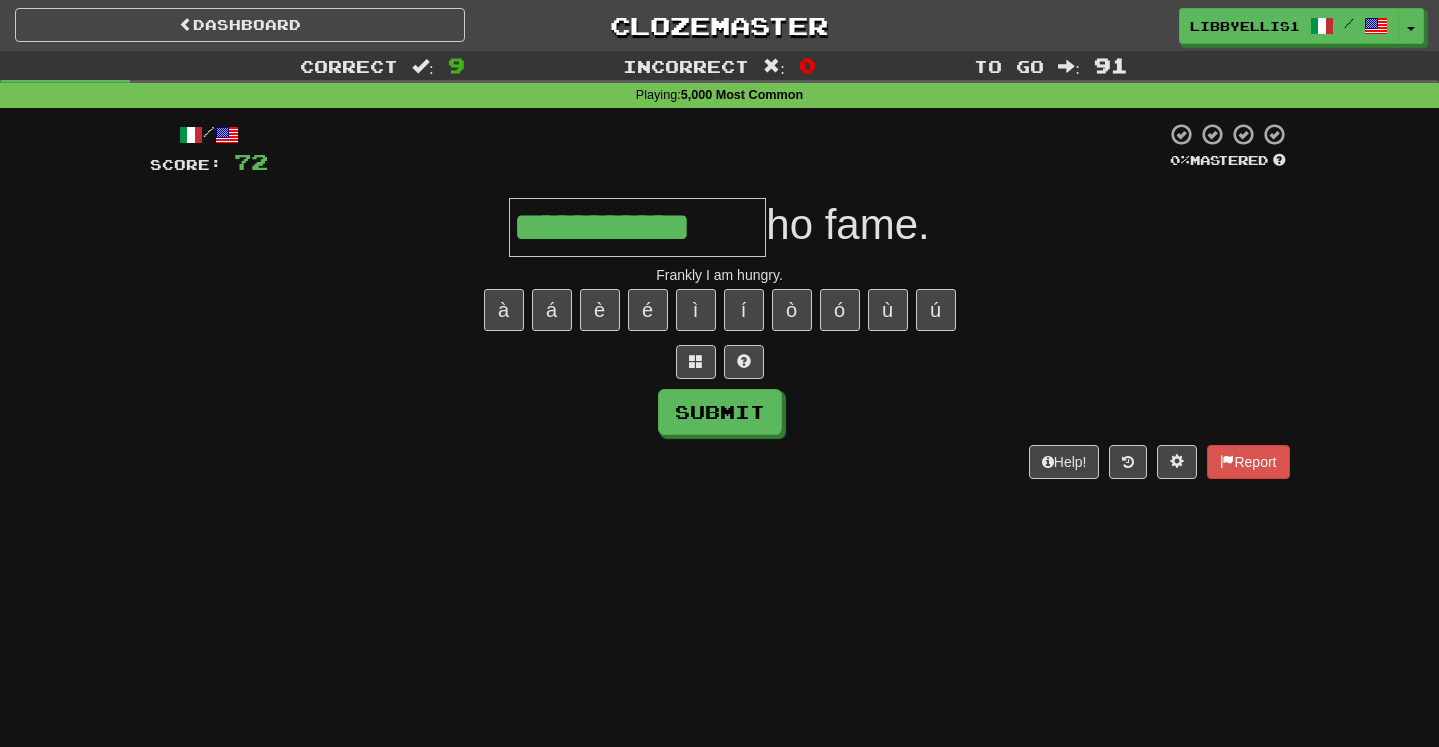 type on "**********" 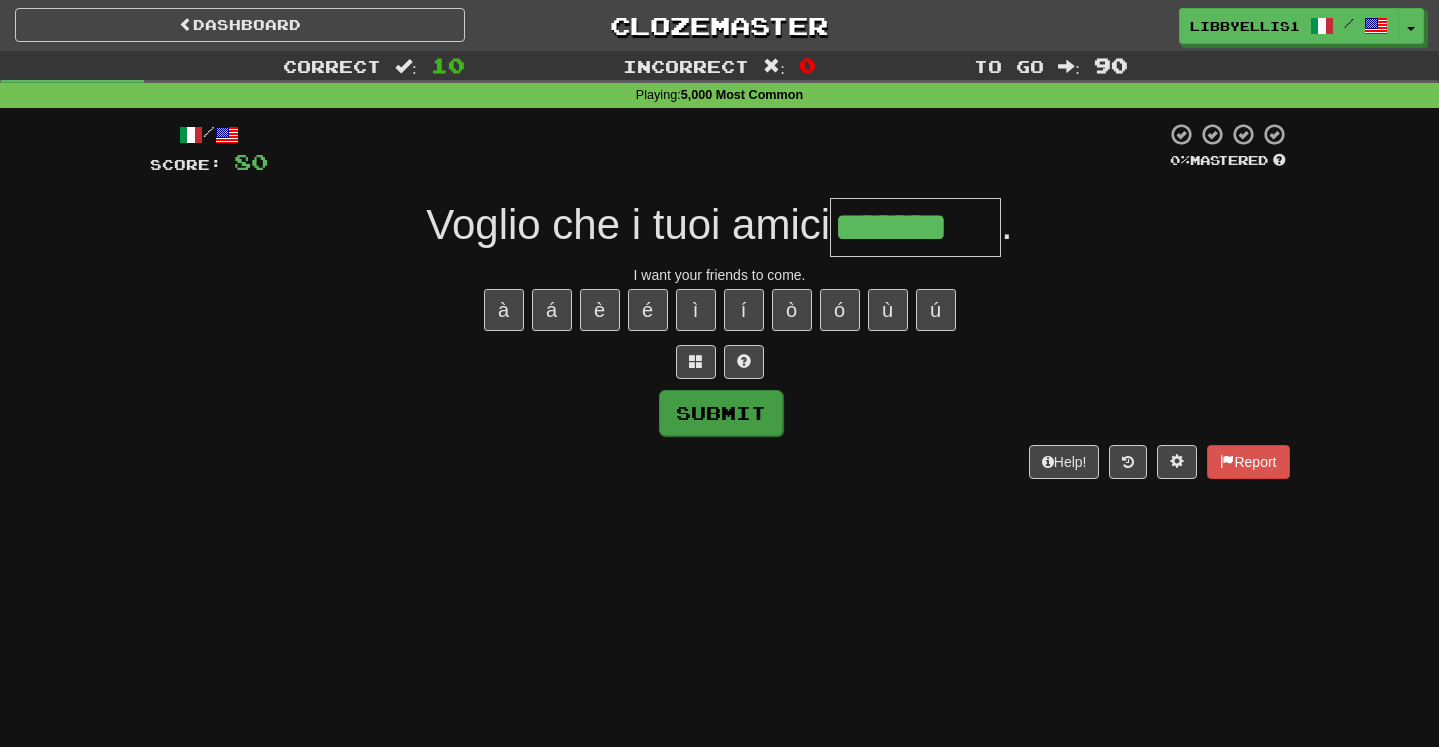 type on "*******" 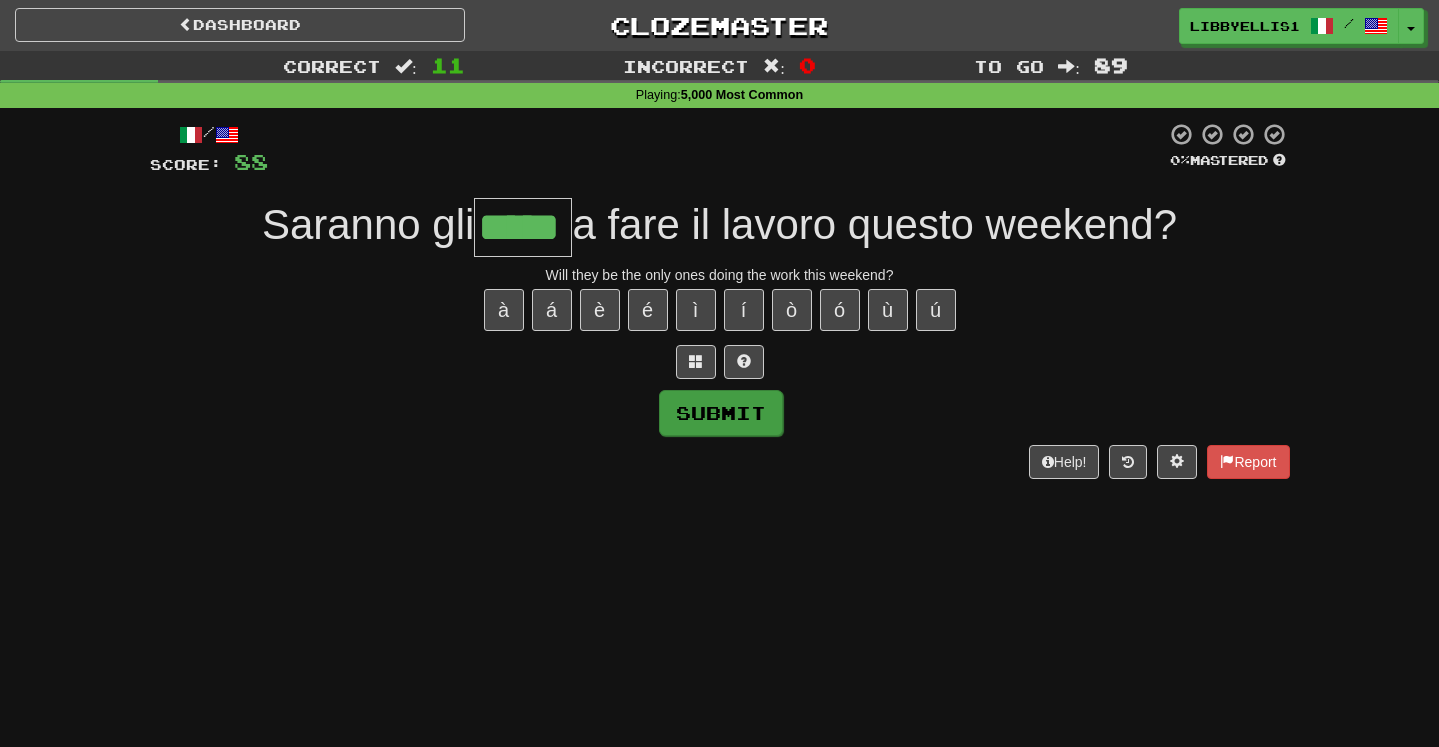 type on "*****" 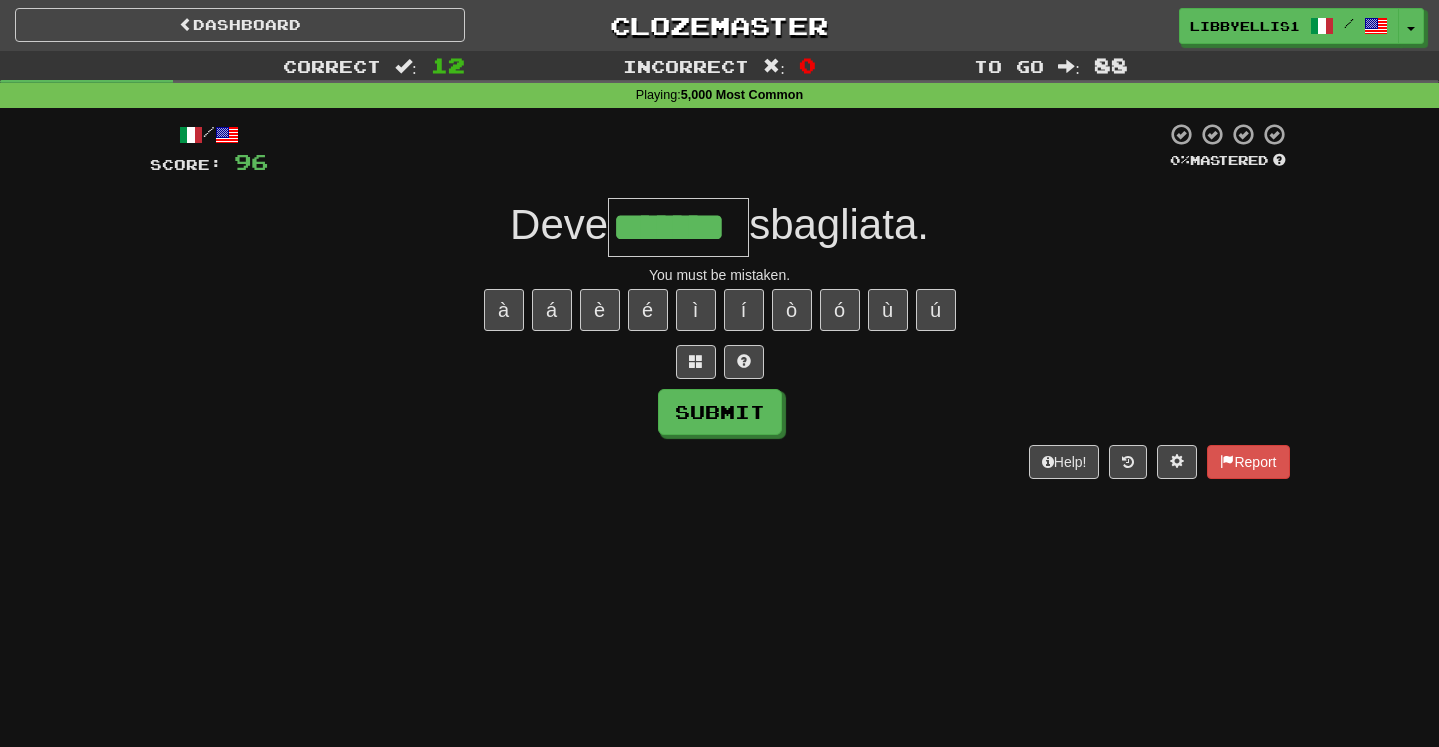 type on "*******" 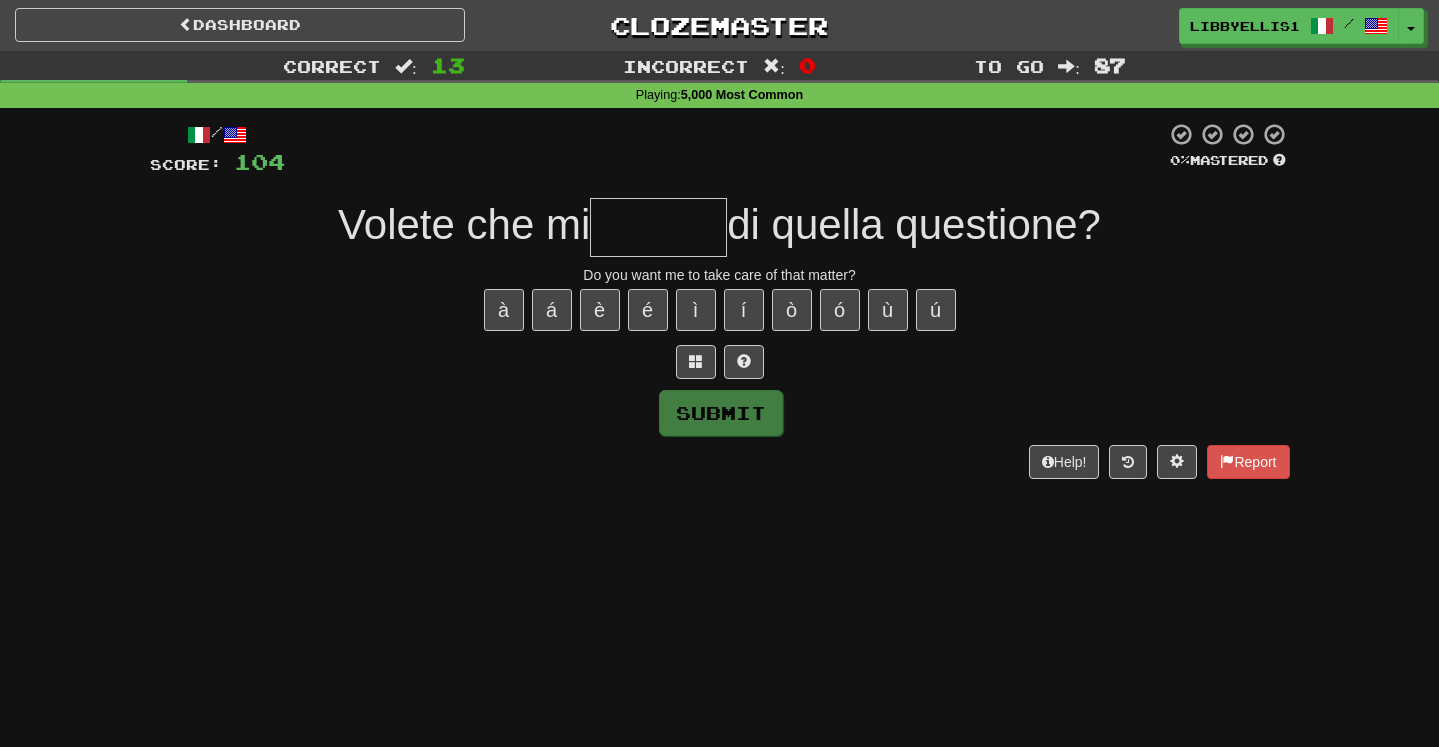 type on "*" 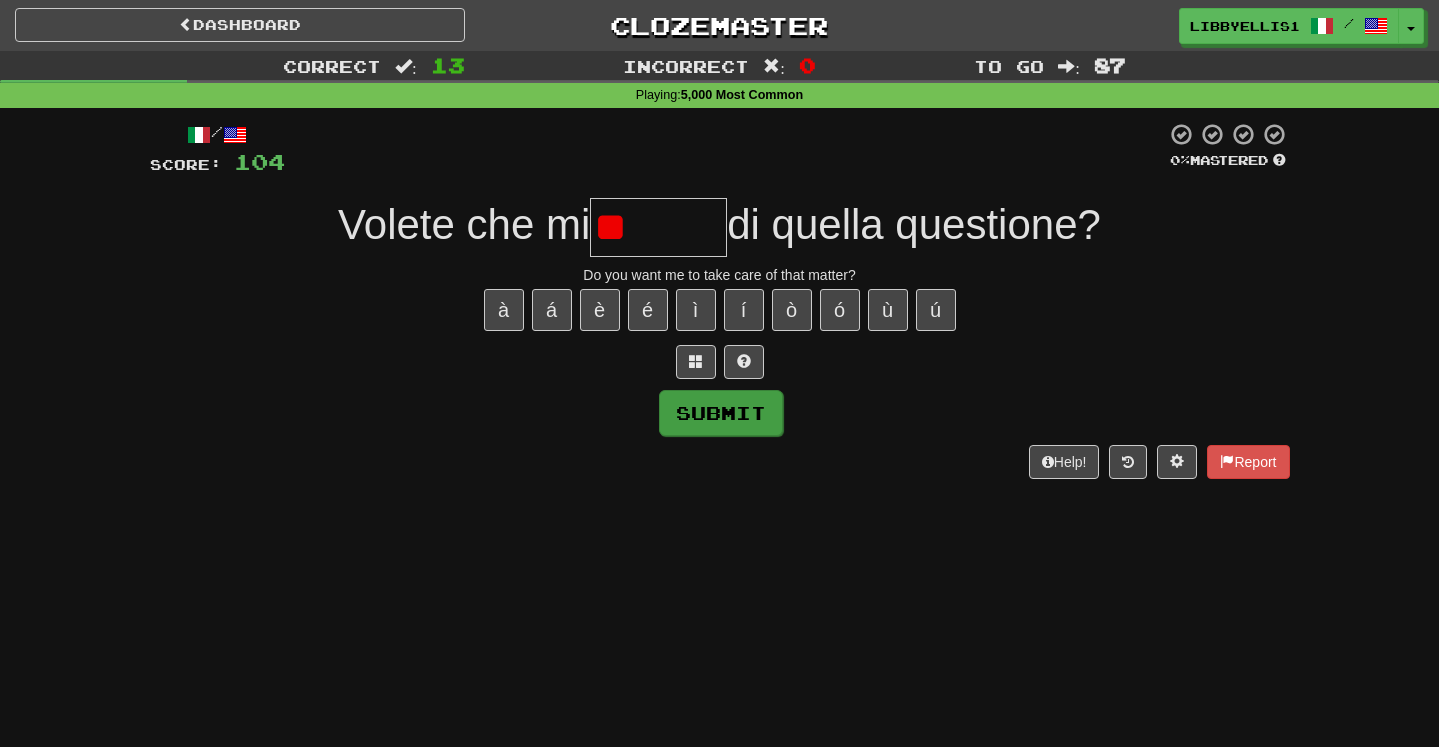 type on "*" 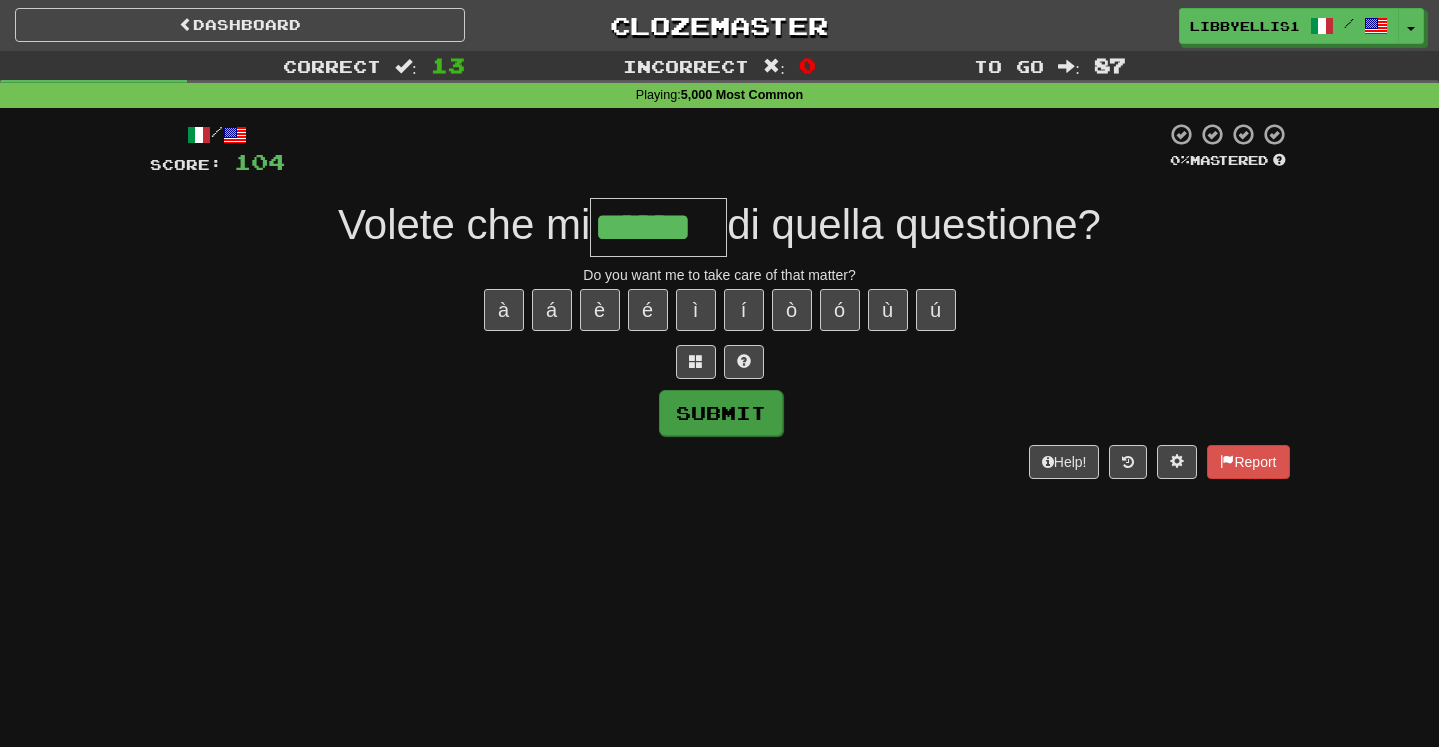 type on "******" 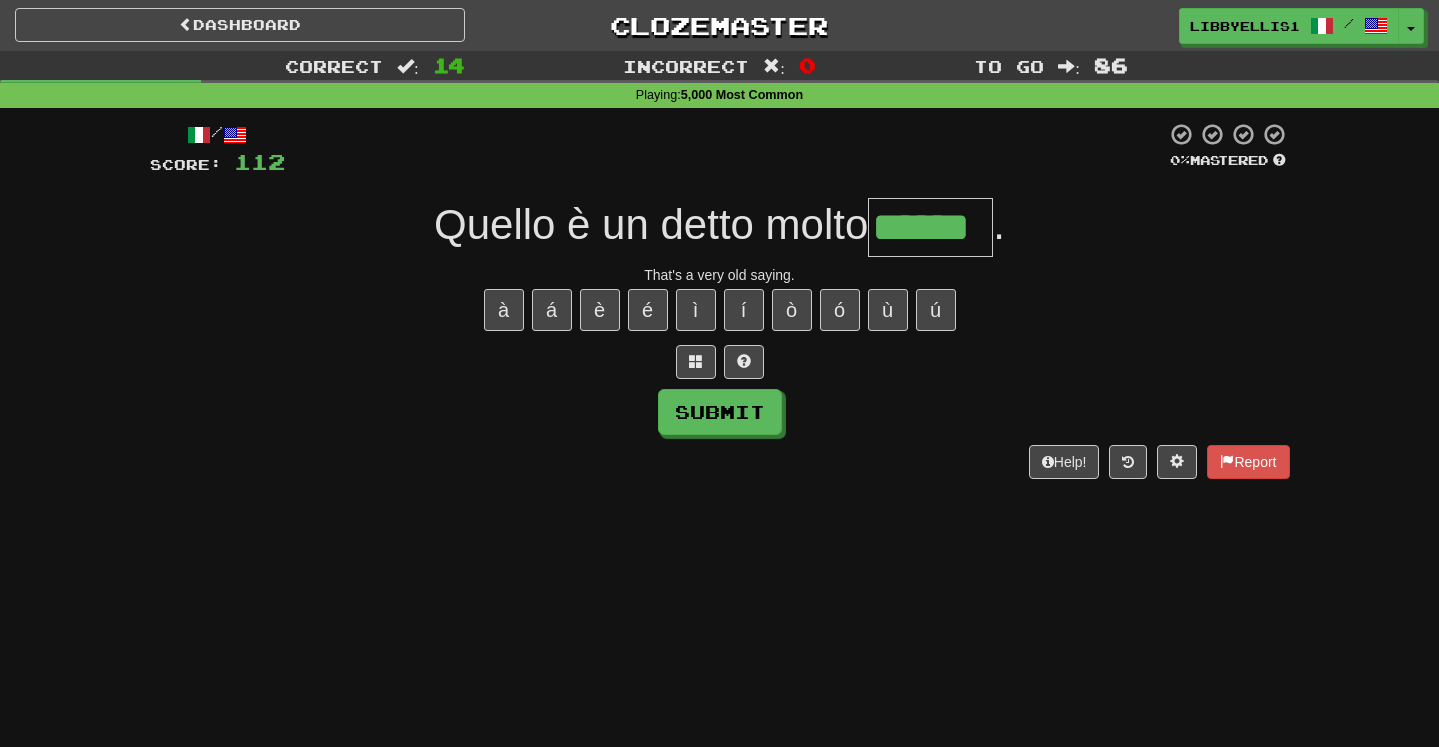 type on "******" 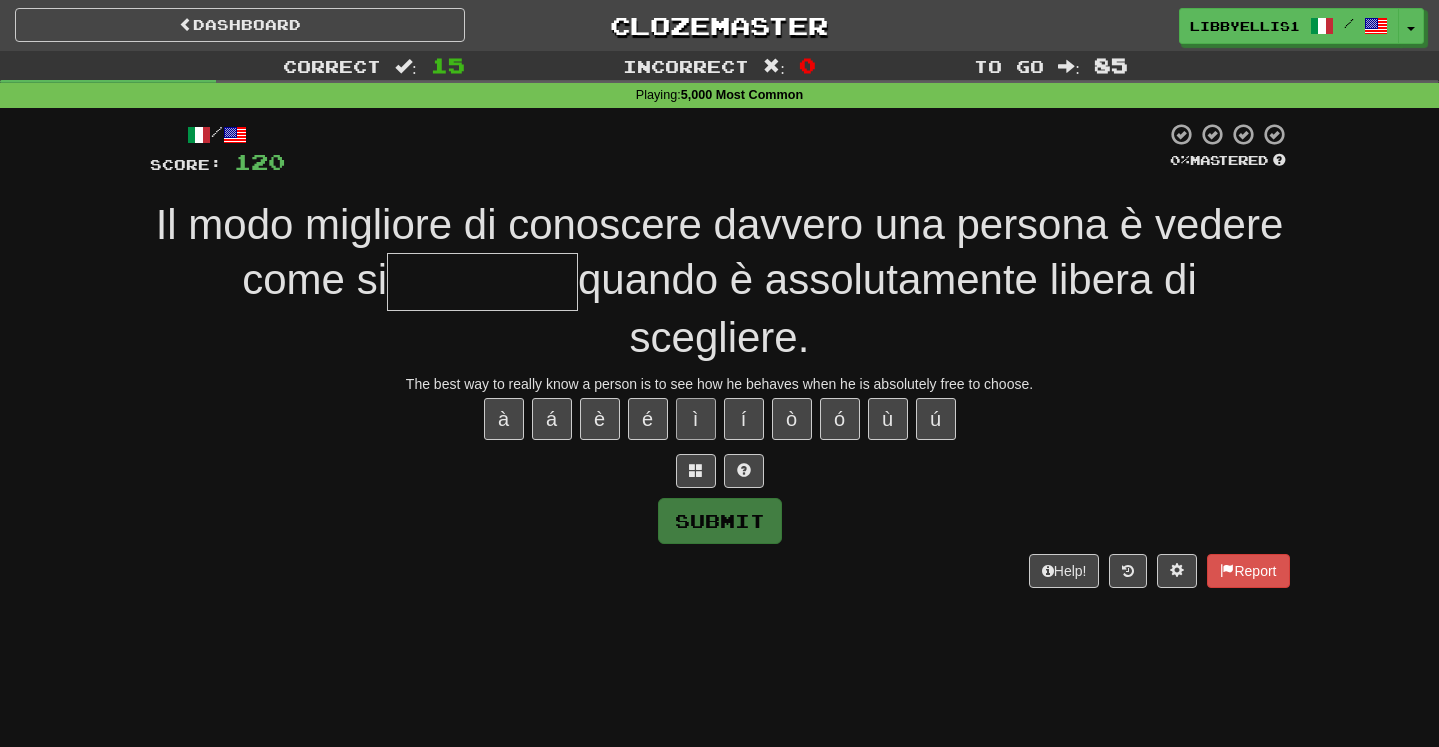 type on "*" 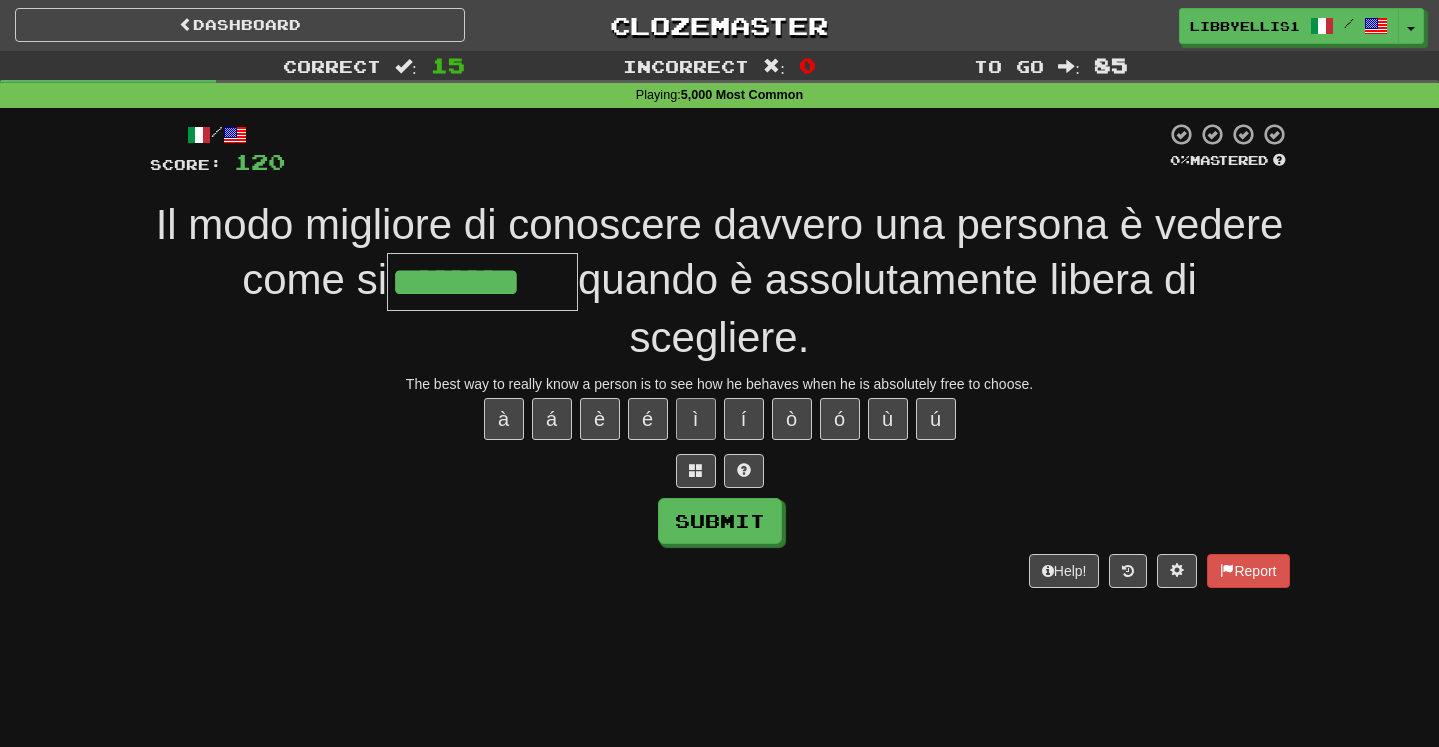 type on "********" 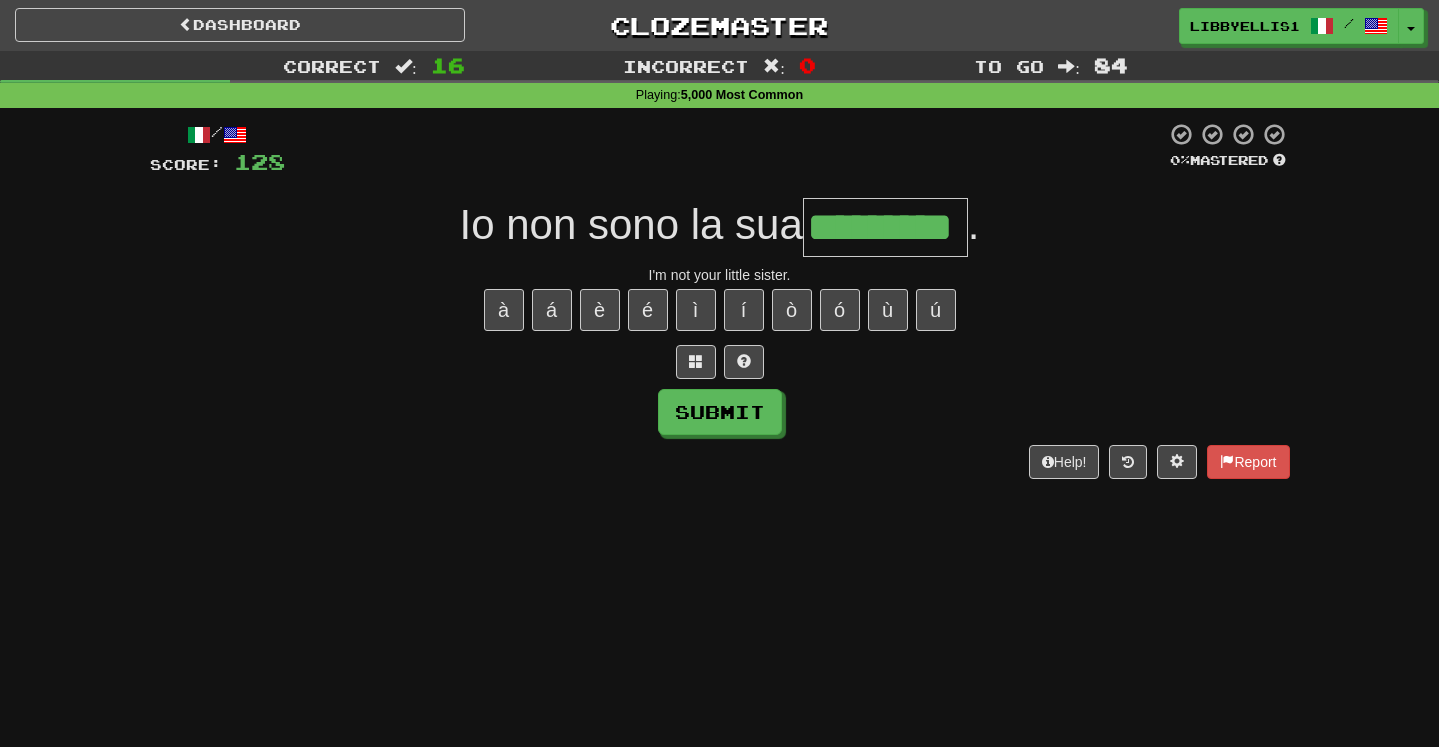 type on "*********" 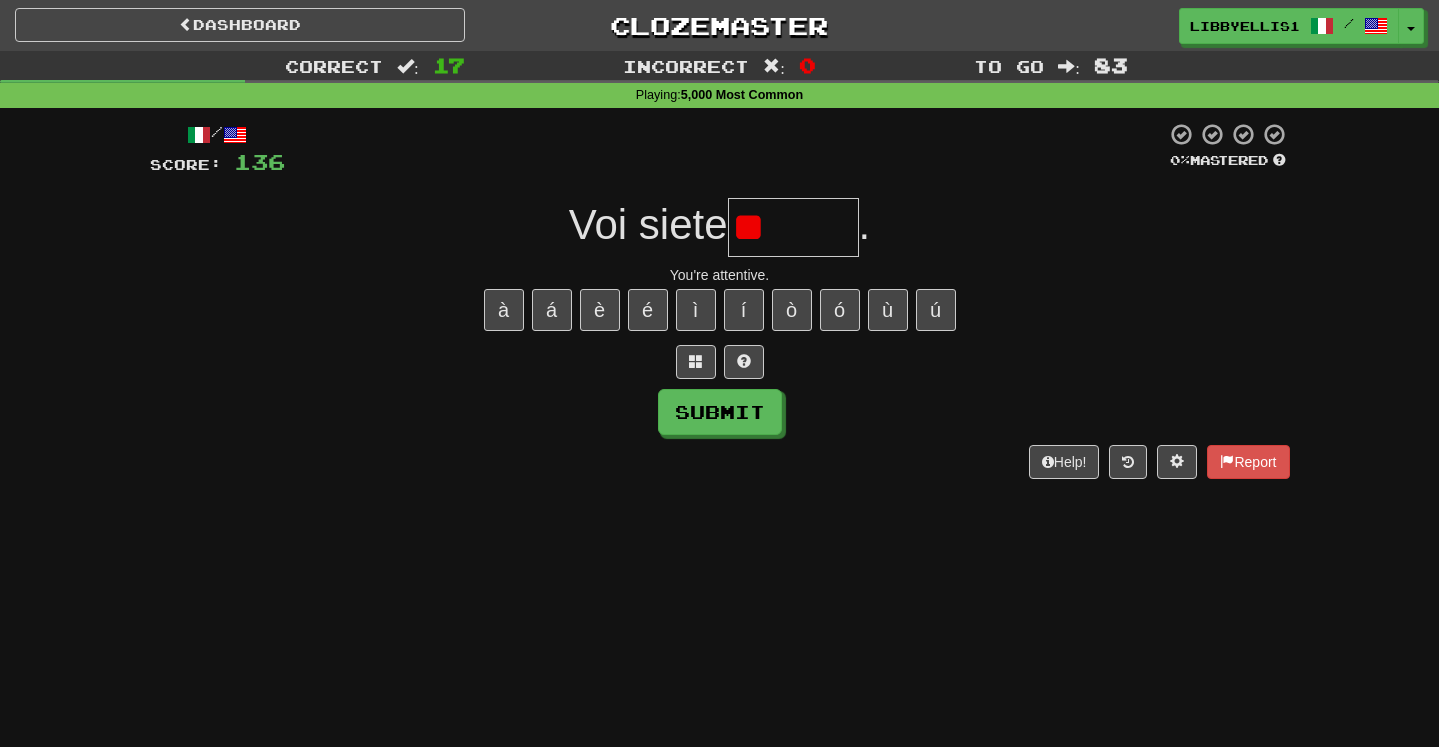 type on "*" 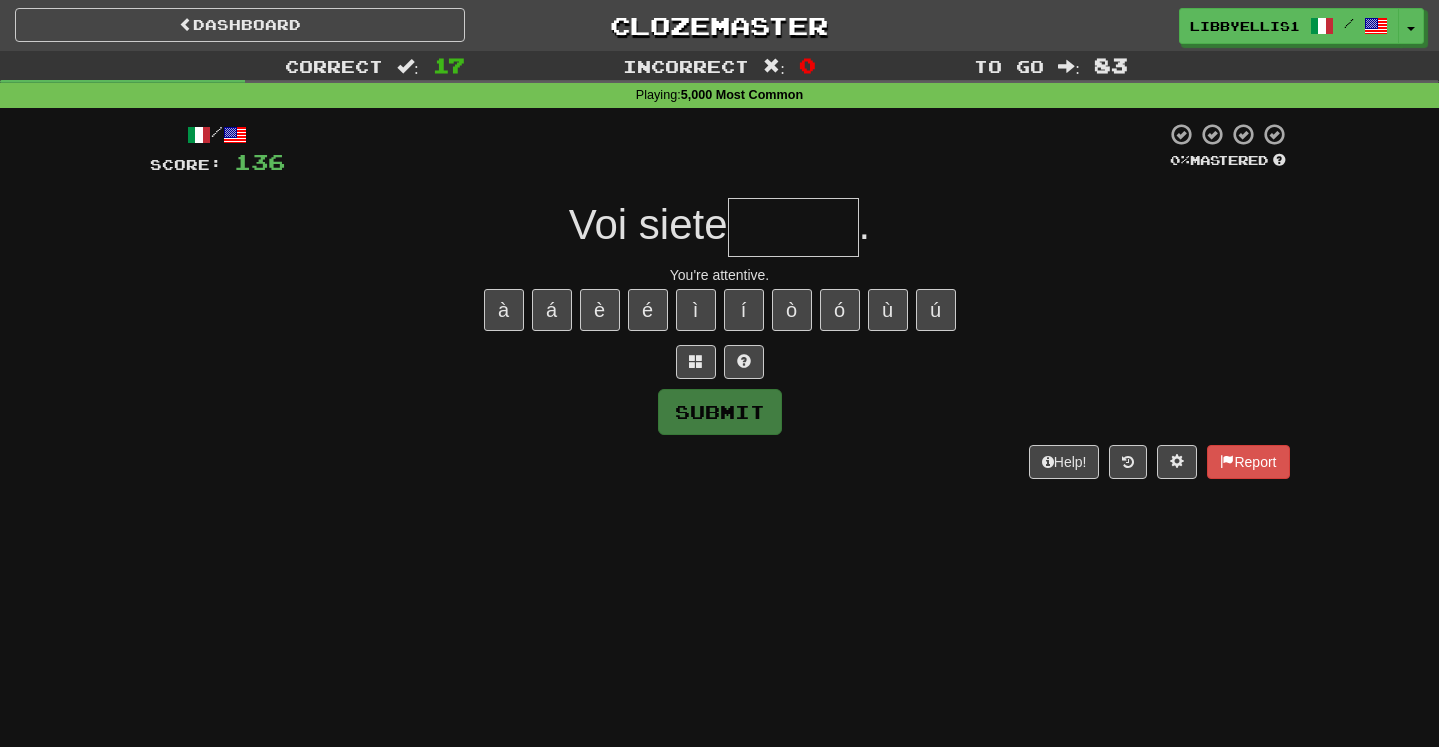 type on "*" 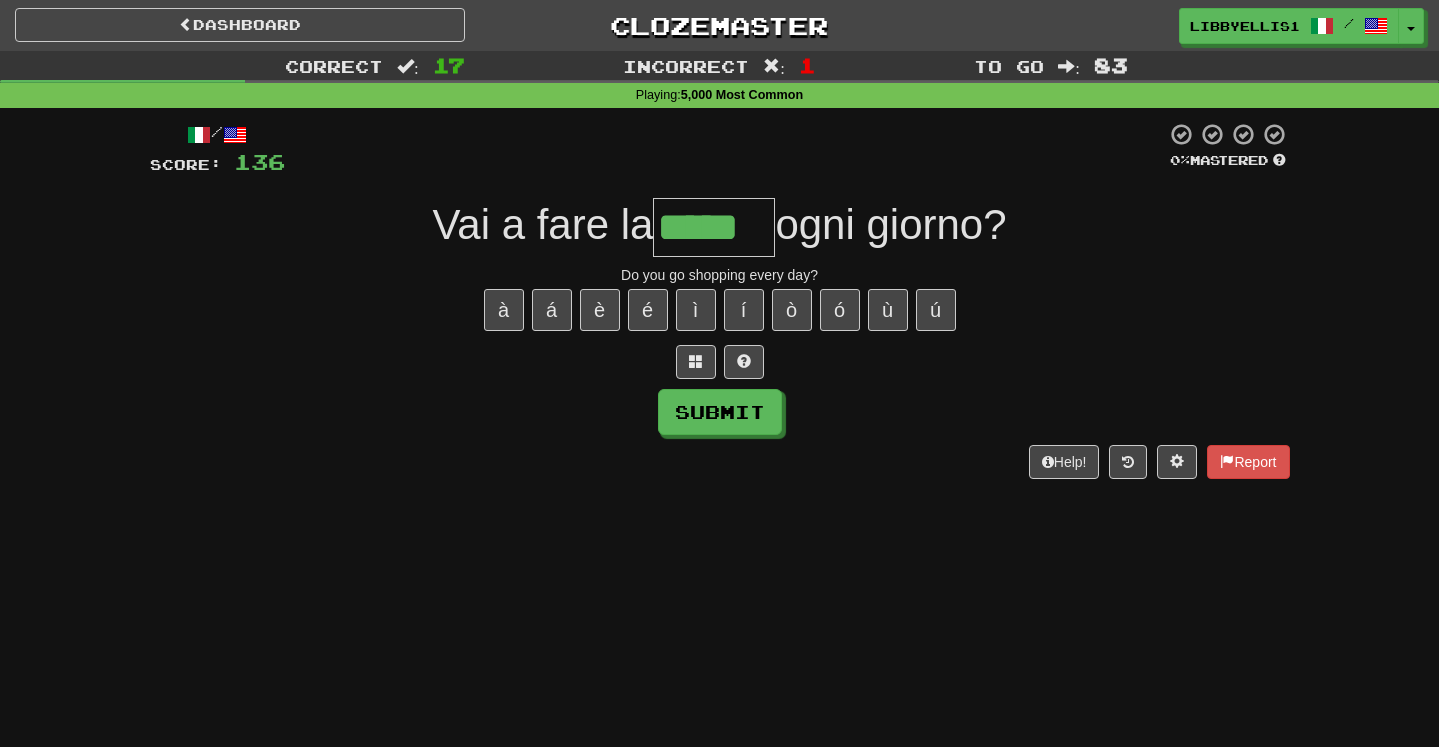 type on "*****" 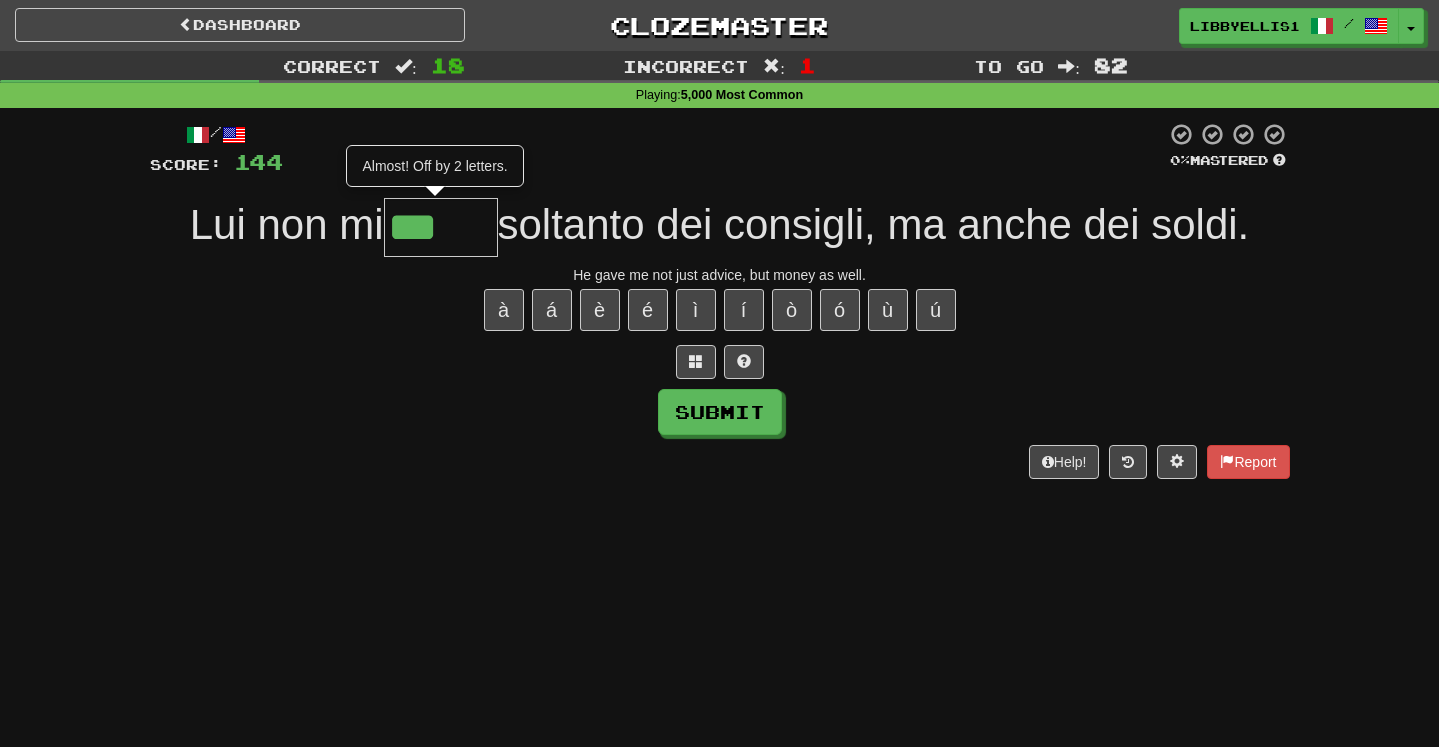 type on "*****" 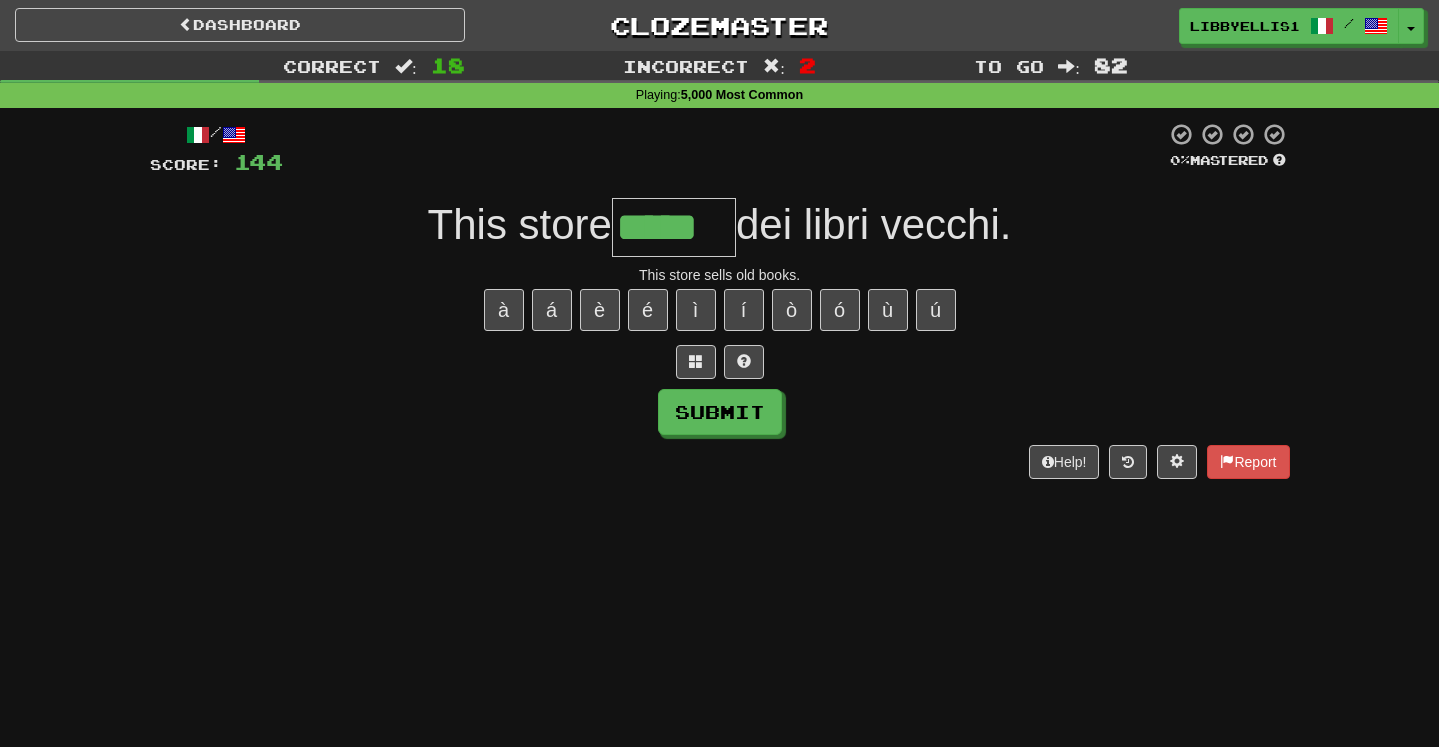 type on "*****" 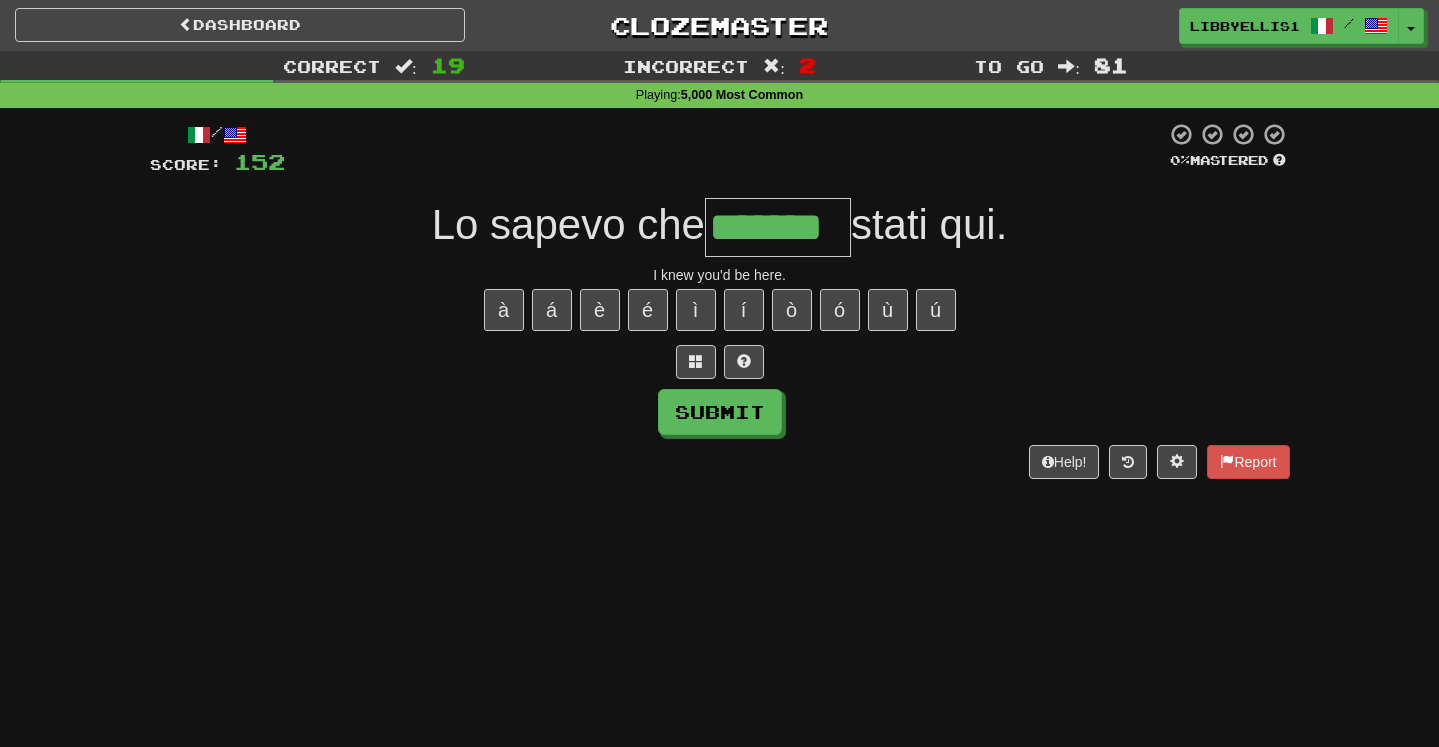 type on "*******" 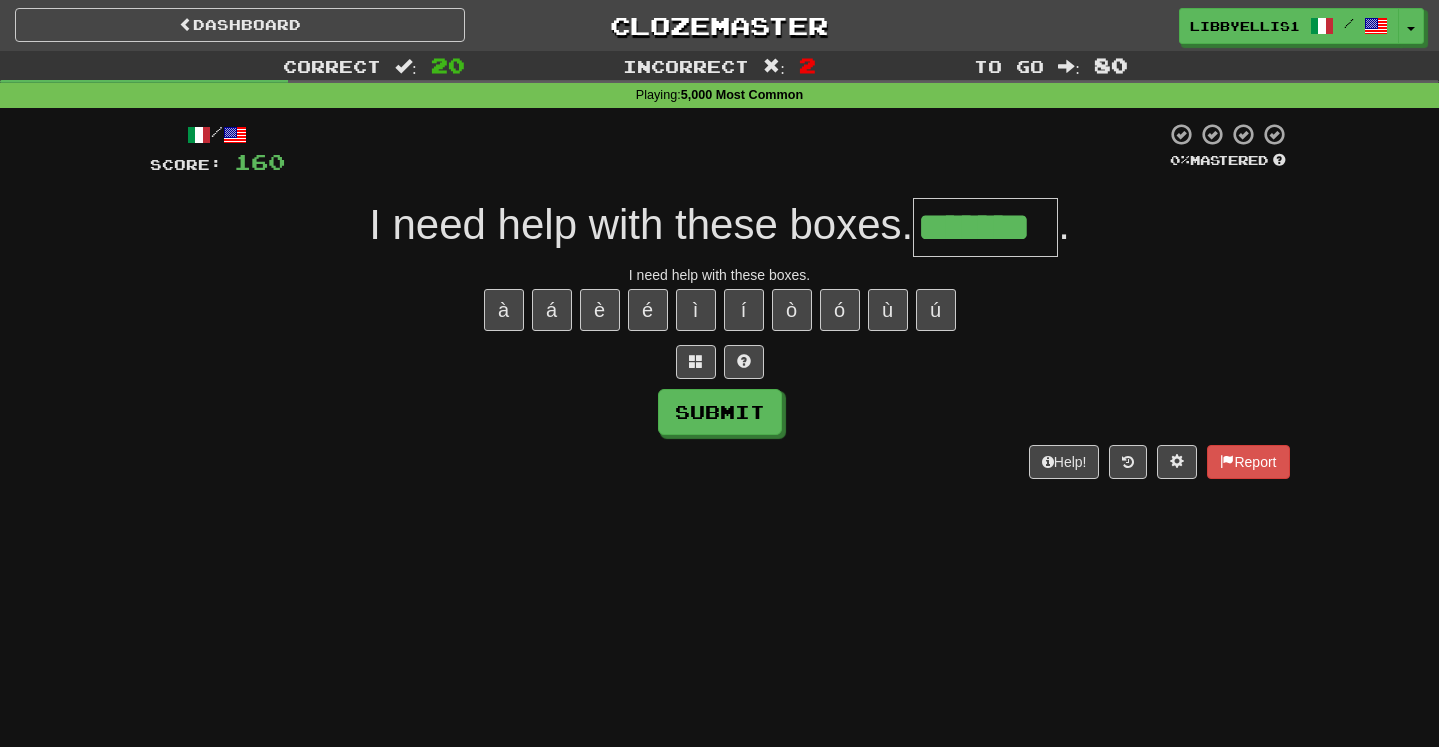 type on "*******" 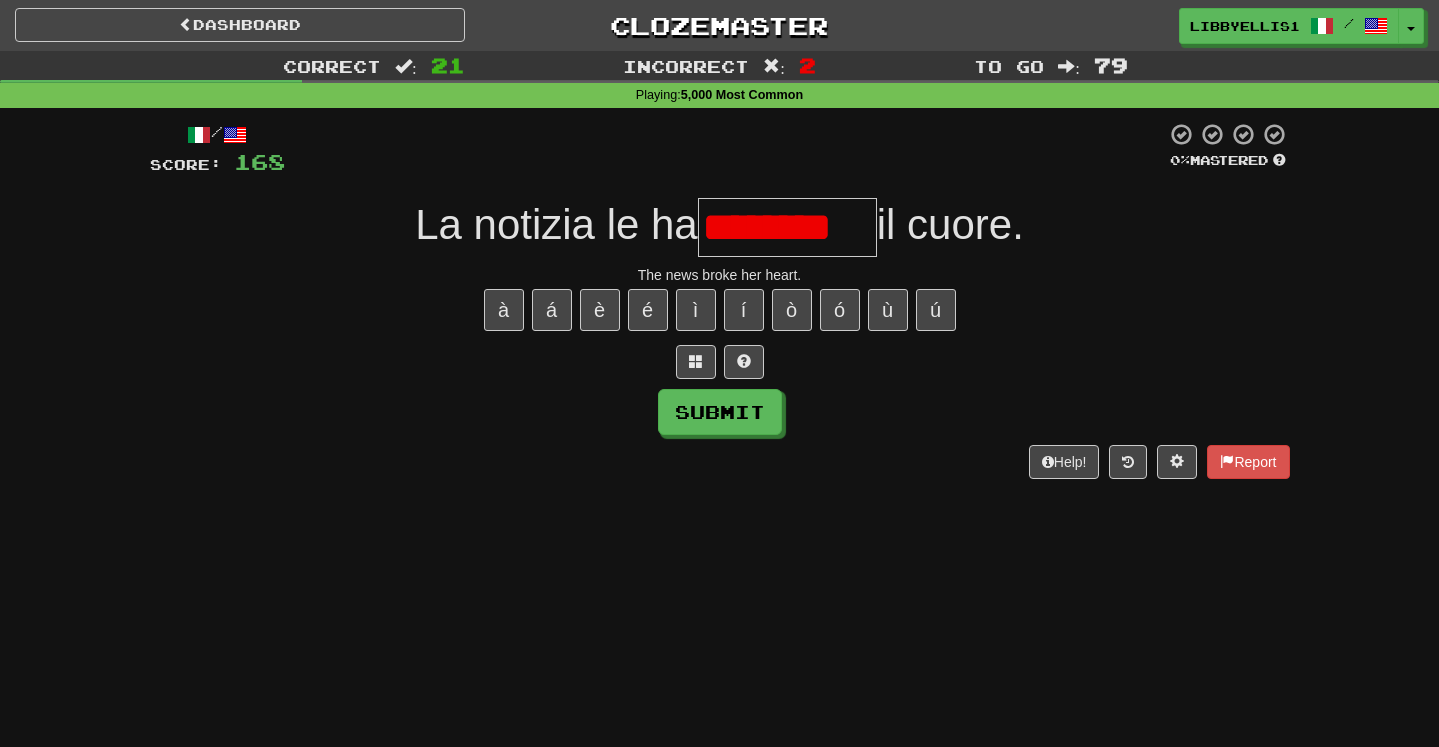 scroll, scrollTop: 0, scrollLeft: 0, axis: both 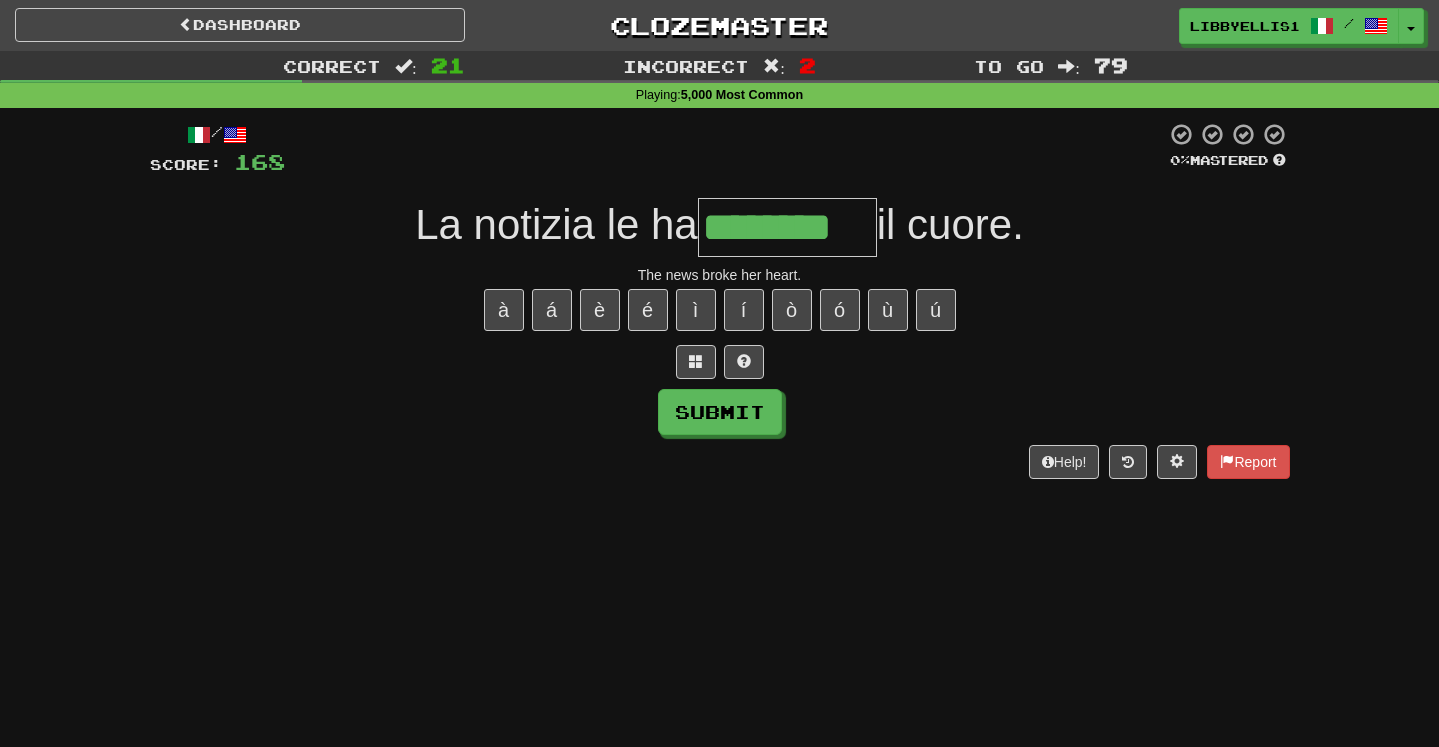 type on "********" 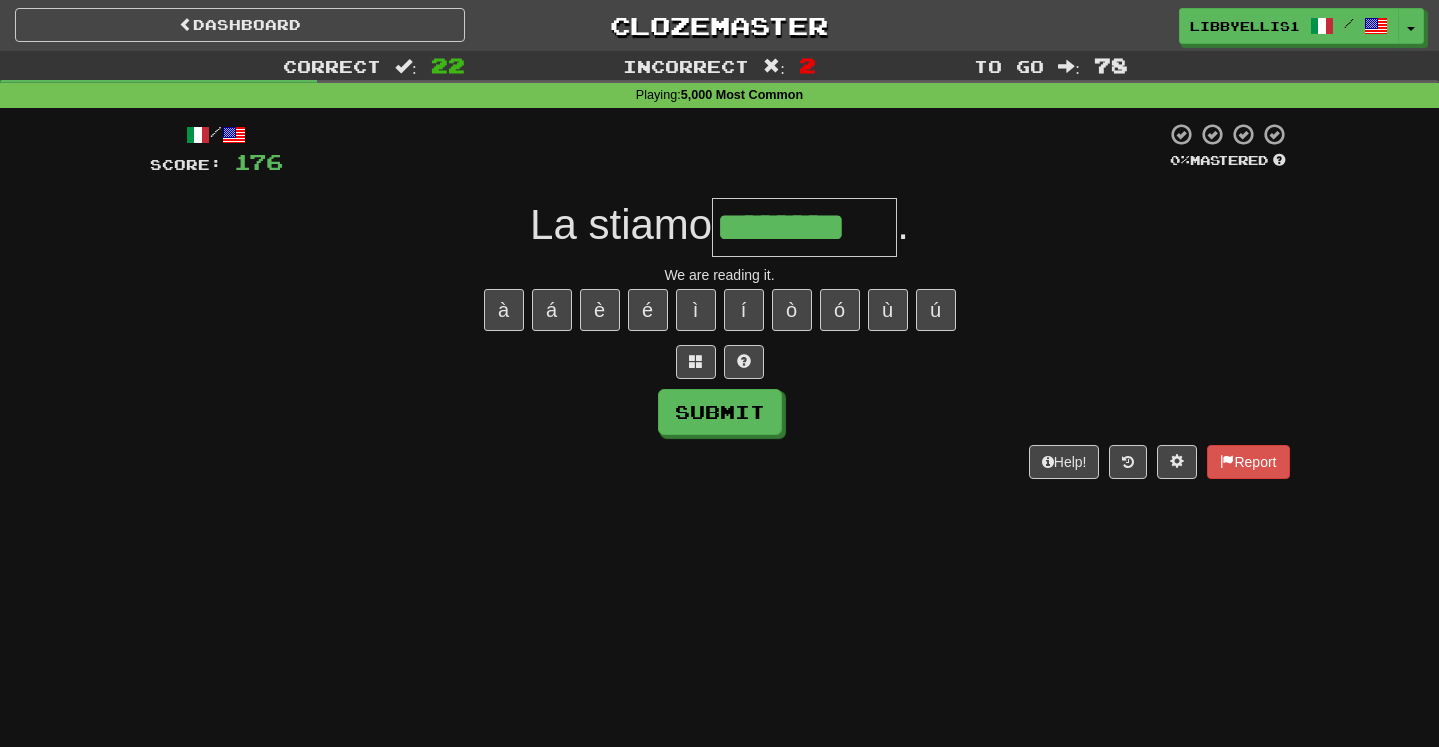 type on "********" 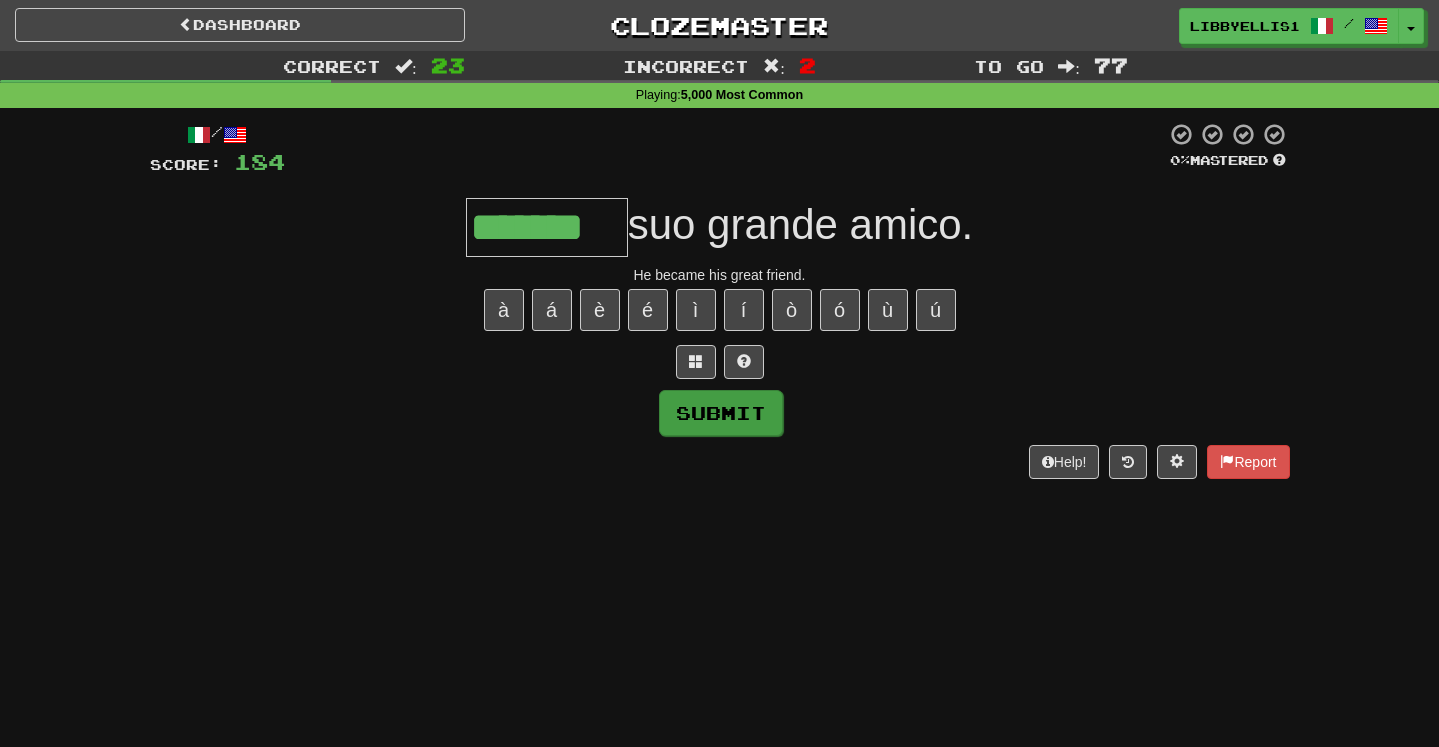 type on "*******" 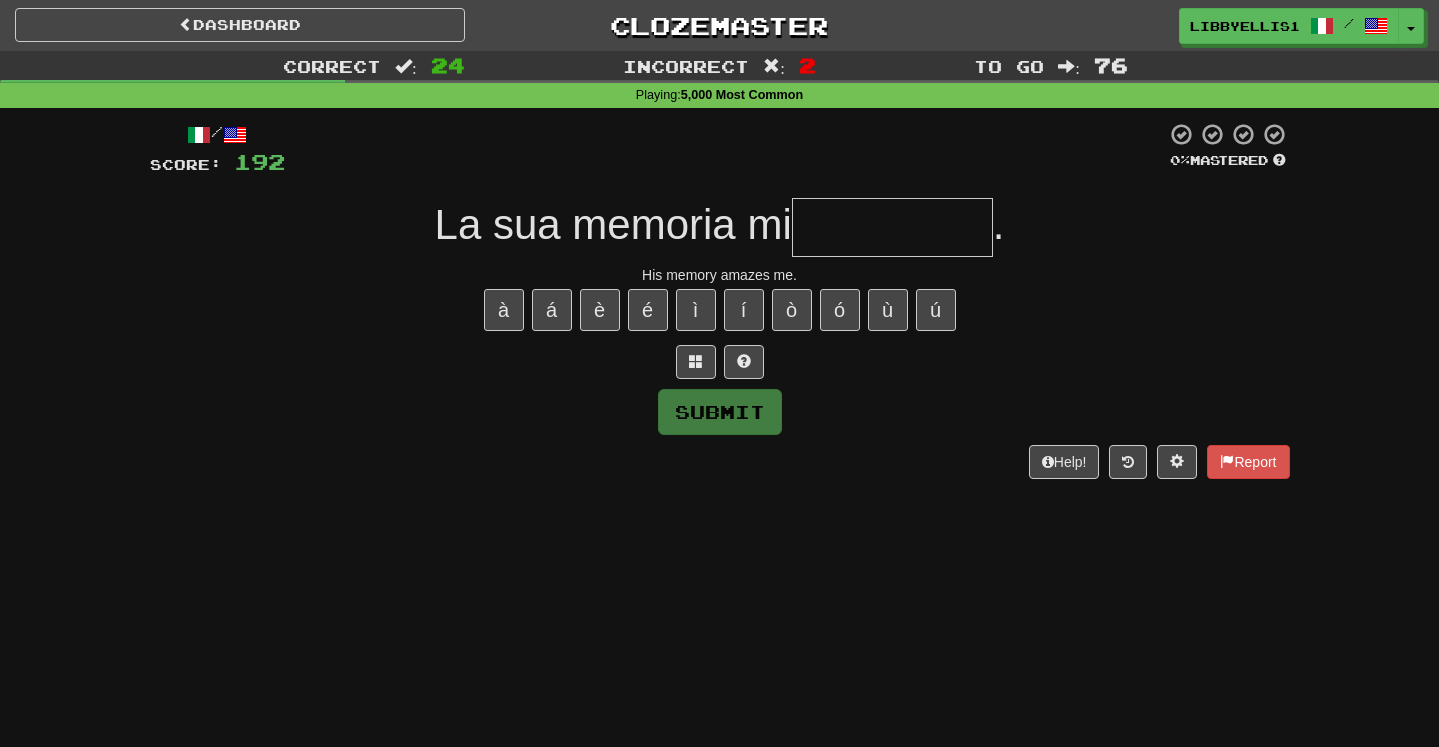 type on "*" 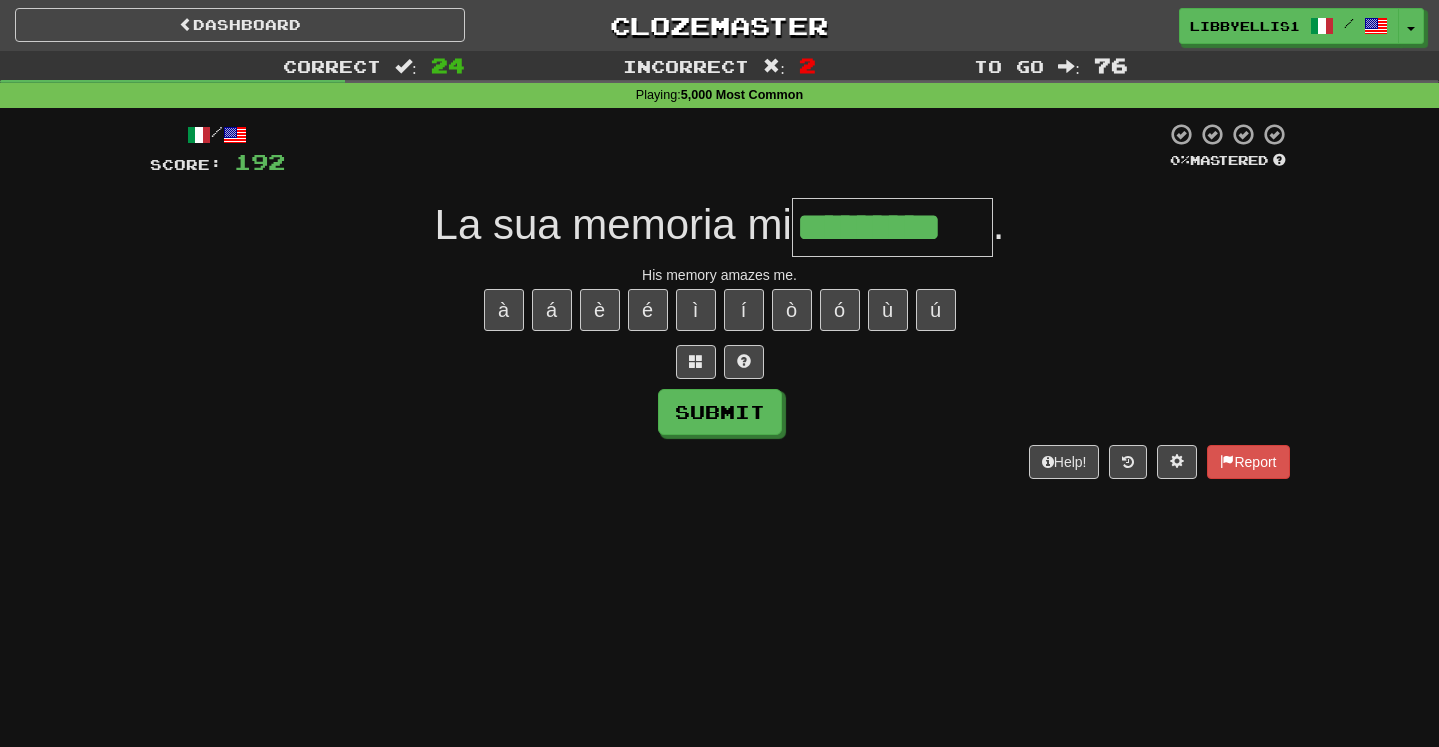 type on "*********" 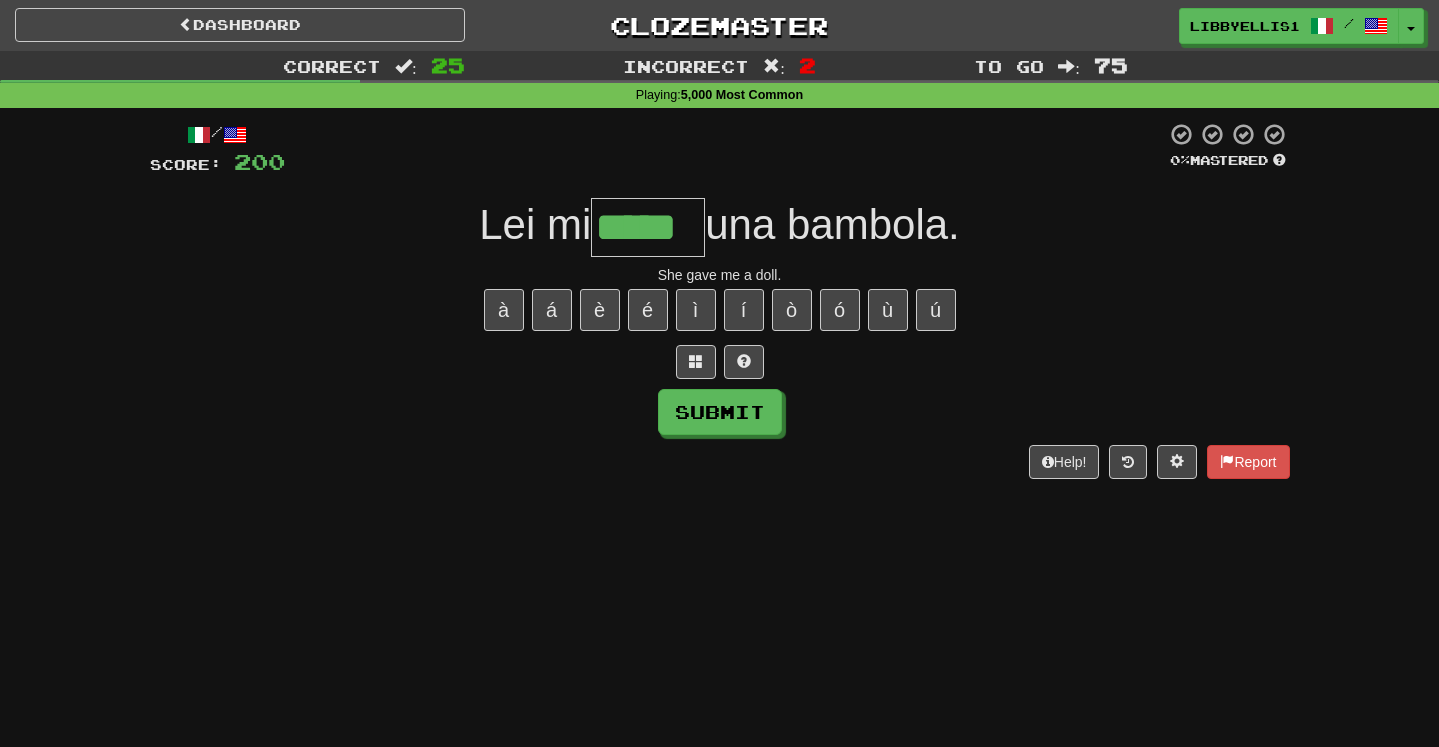 type on "*****" 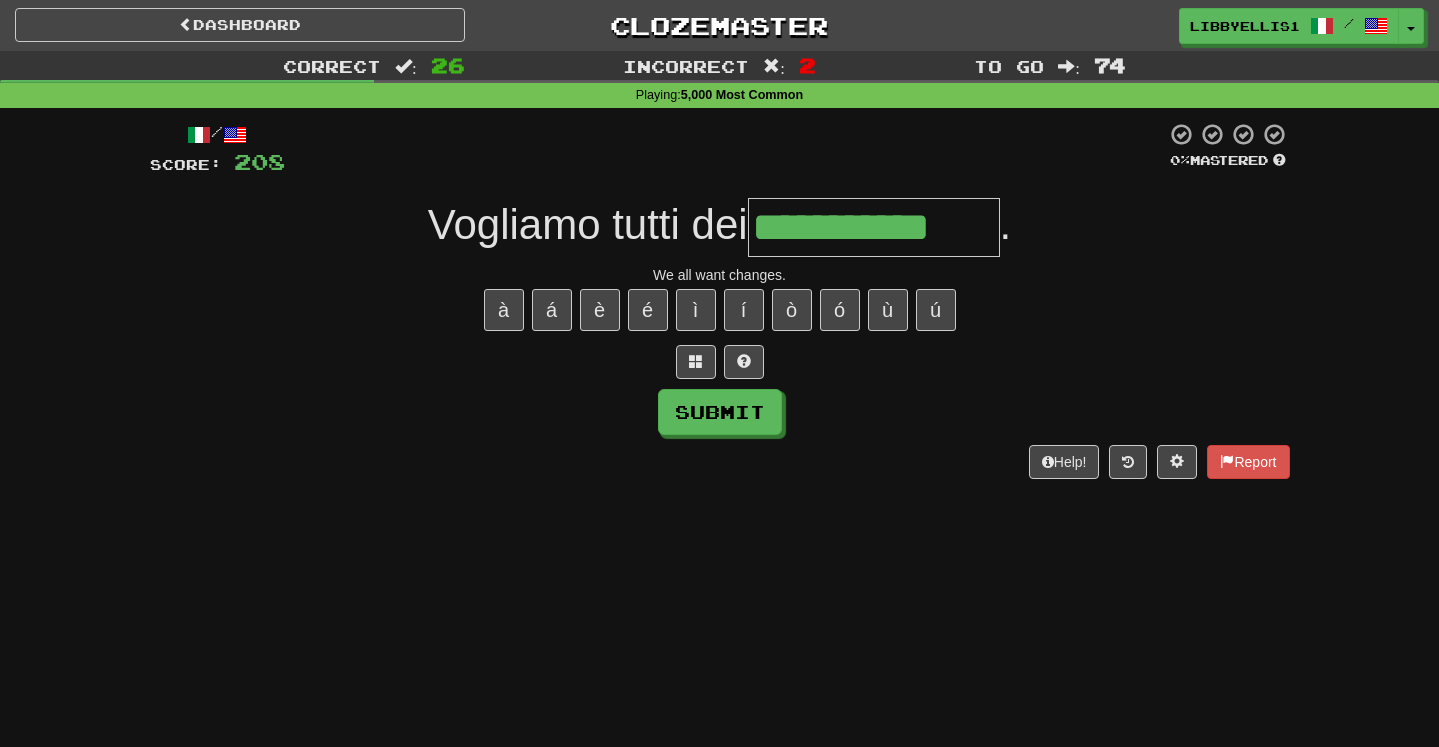 type on "**********" 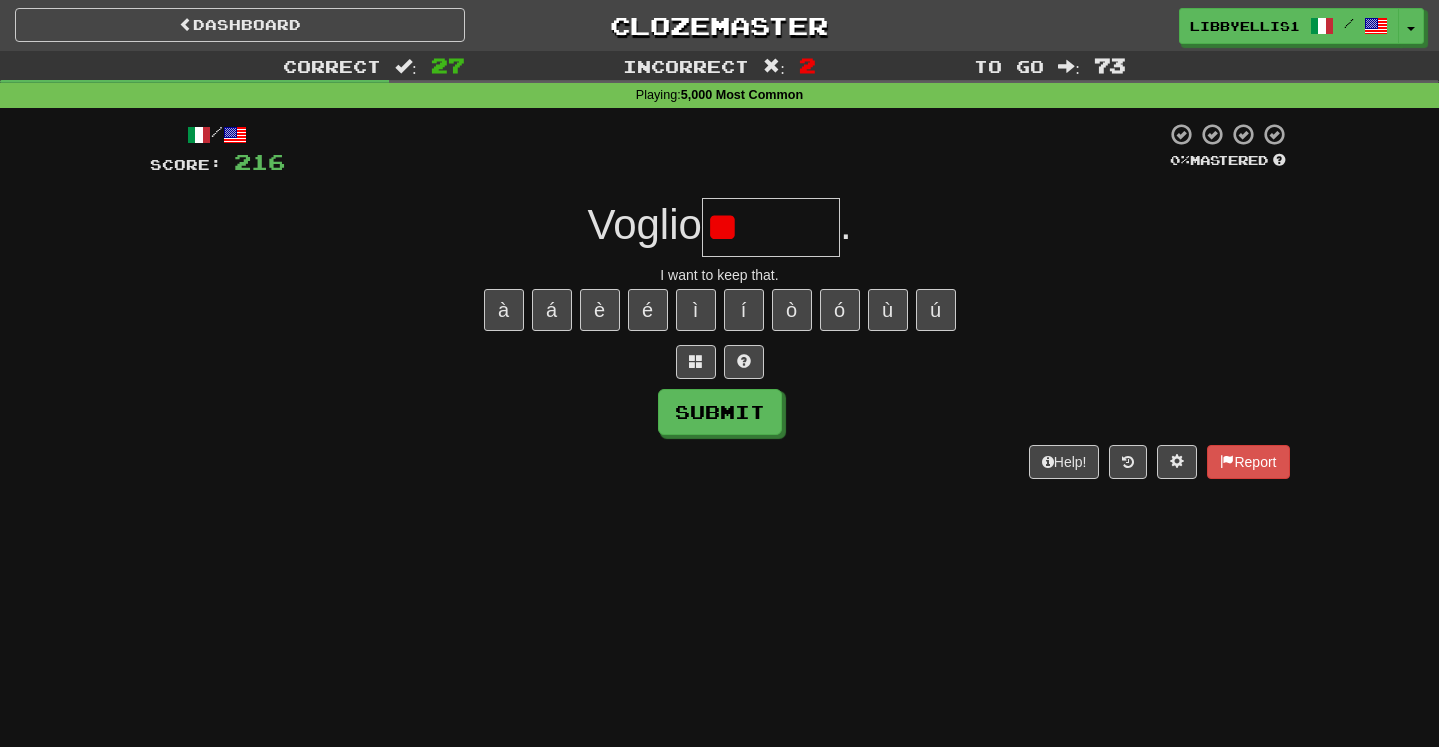 type on "*" 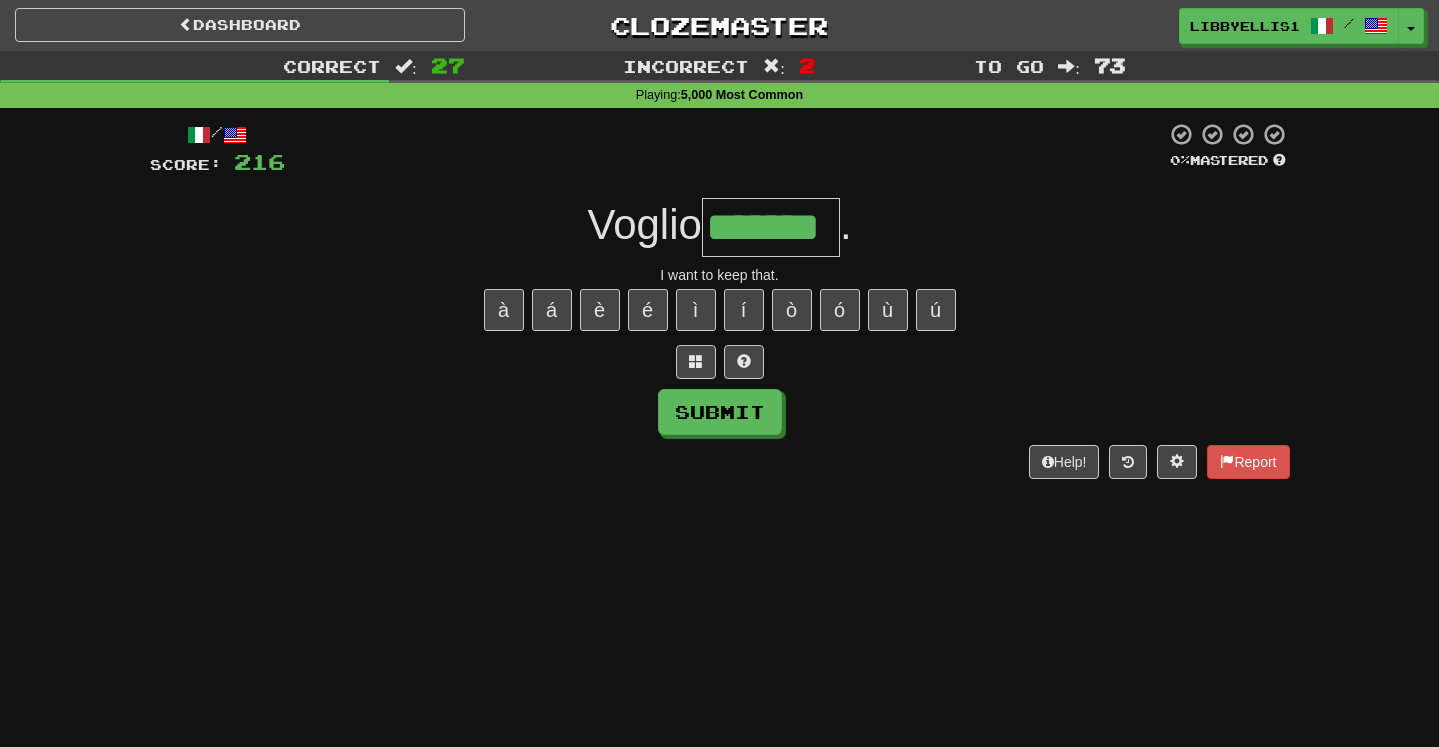 type on "*******" 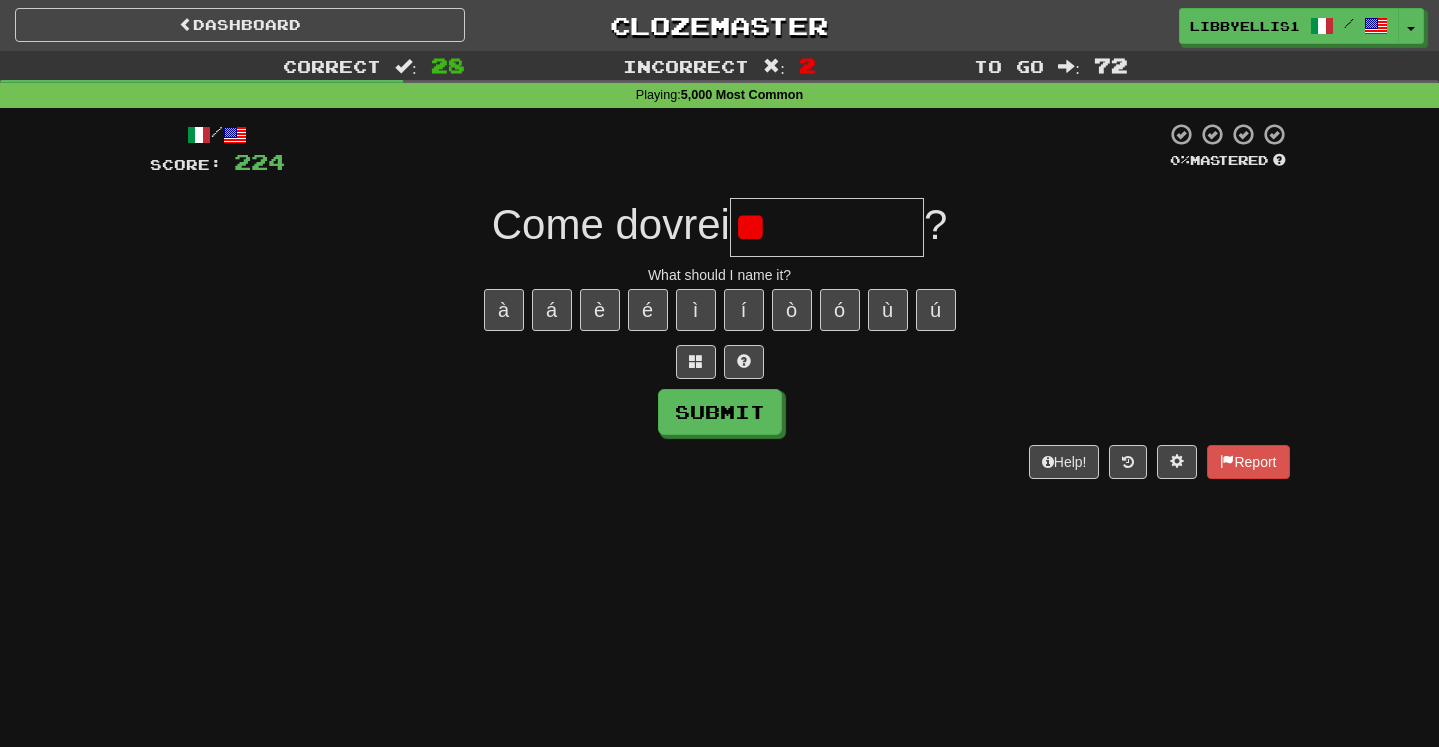 type on "*" 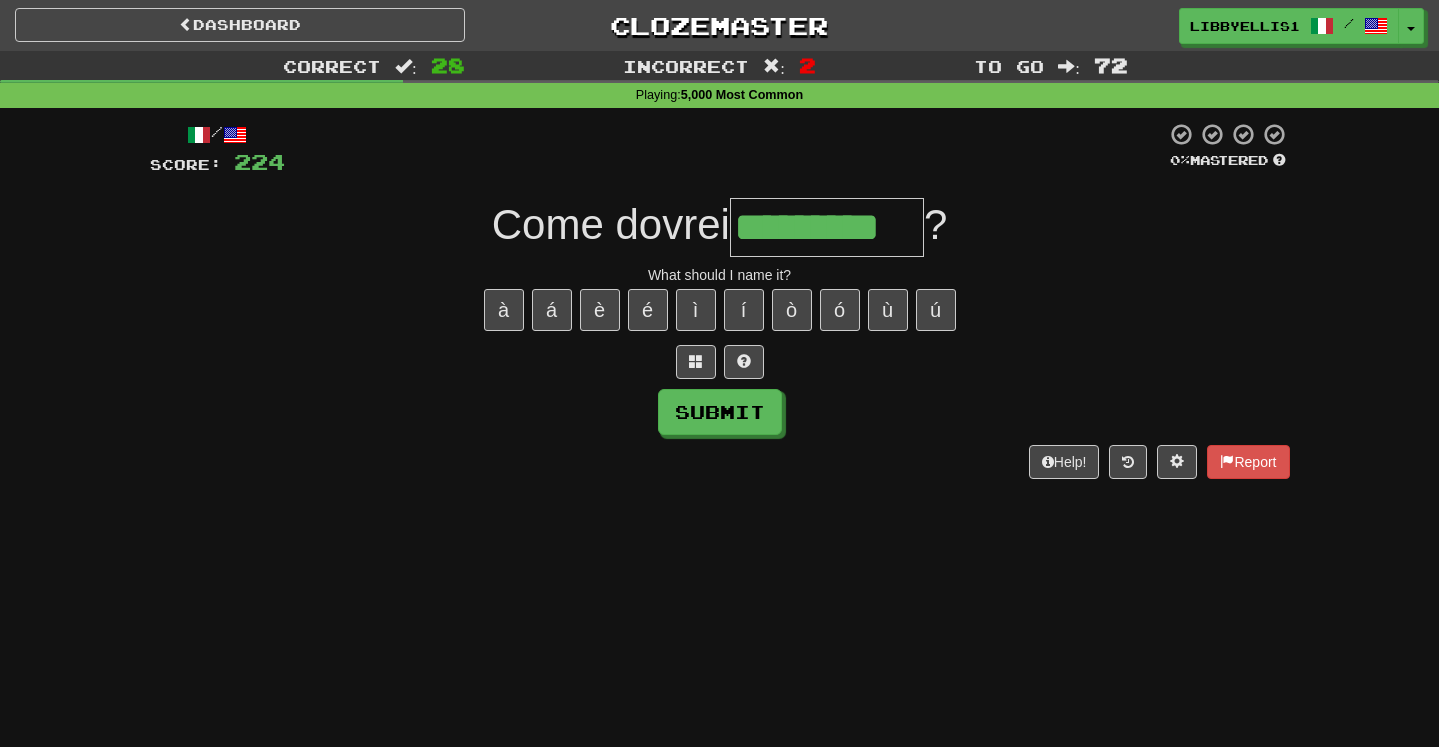 type on "*********" 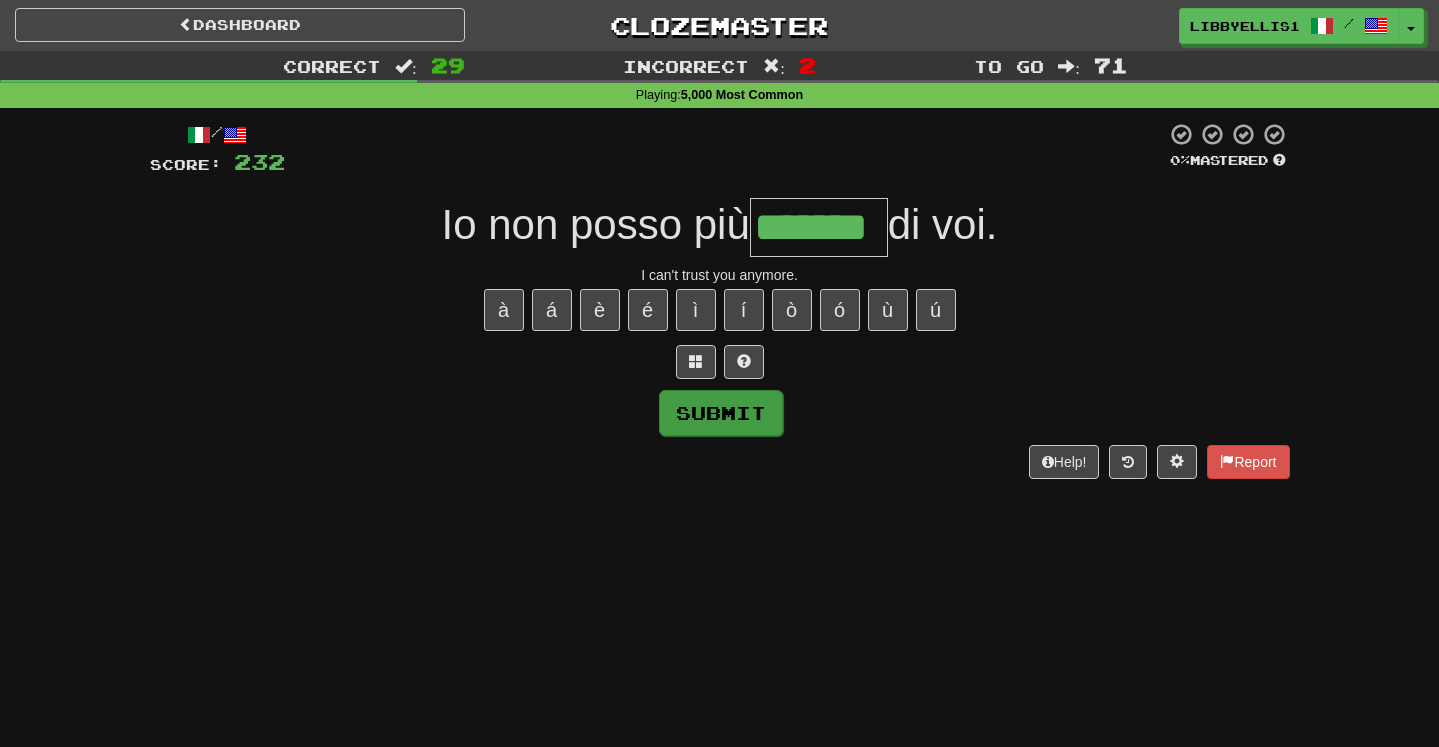 type on "*******" 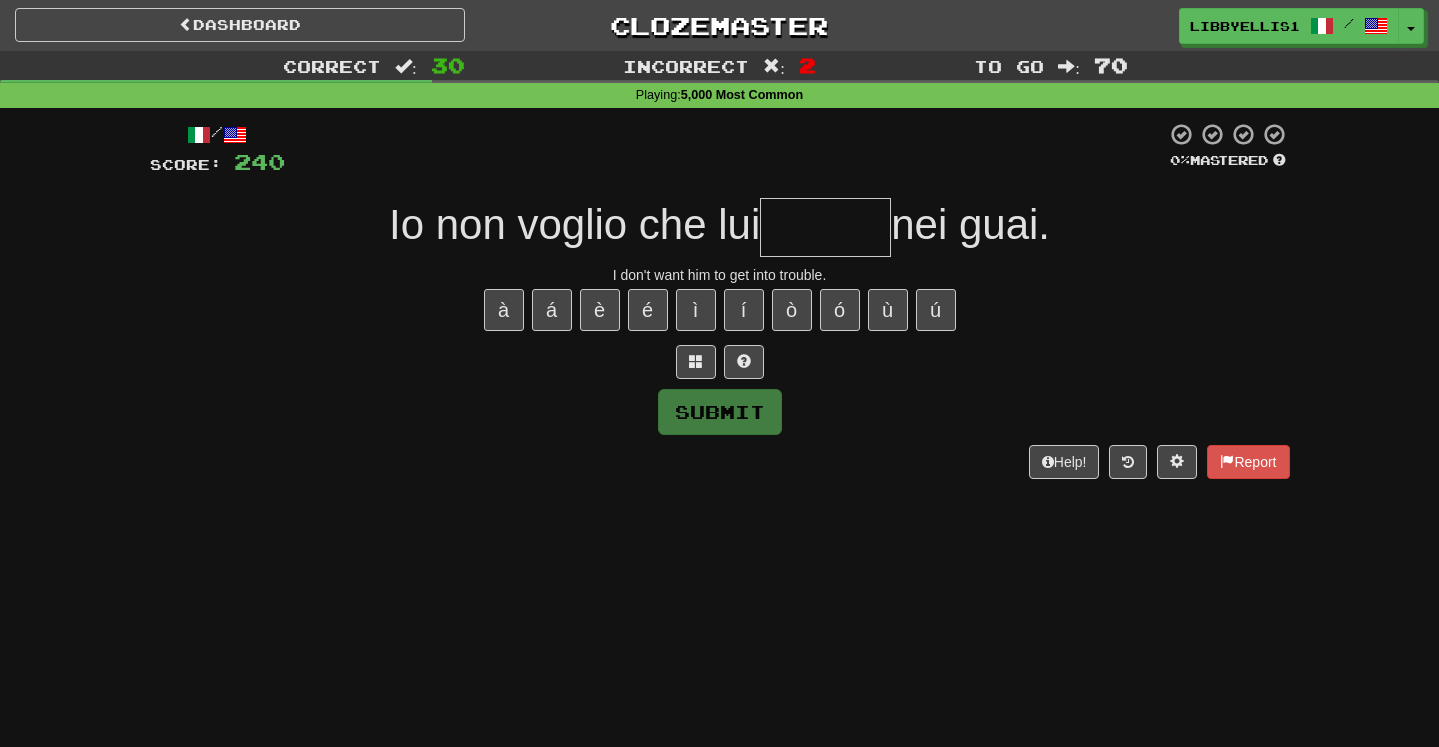 type on "*" 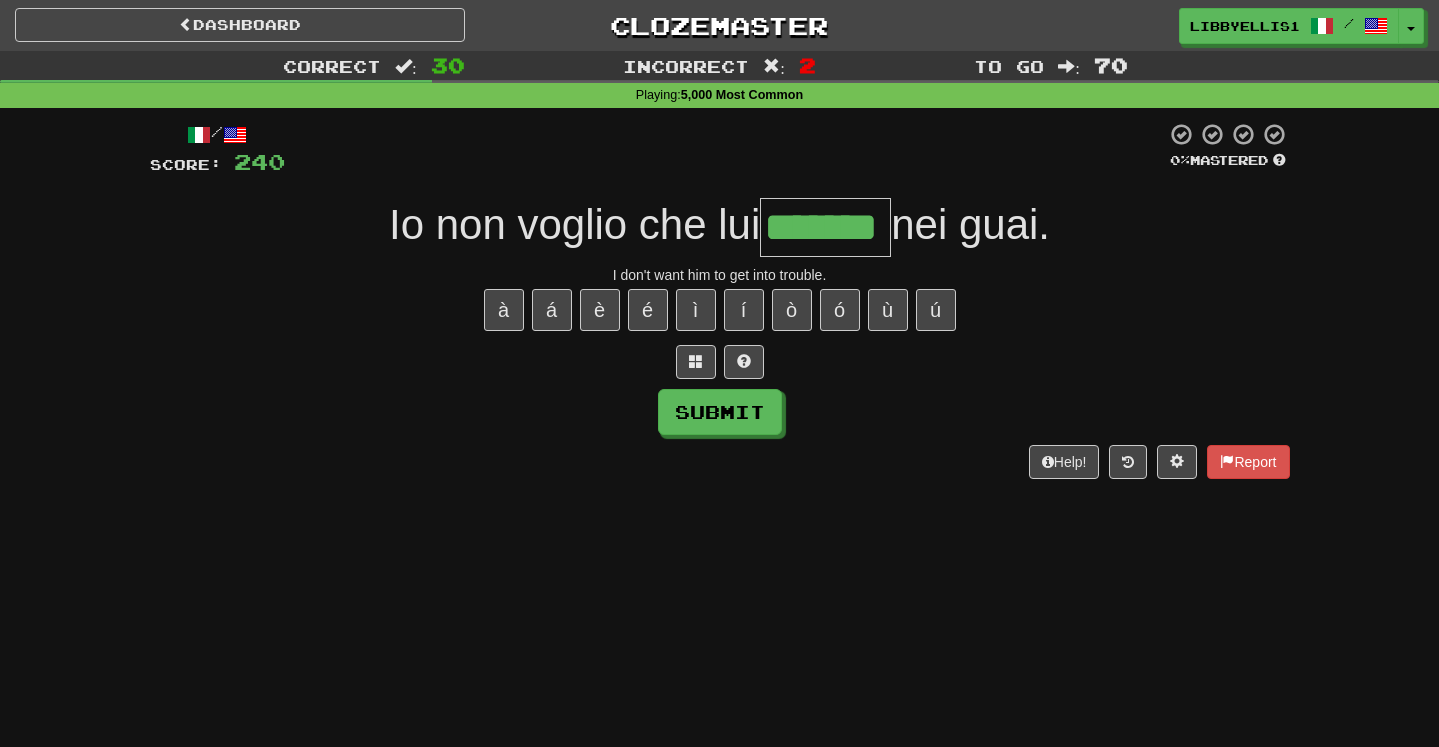 type on "*******" 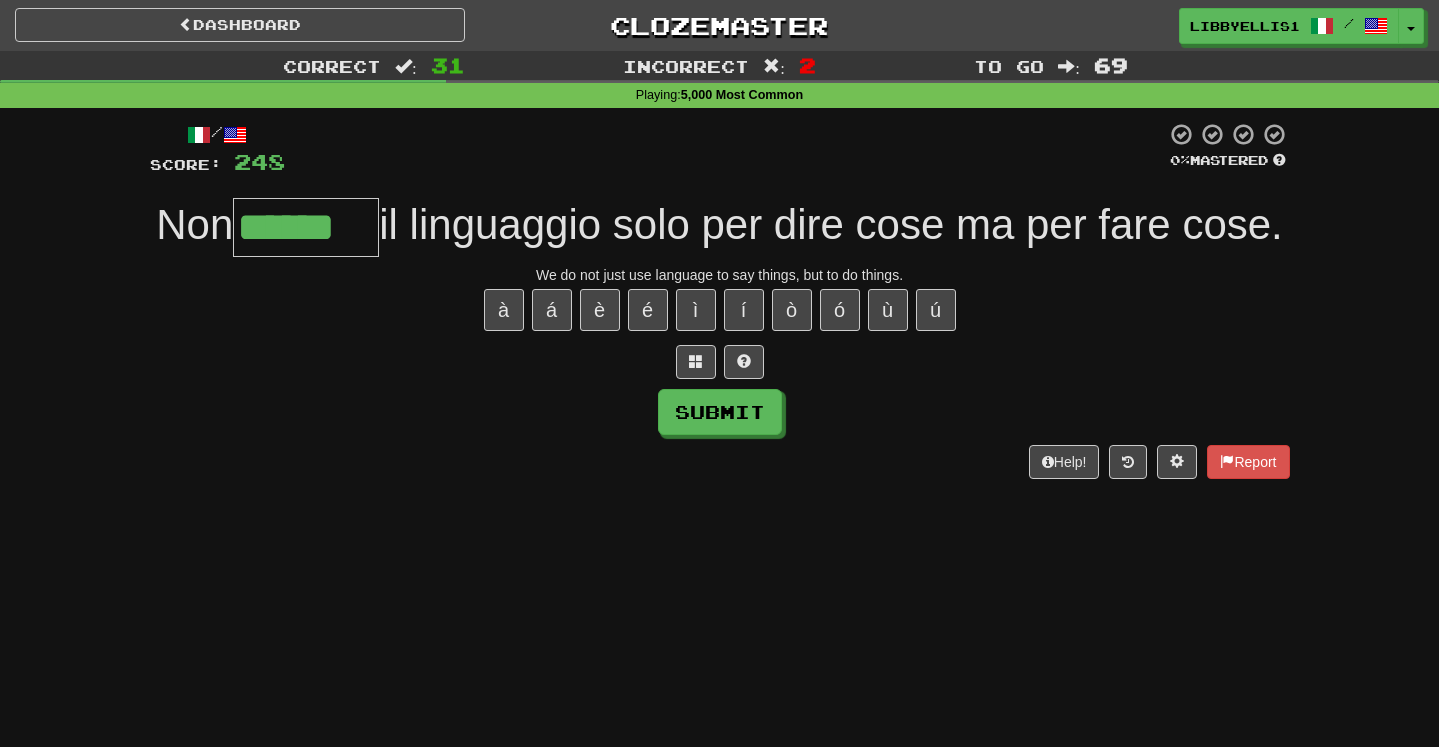 scroll, scrollTop: 0, scrollLeft: 0, axis: both 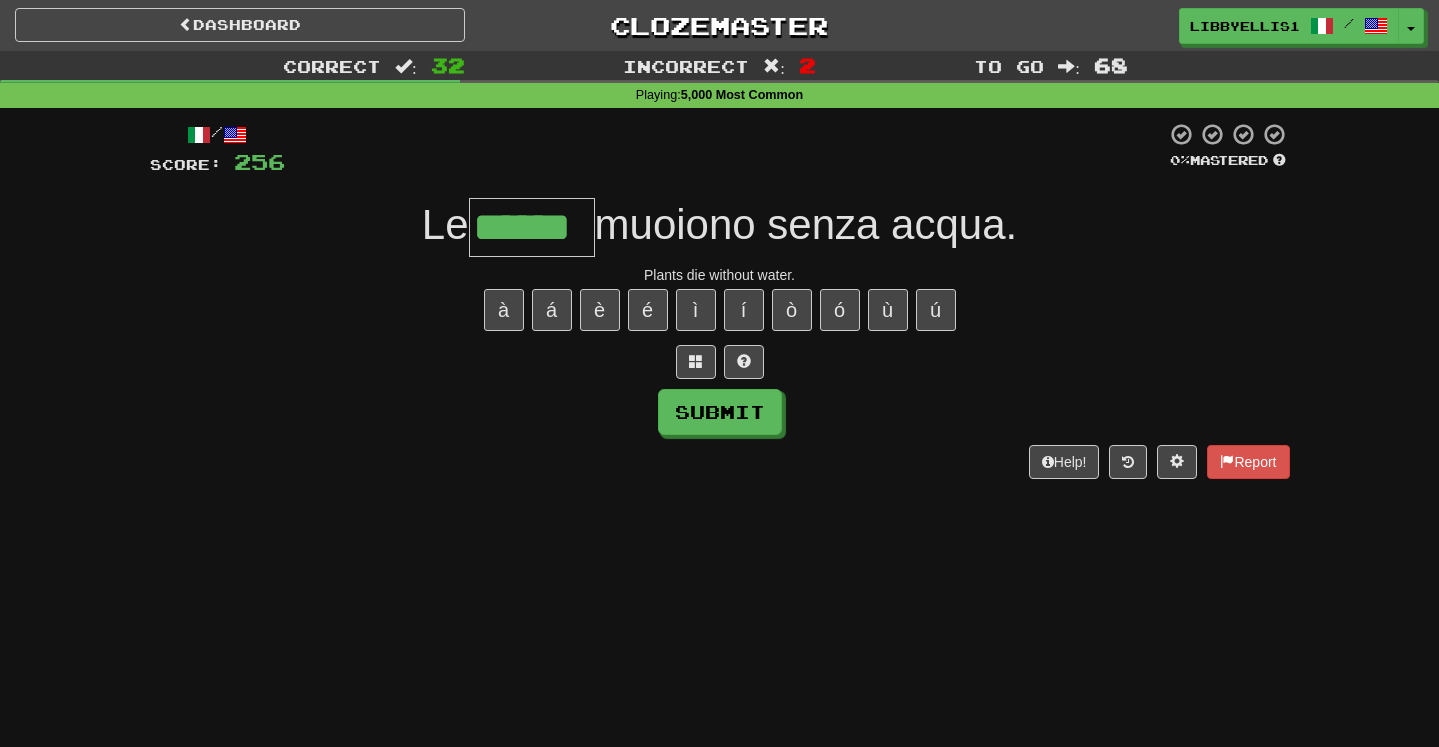 type on "******" 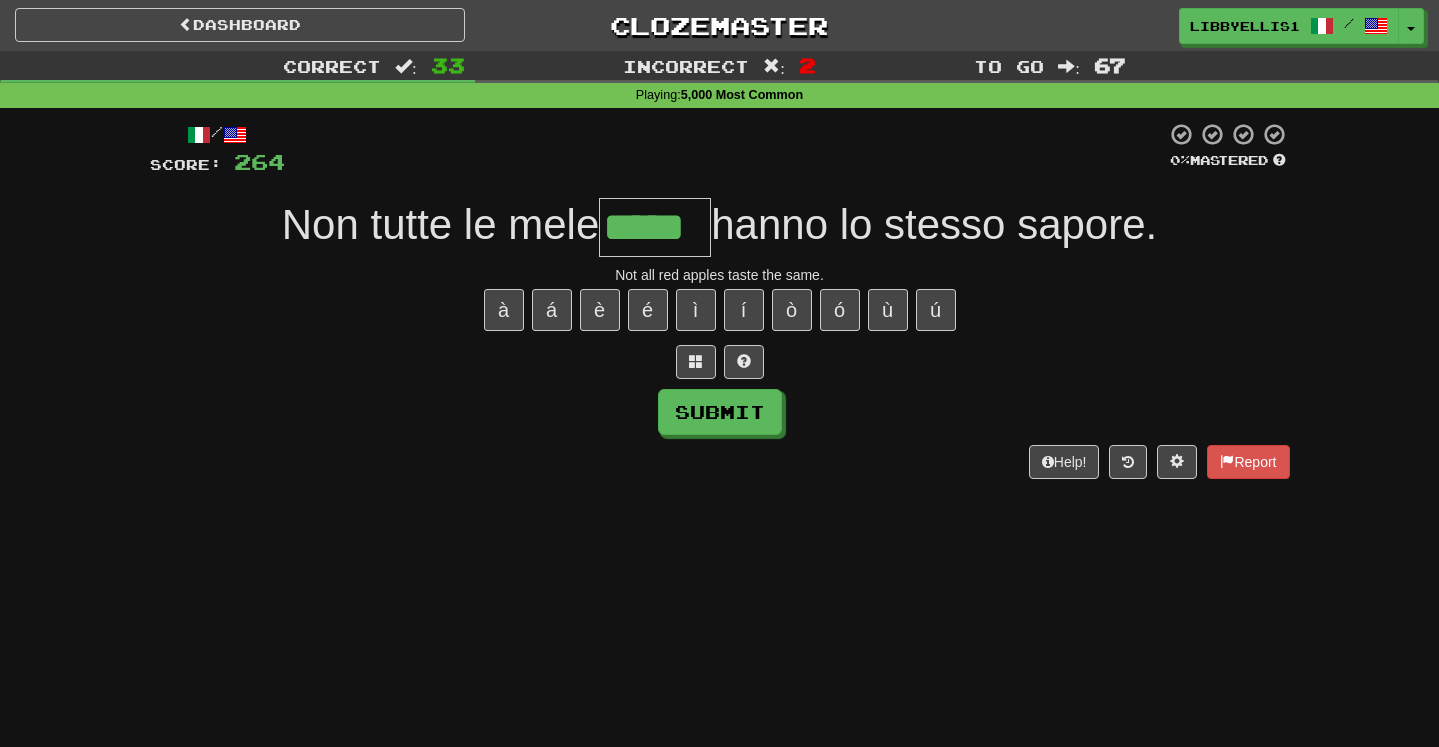 type on "*****" 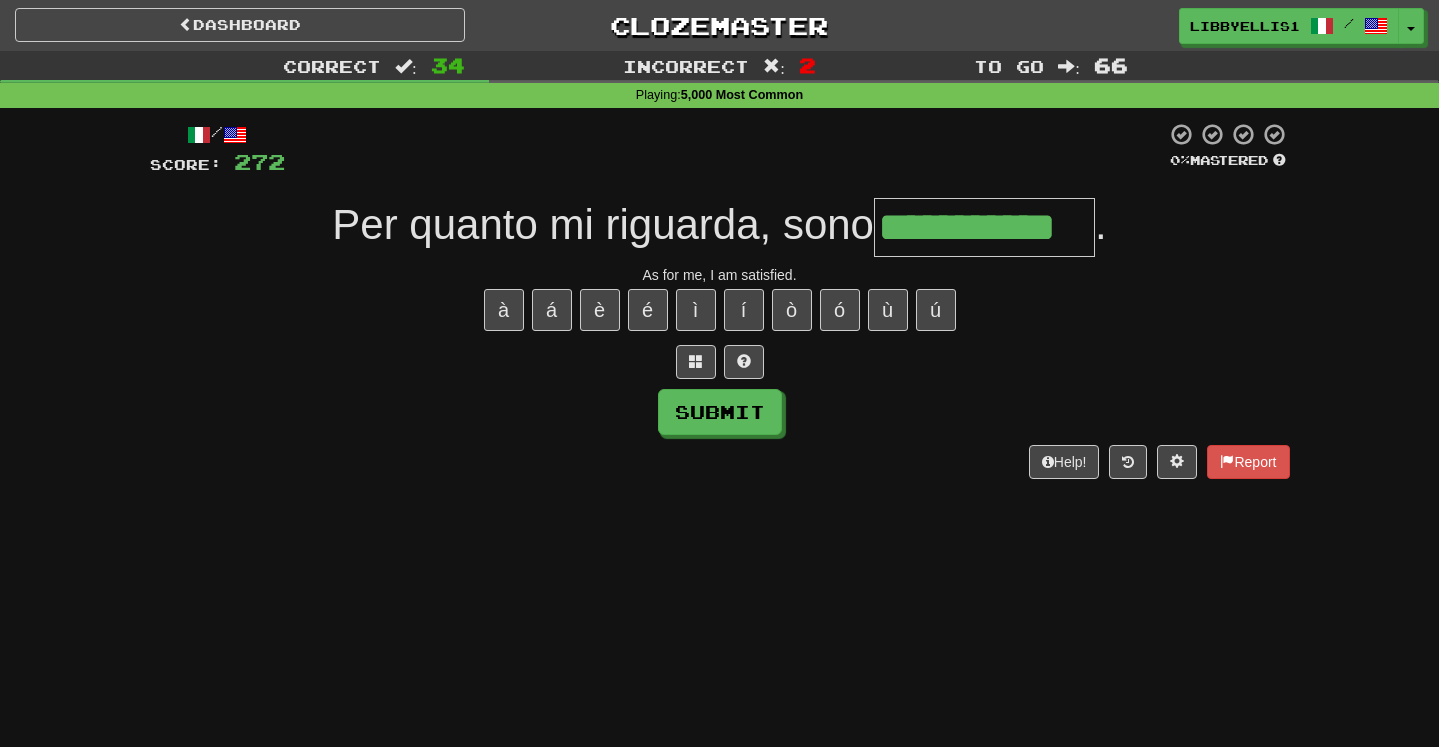type on "**********" 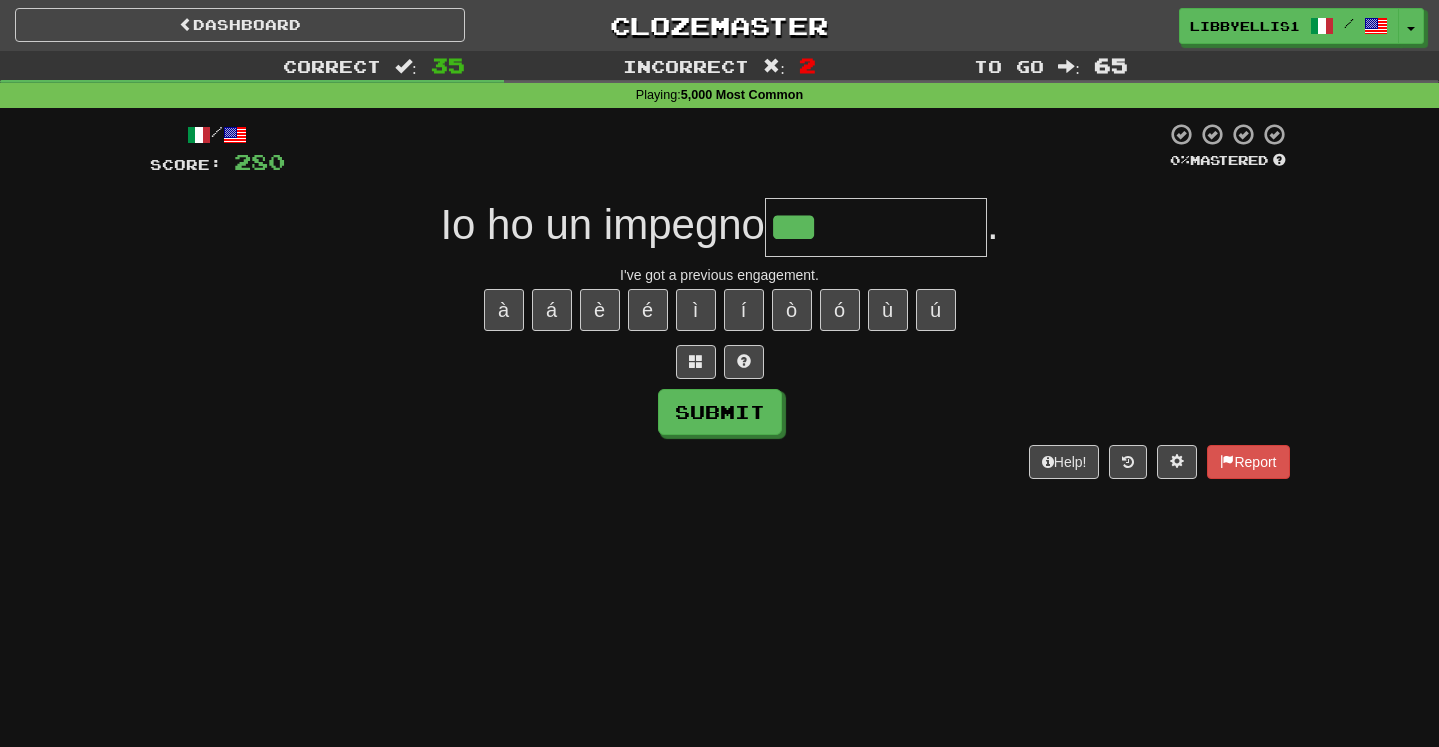 type on "**********" 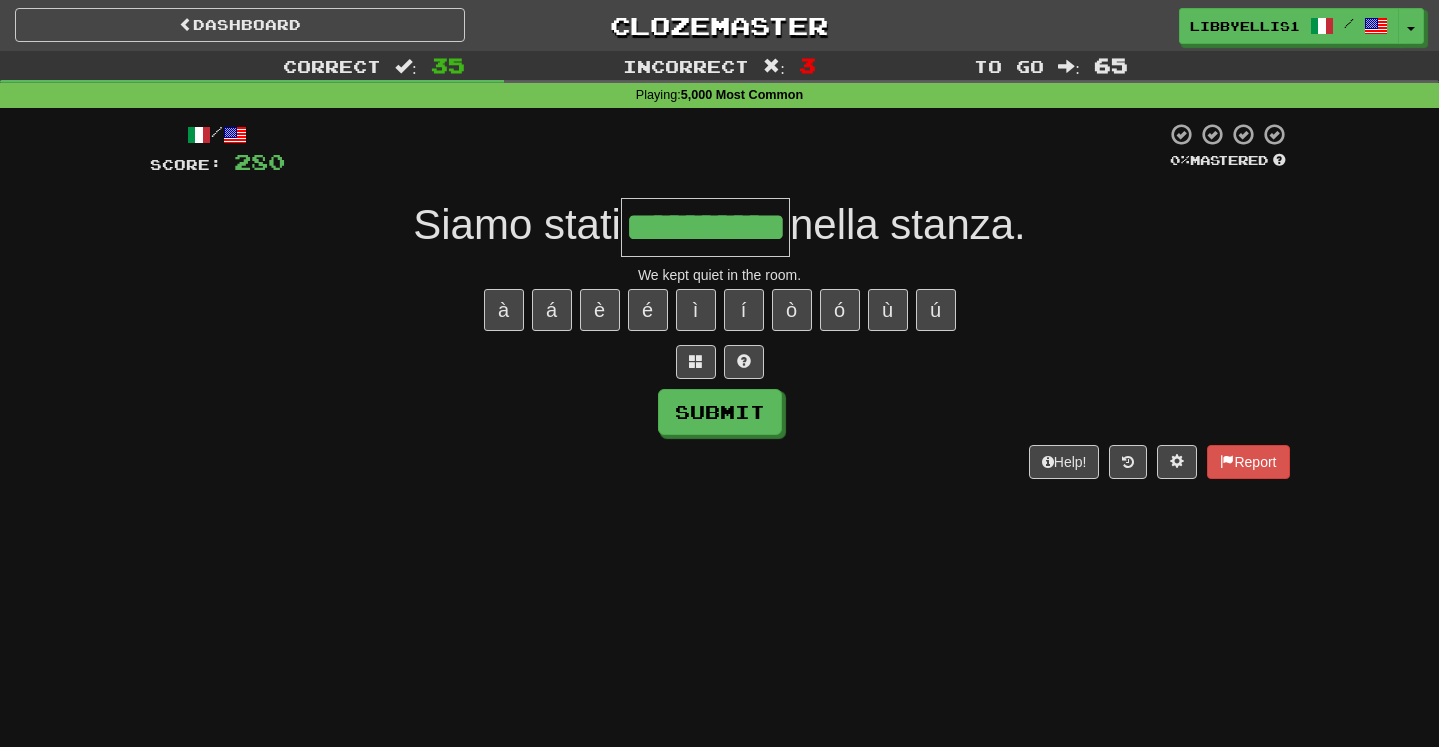 type on "**********" 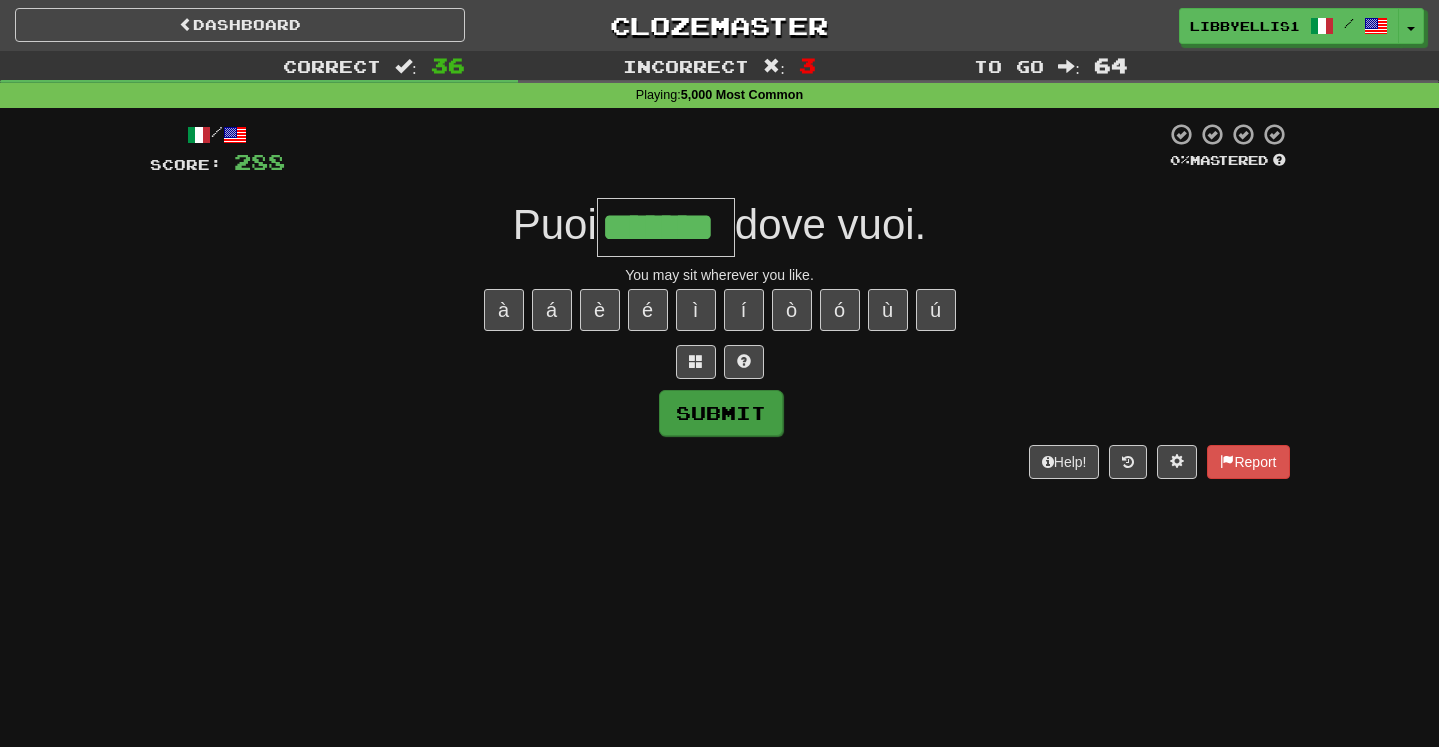 type on "*******" 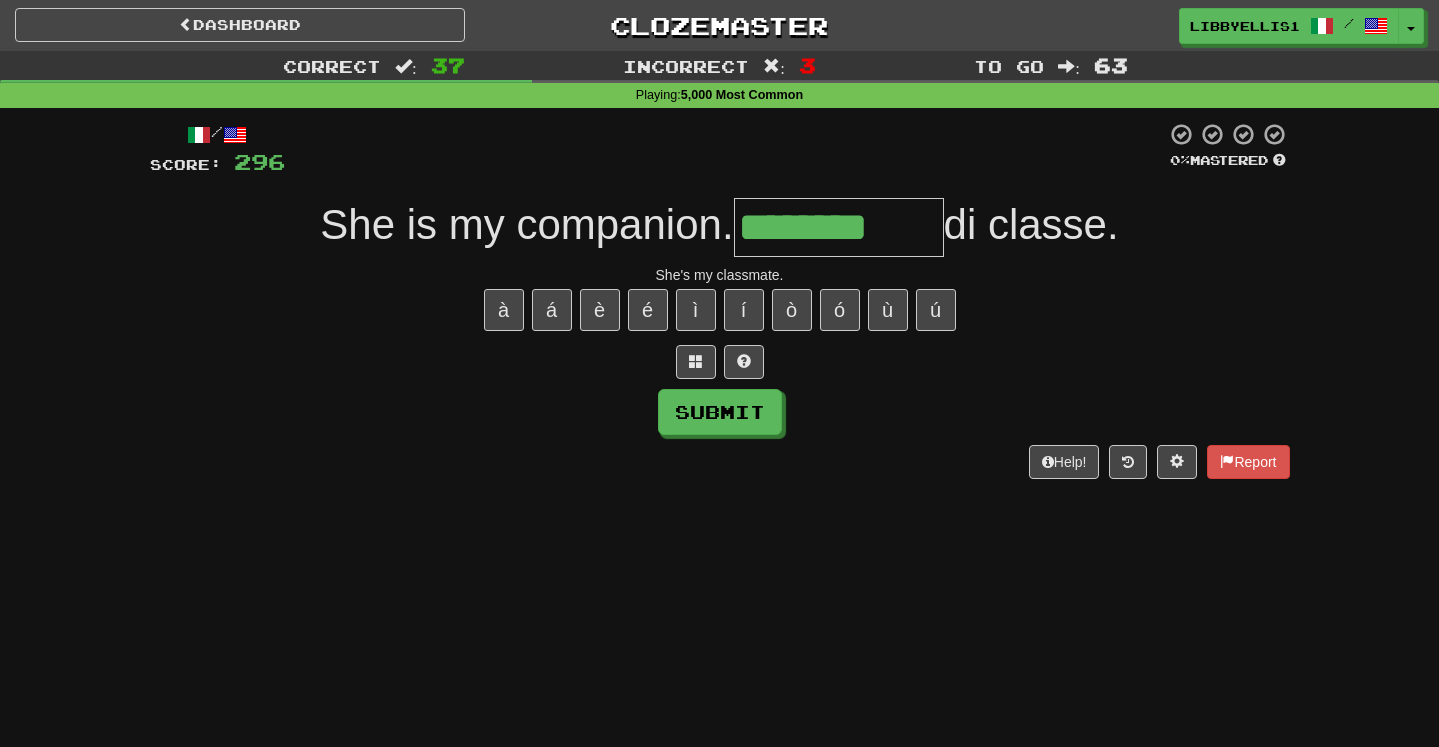 type on "********" 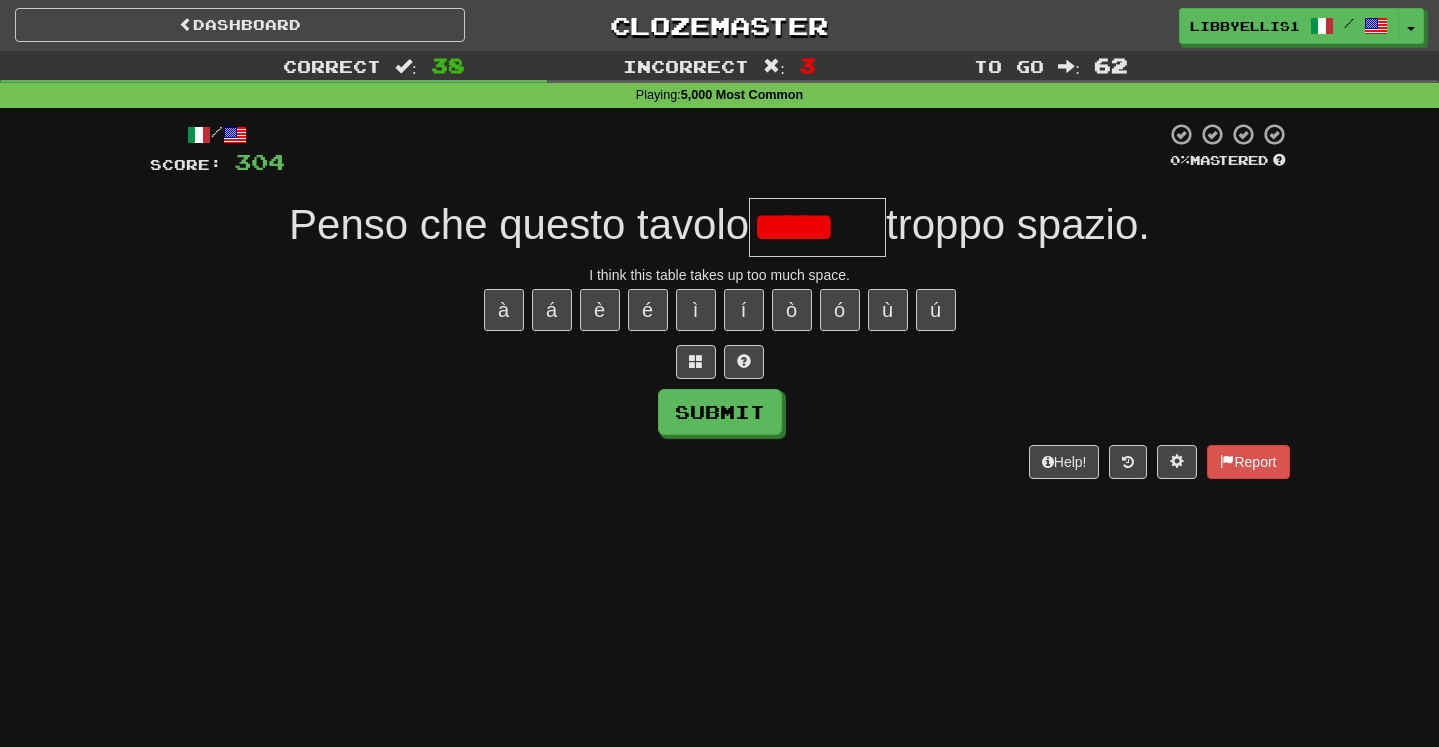 scroll, scrollTop: 0, scrollLeft: 0, axis: both 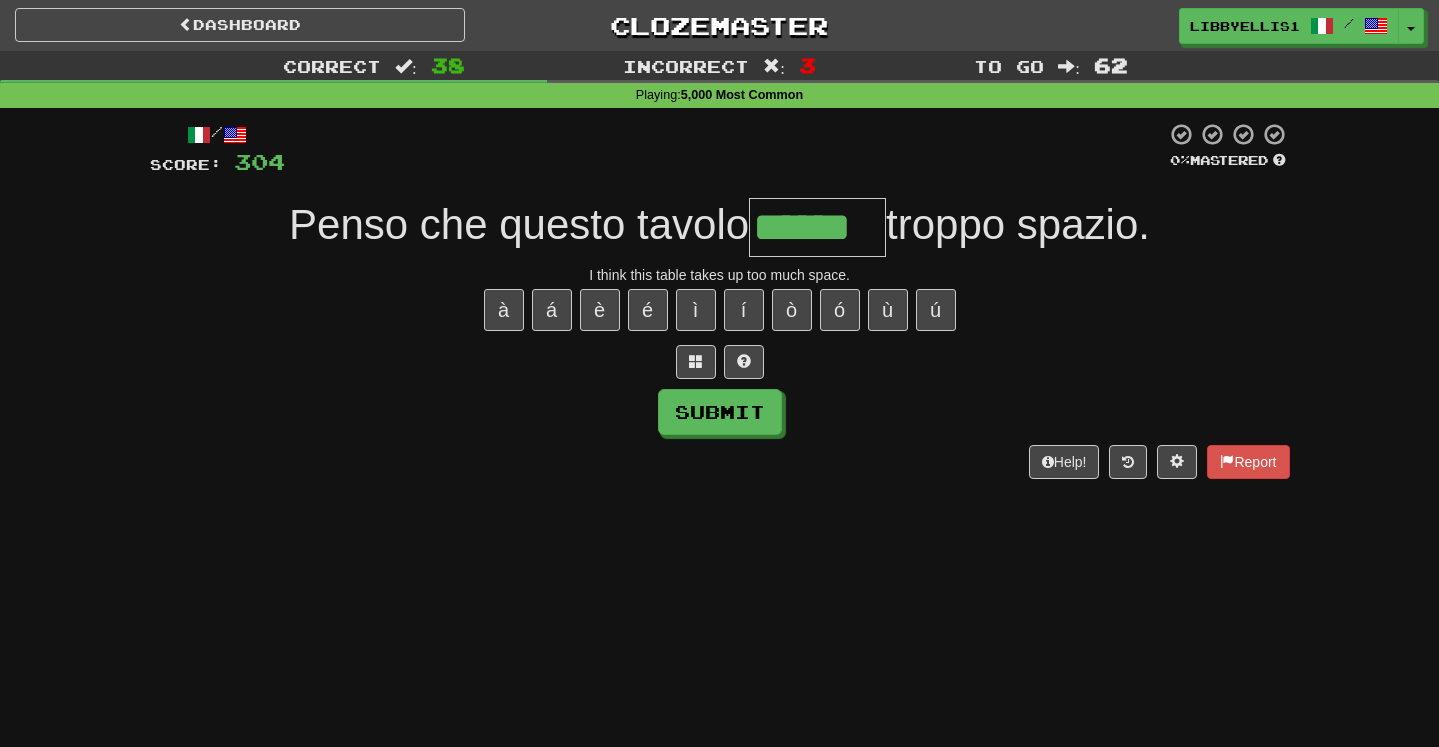 type on "******" 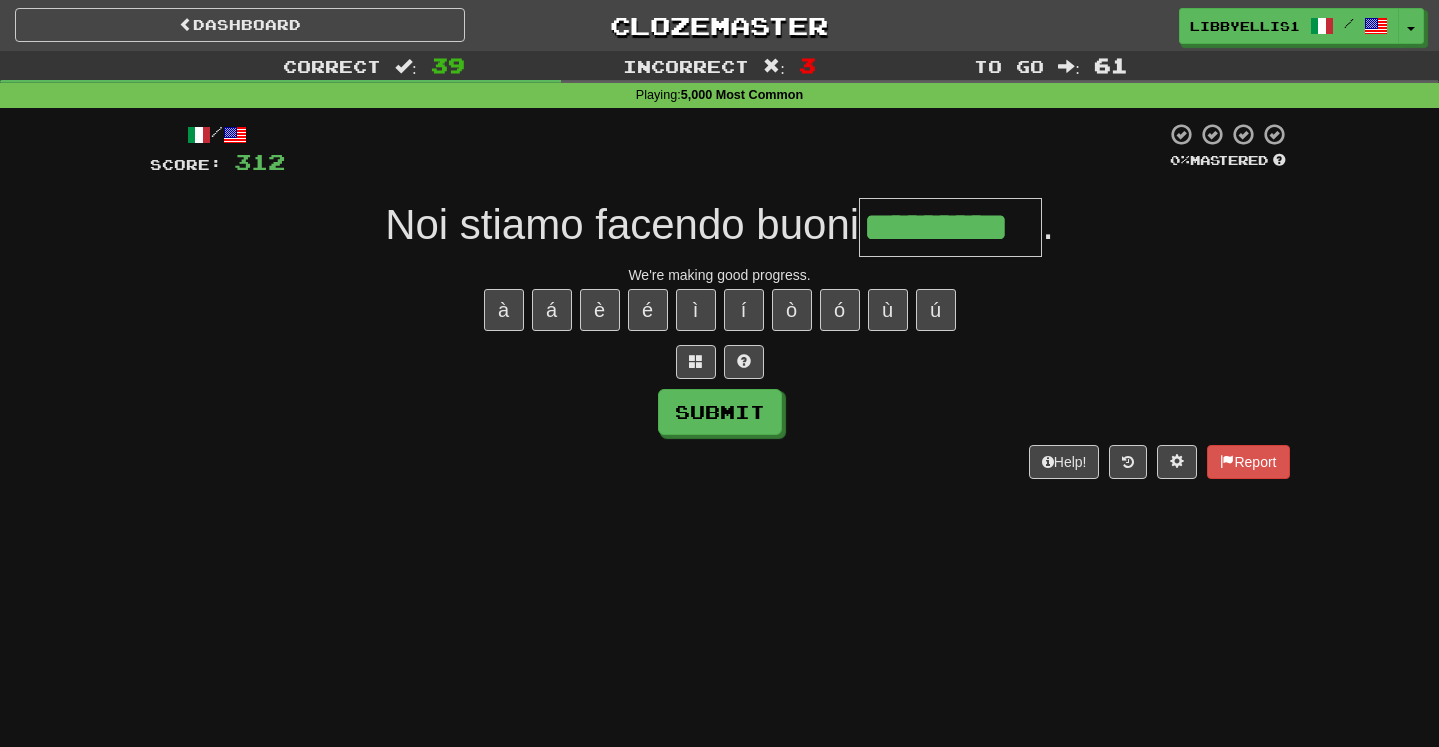 type on "*********" 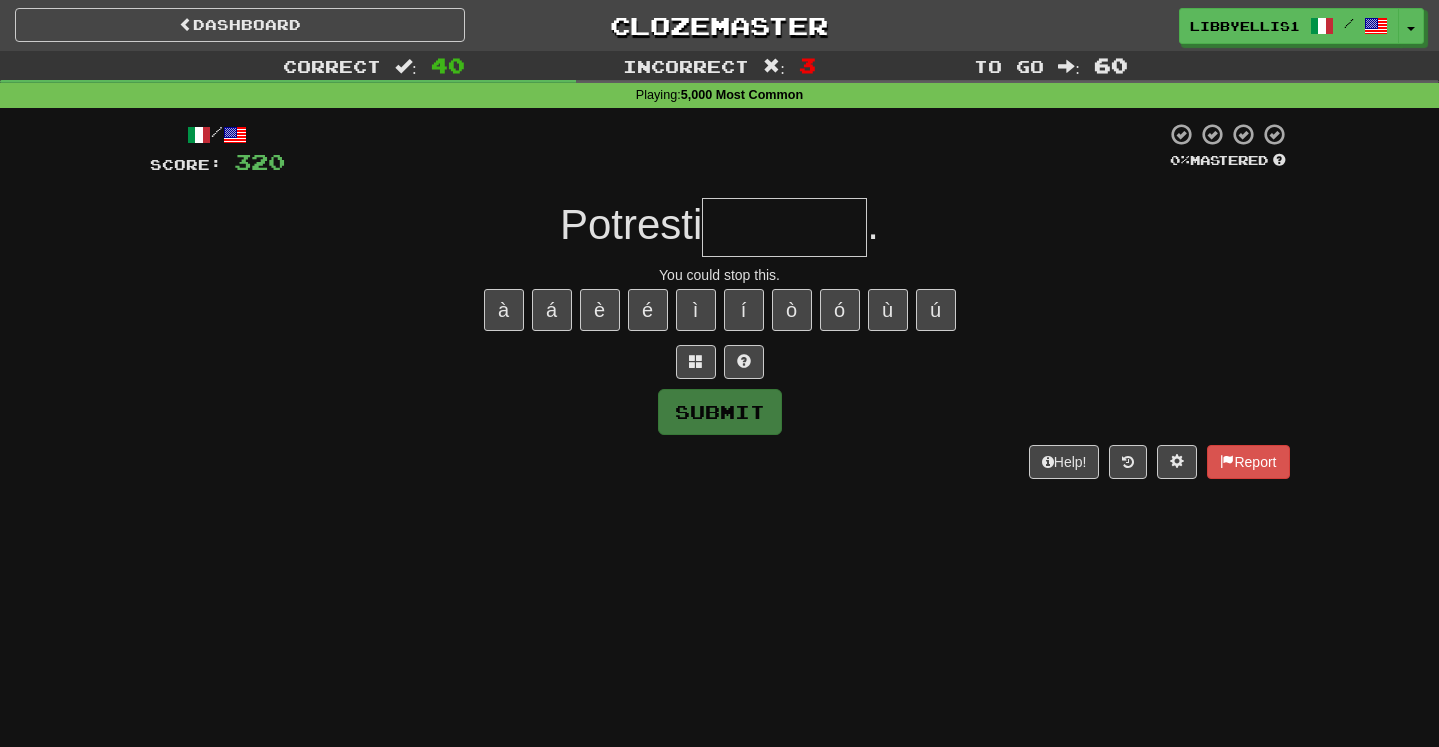 type on "*" 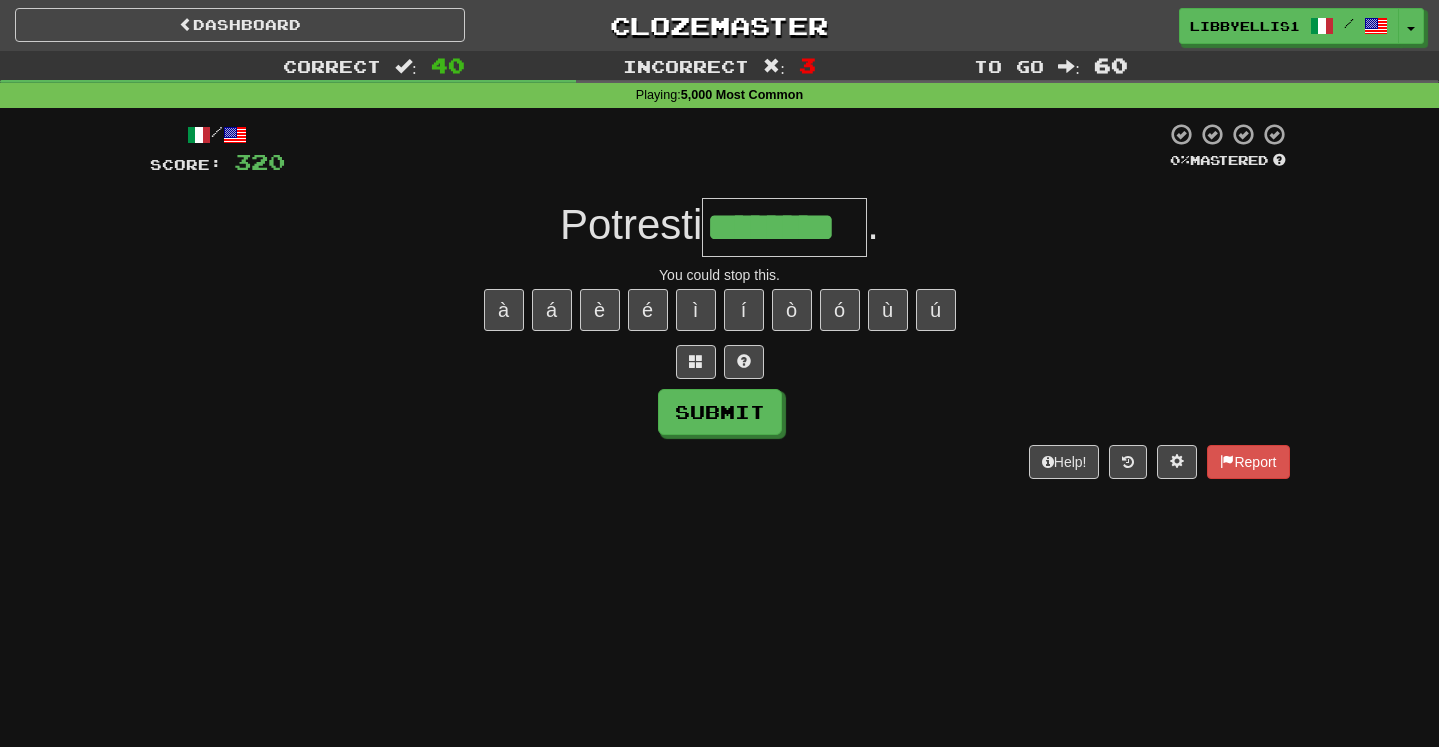type on "********" 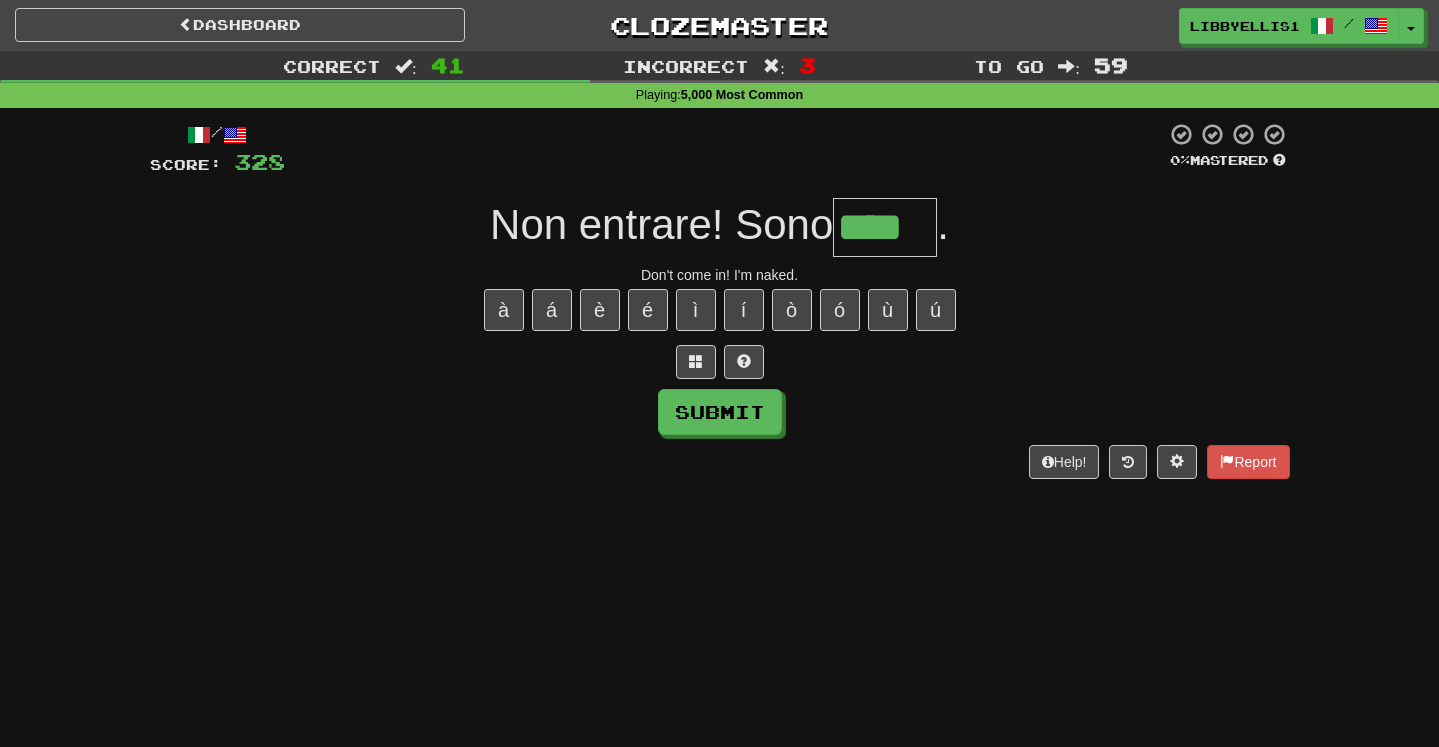type on "****" 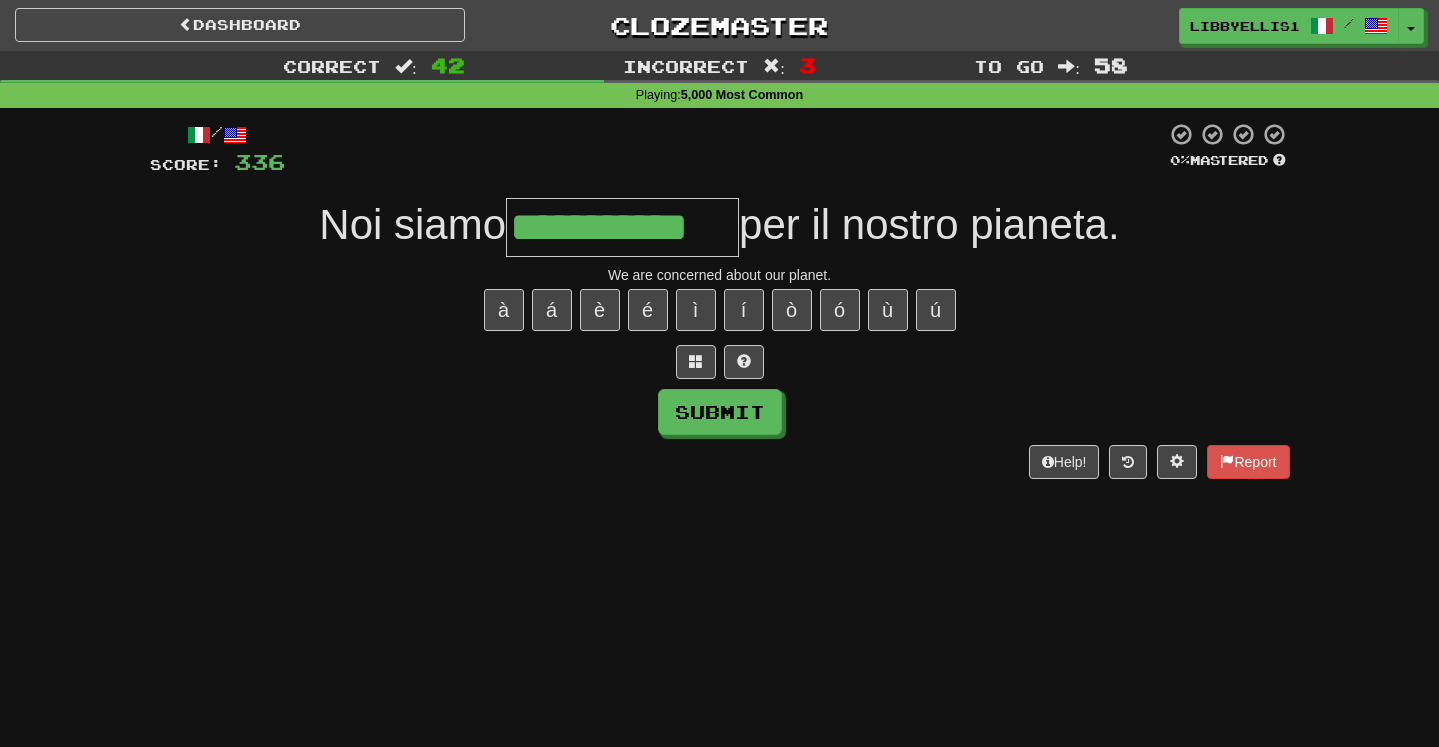 type on "**********" 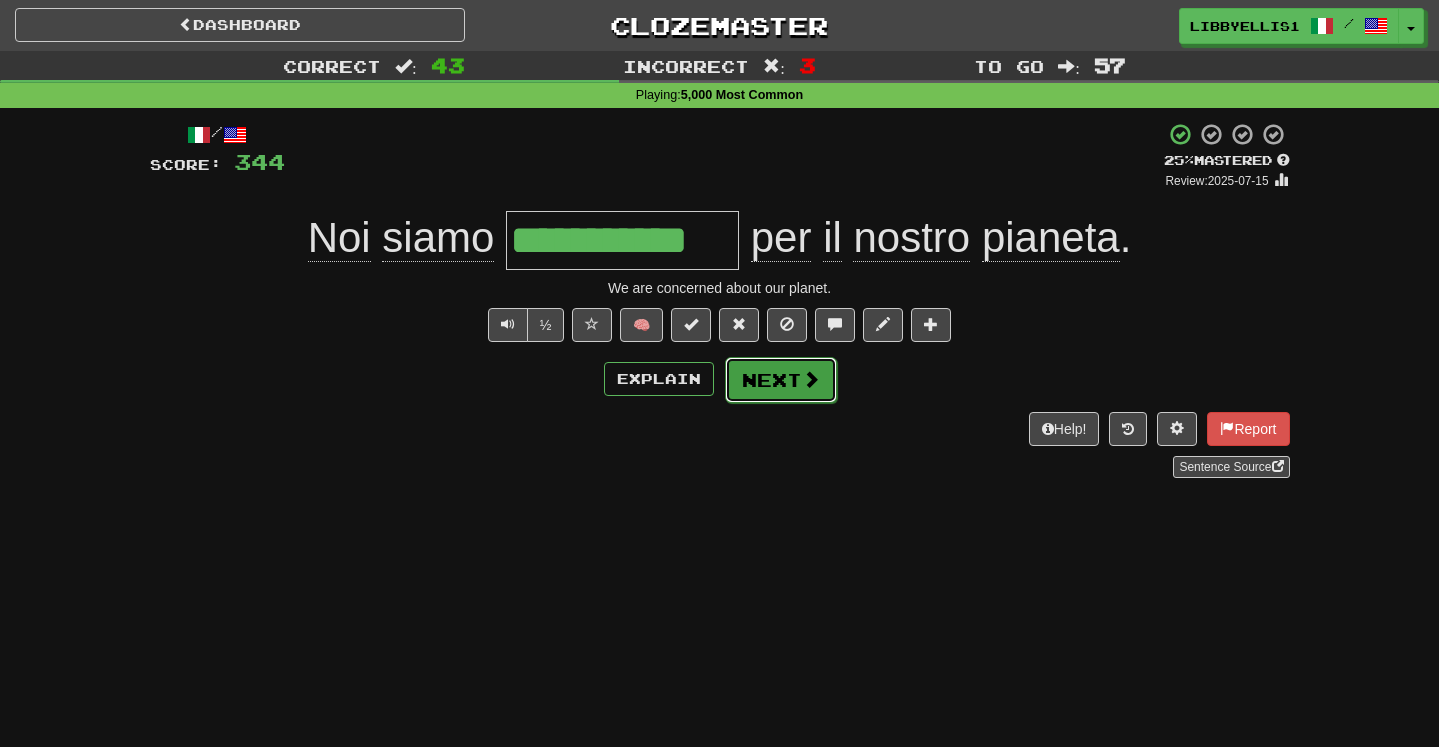 click on "Next" at bounding box center (781, 380) 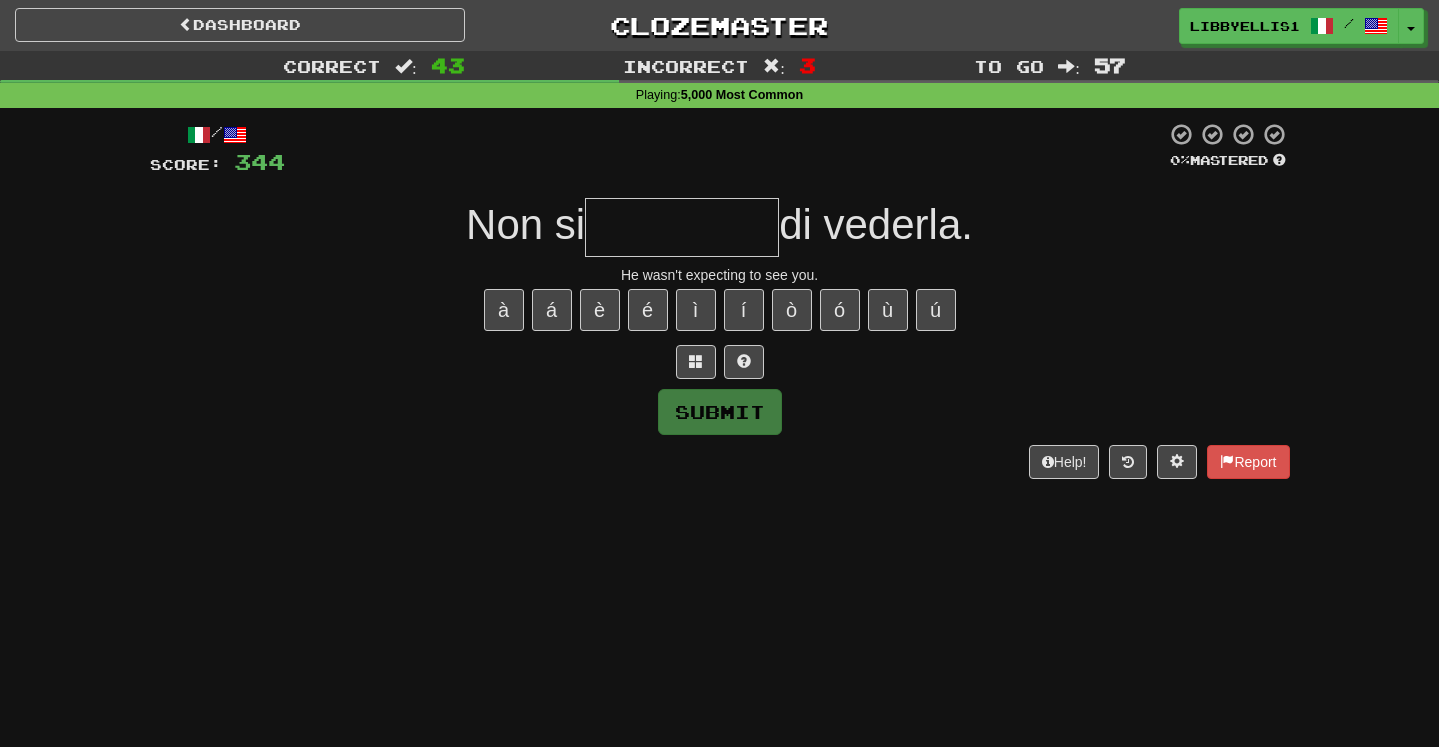 type on "*" 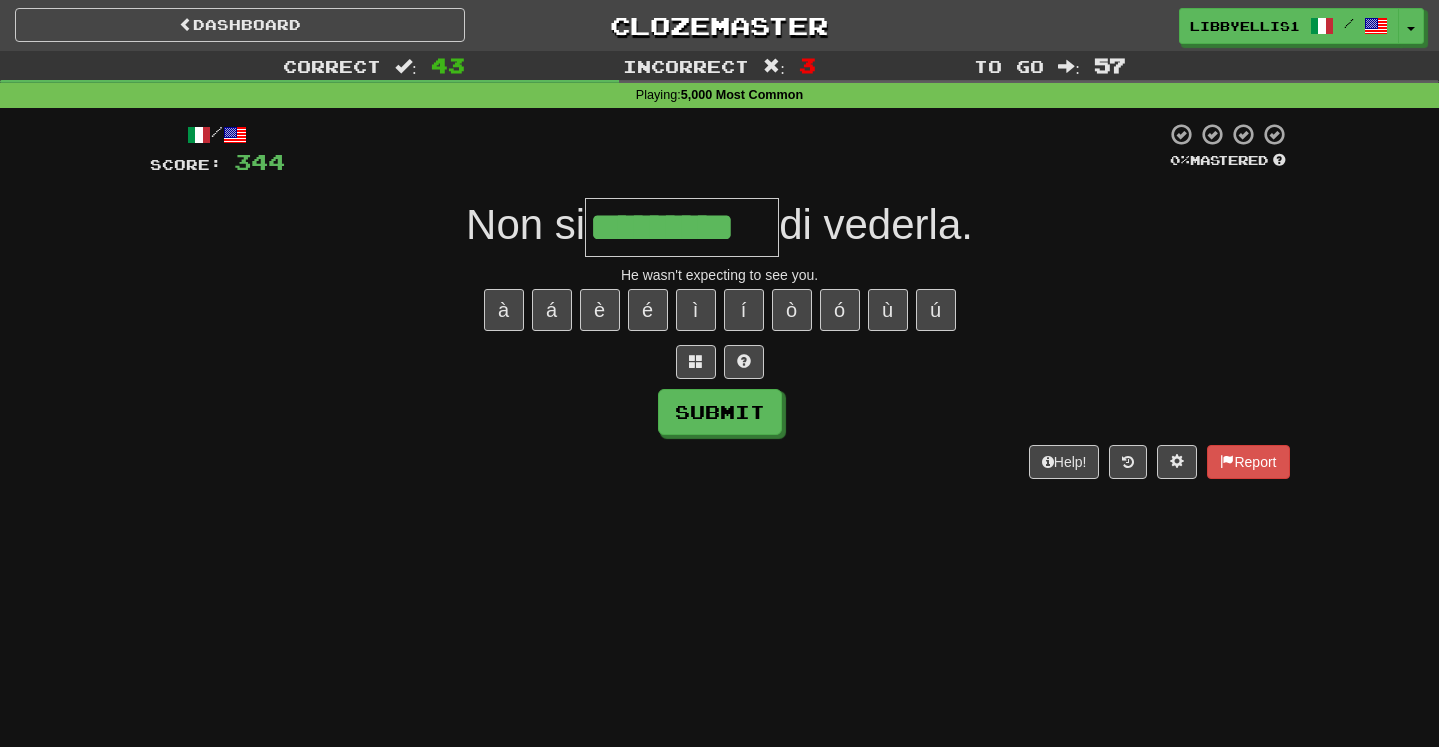 type on "*********" 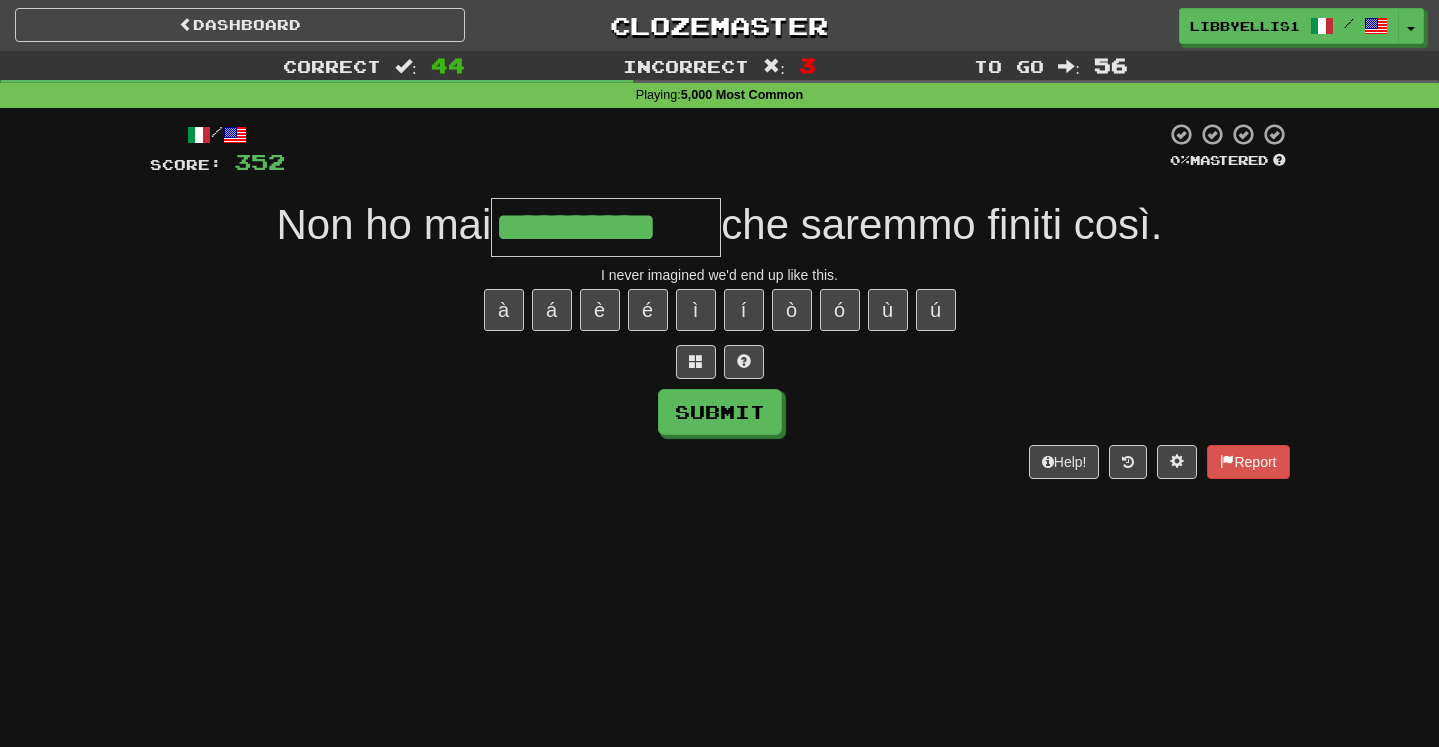 type on "**********" 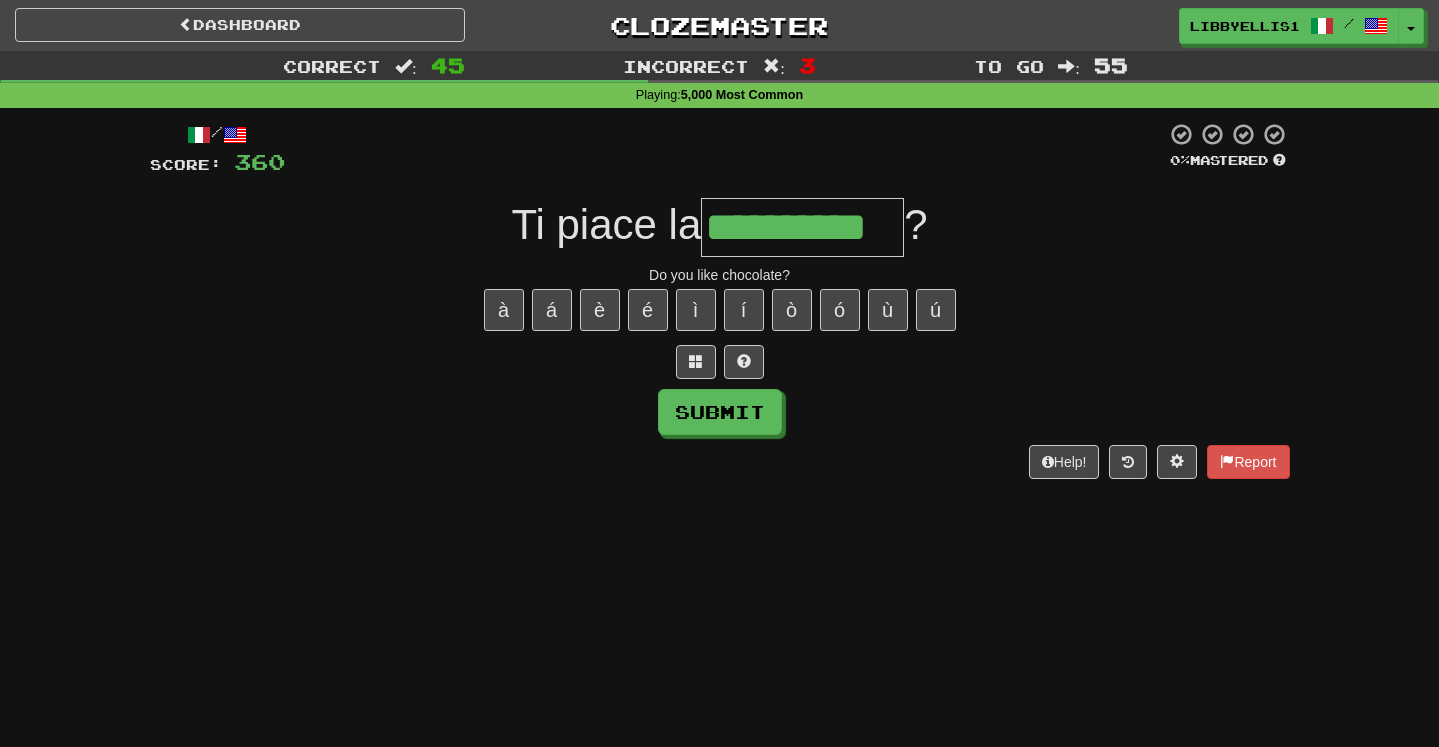 type on "**********" 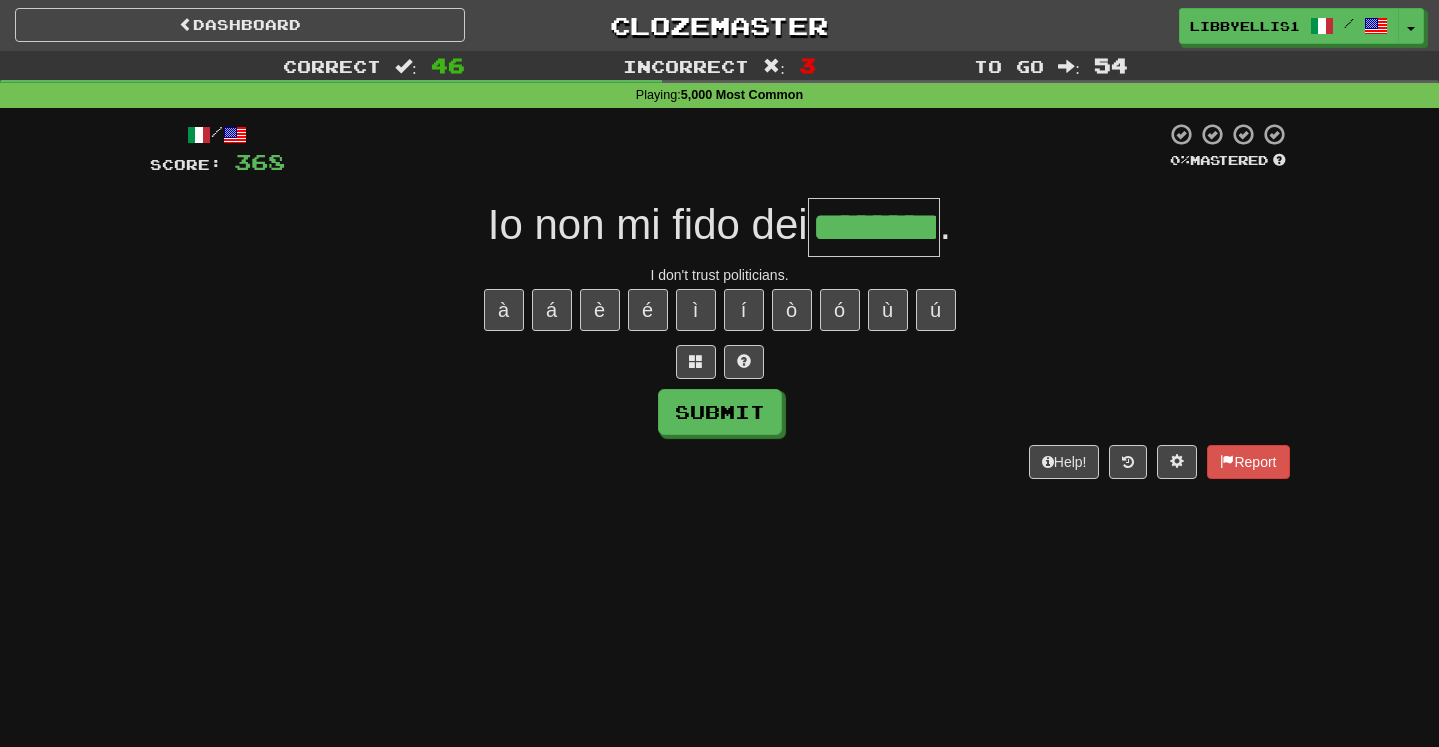 type on "********" 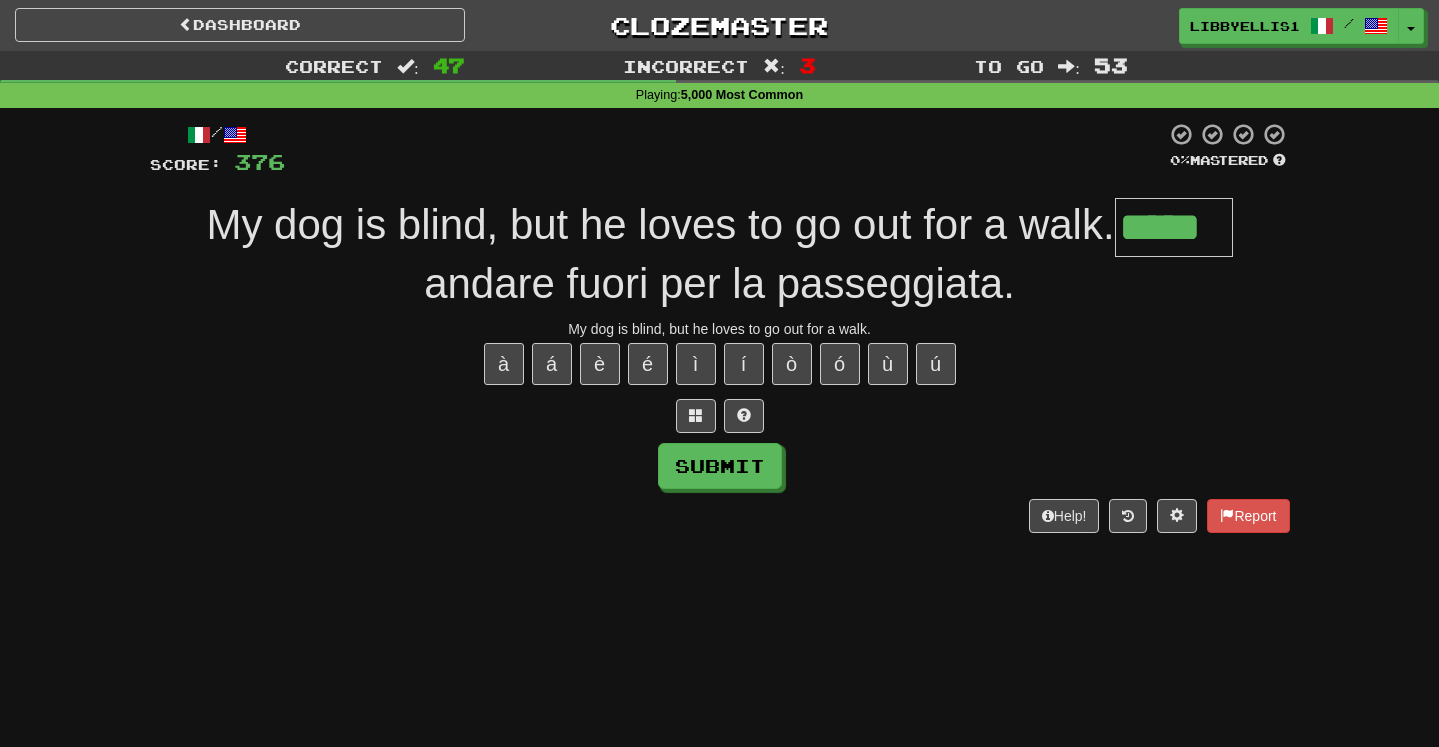 type on "*****" 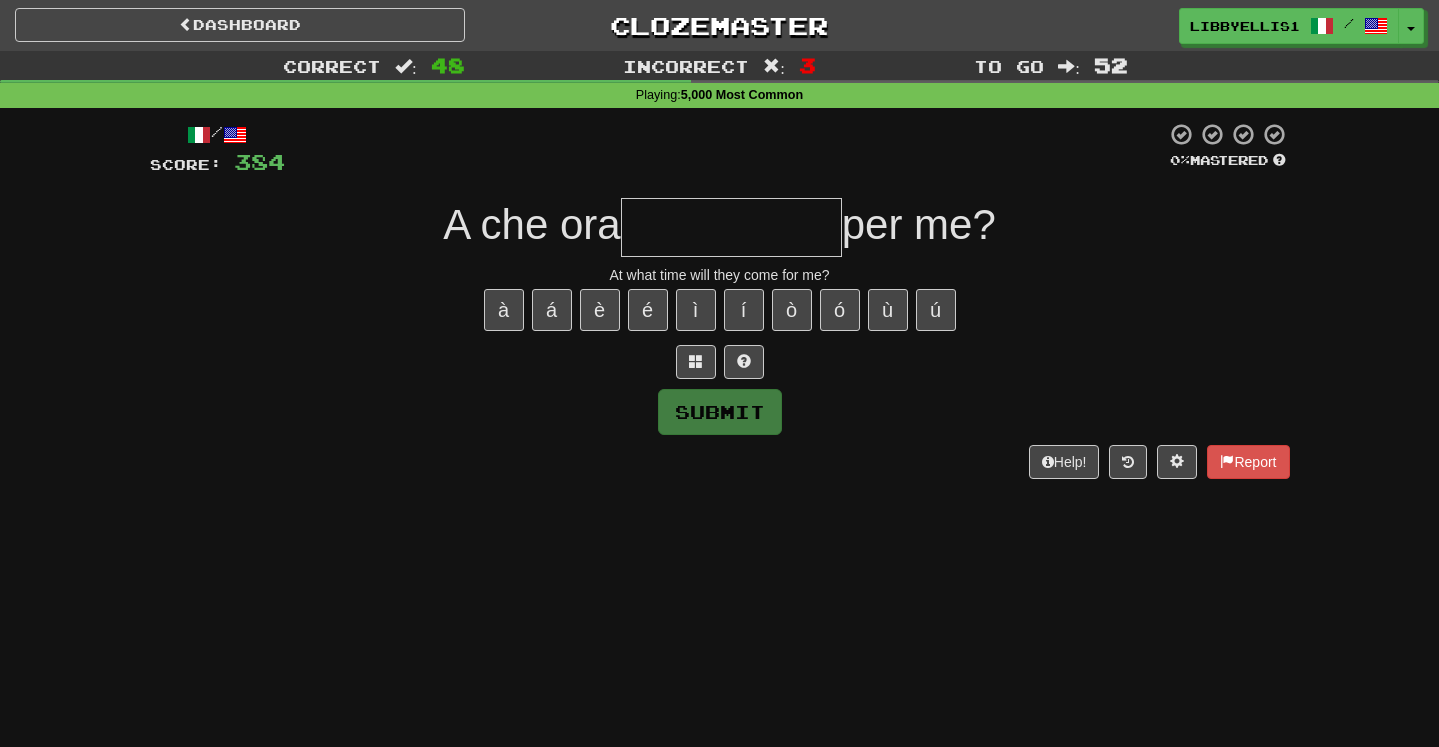 type on "*" 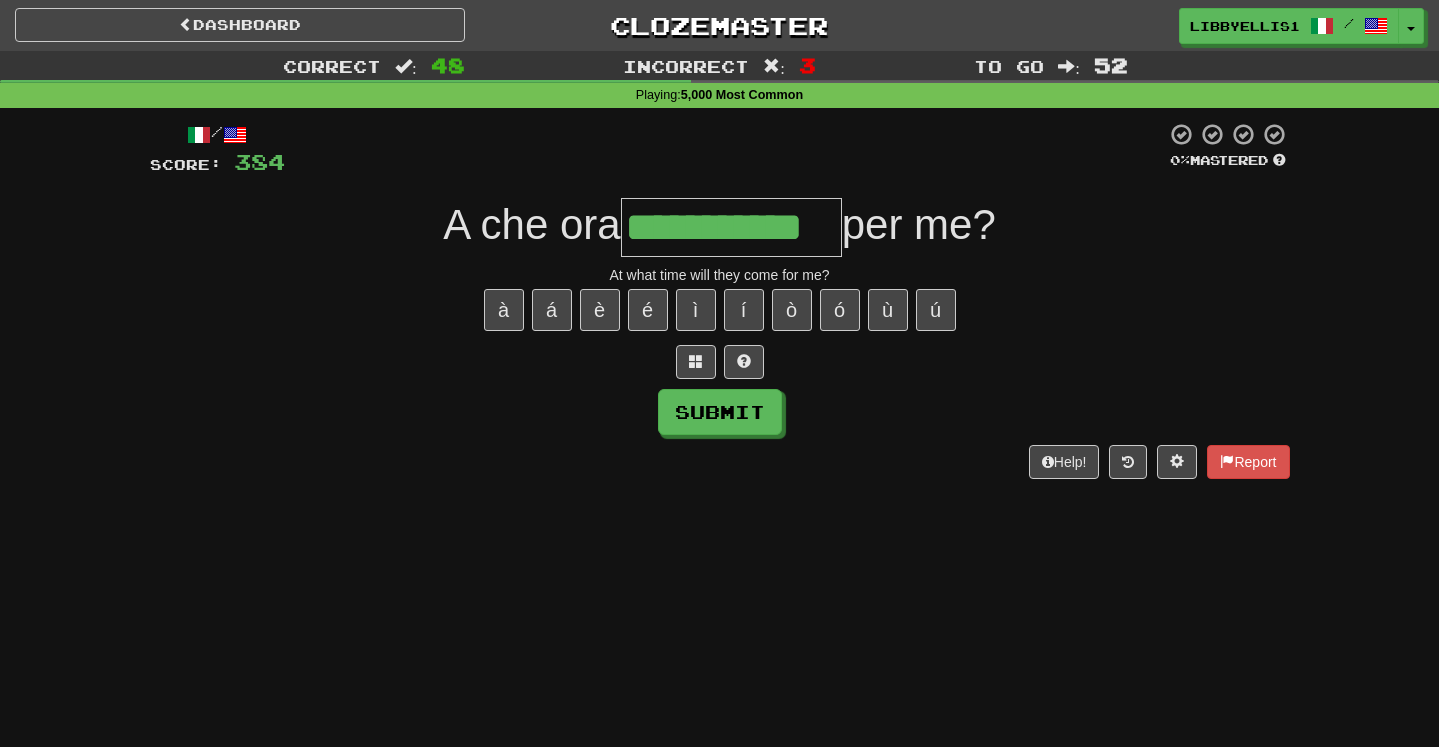 type on "**********" 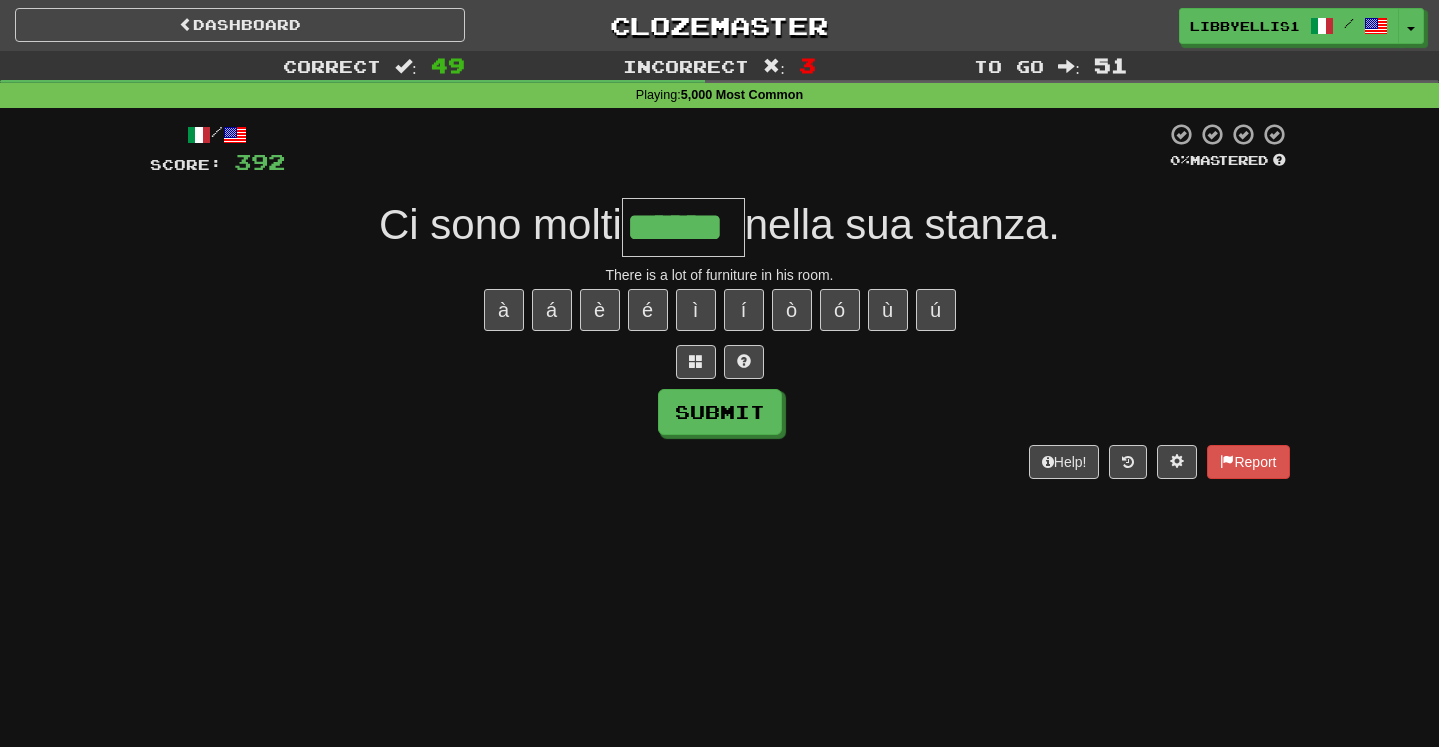 type on "******" 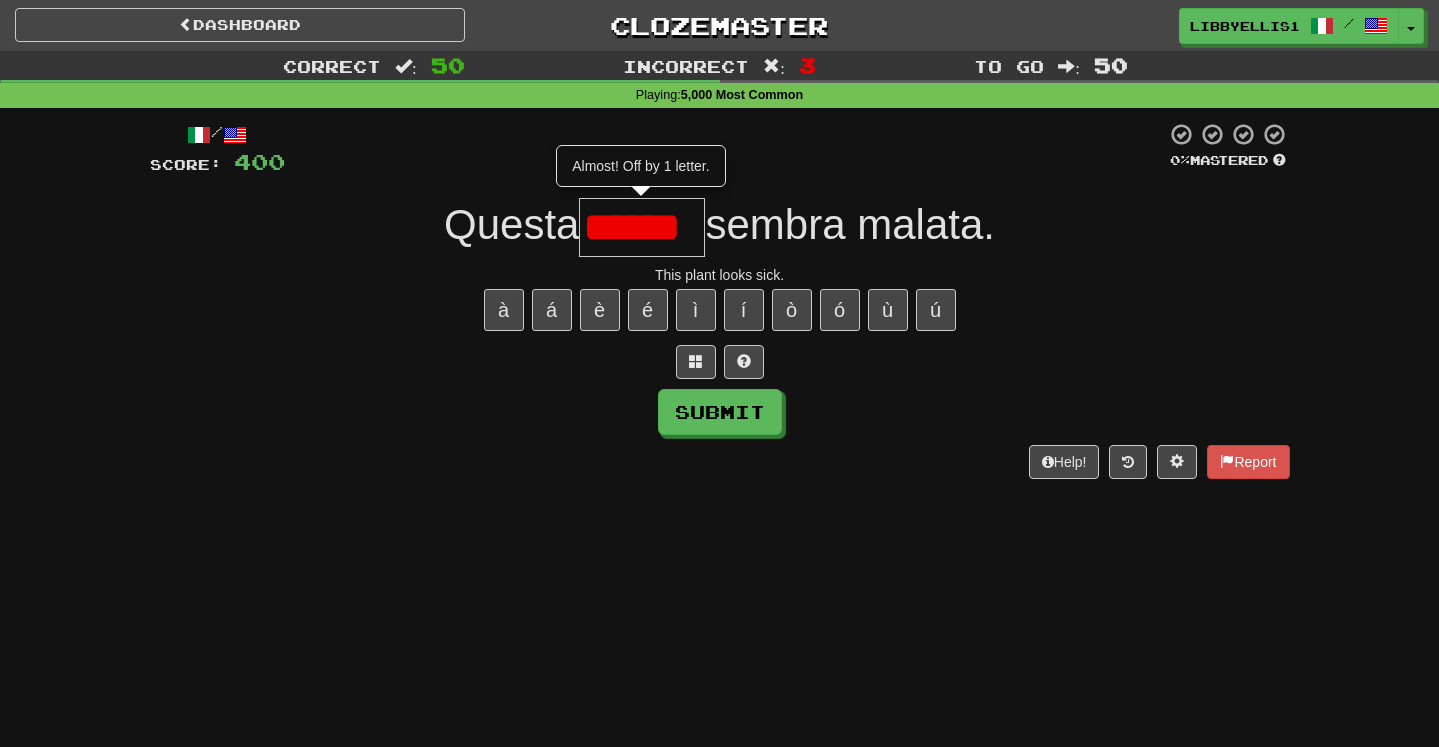 type on "******" 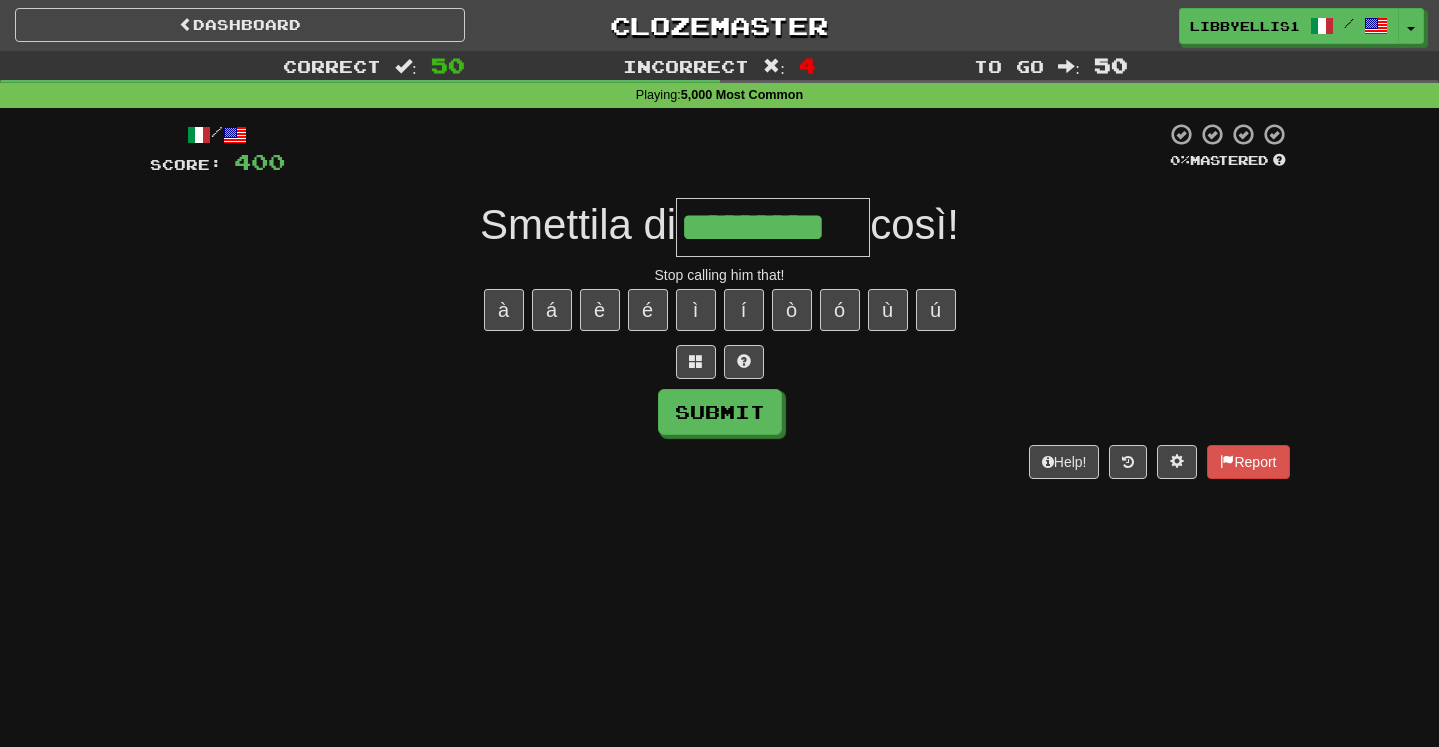 type on "*********" 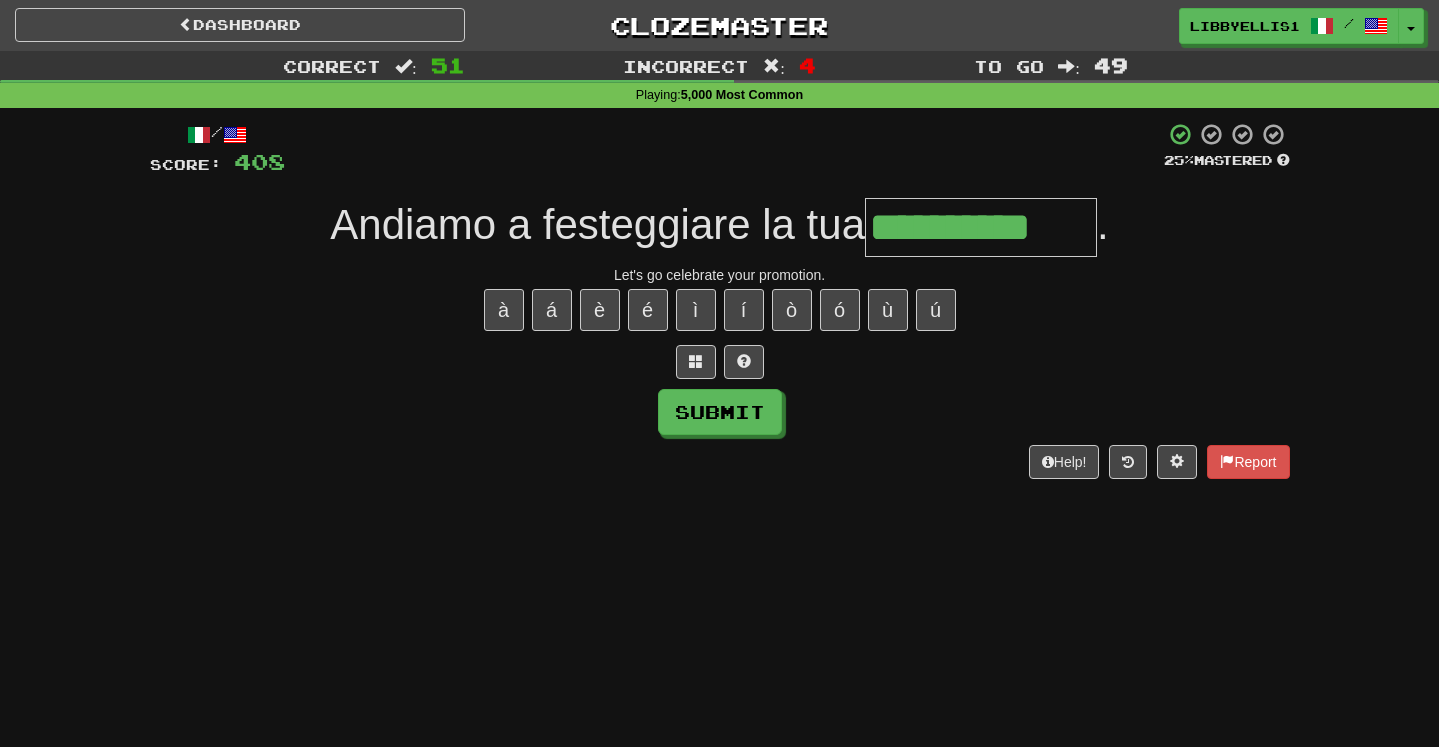 type on "**********" 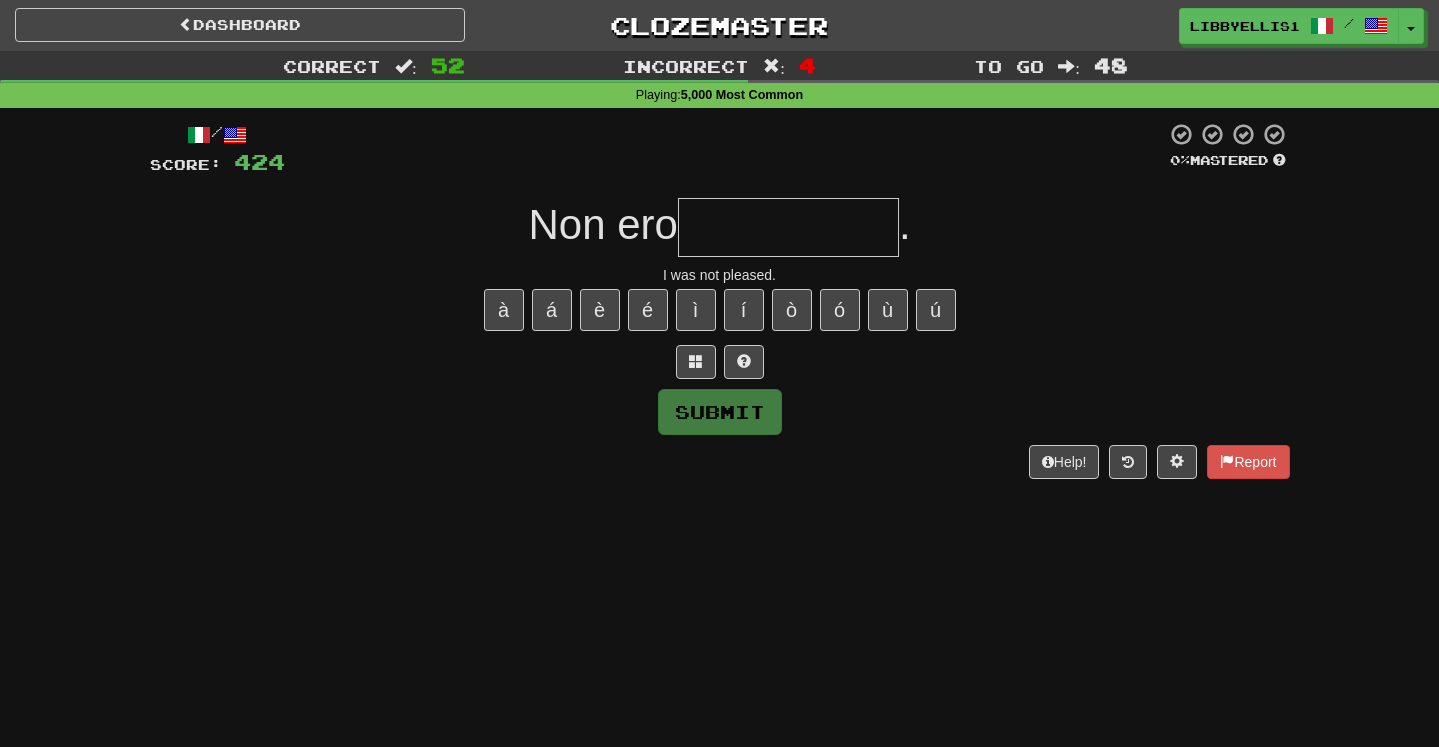 type on "*" 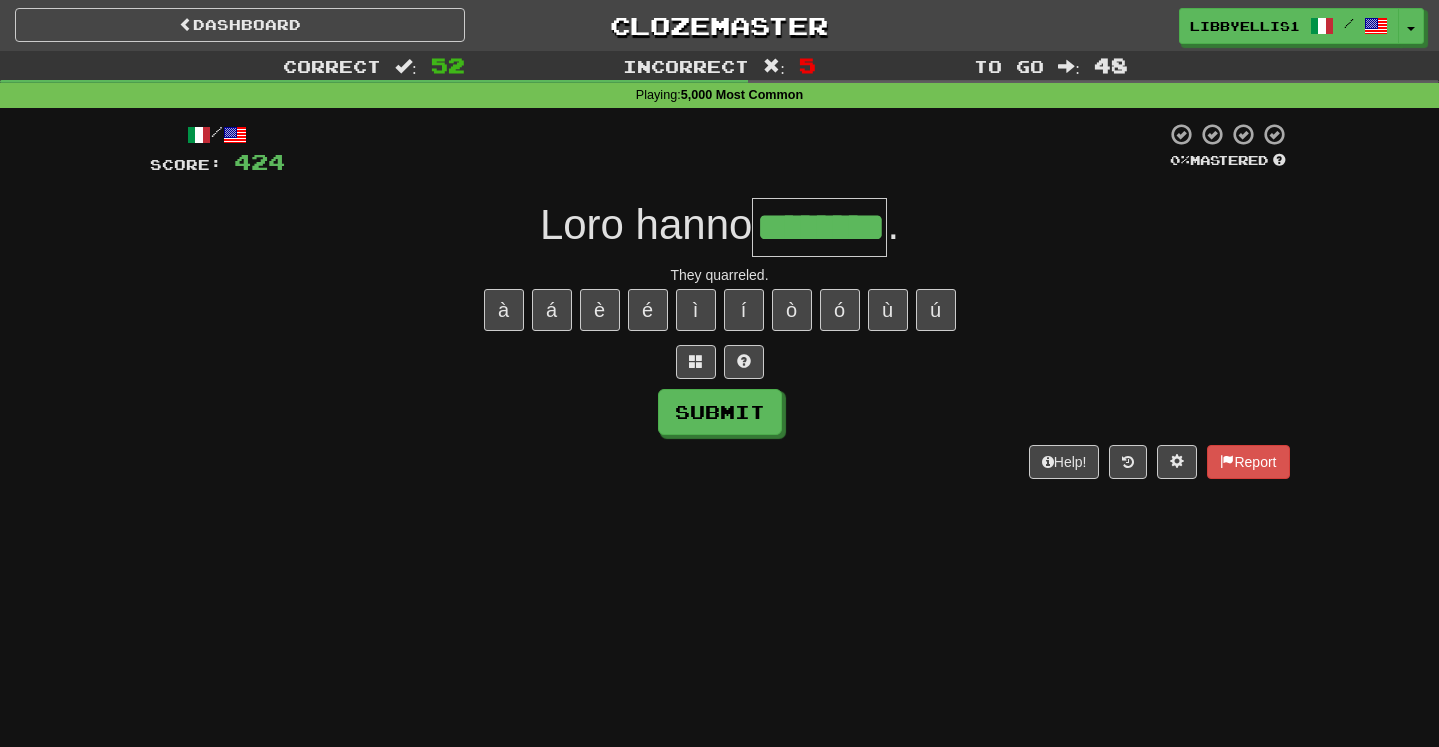 type on "********" 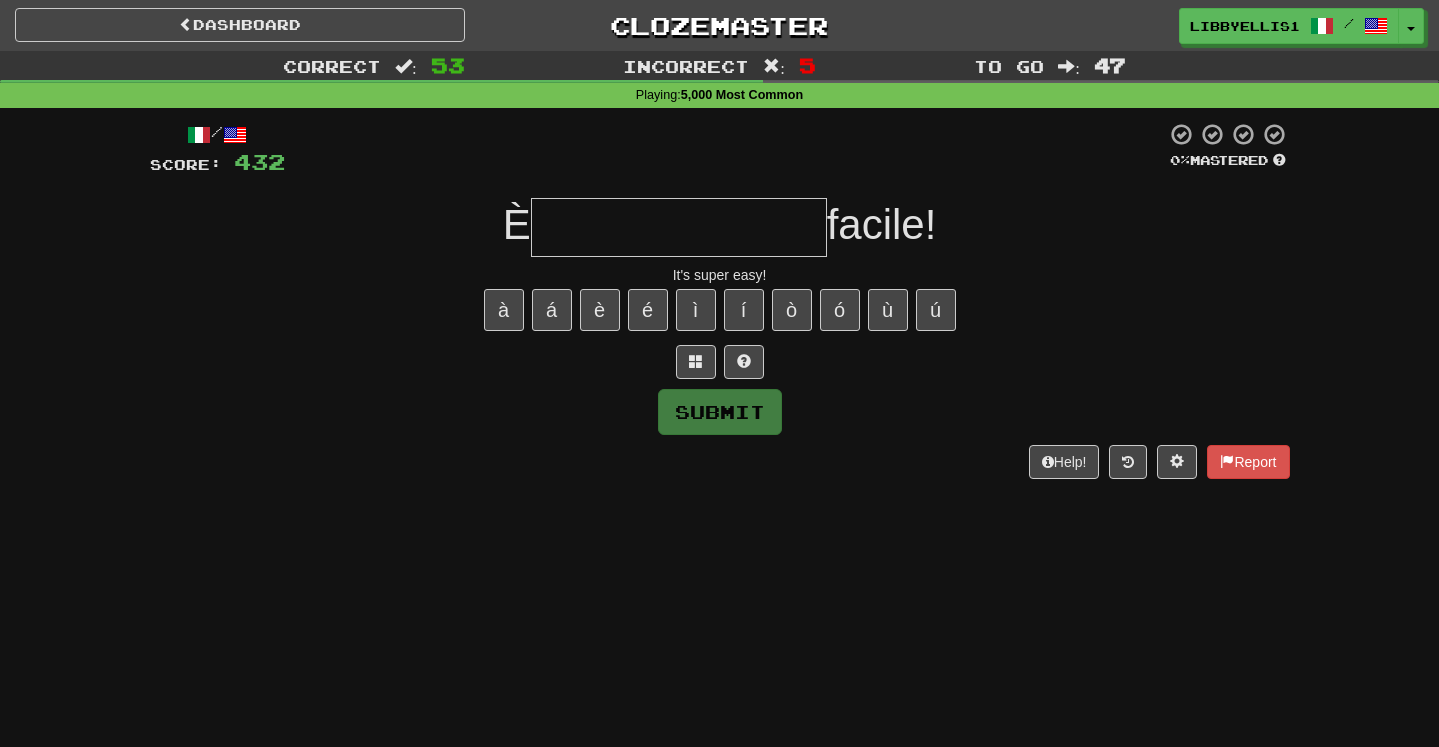 type on "*" 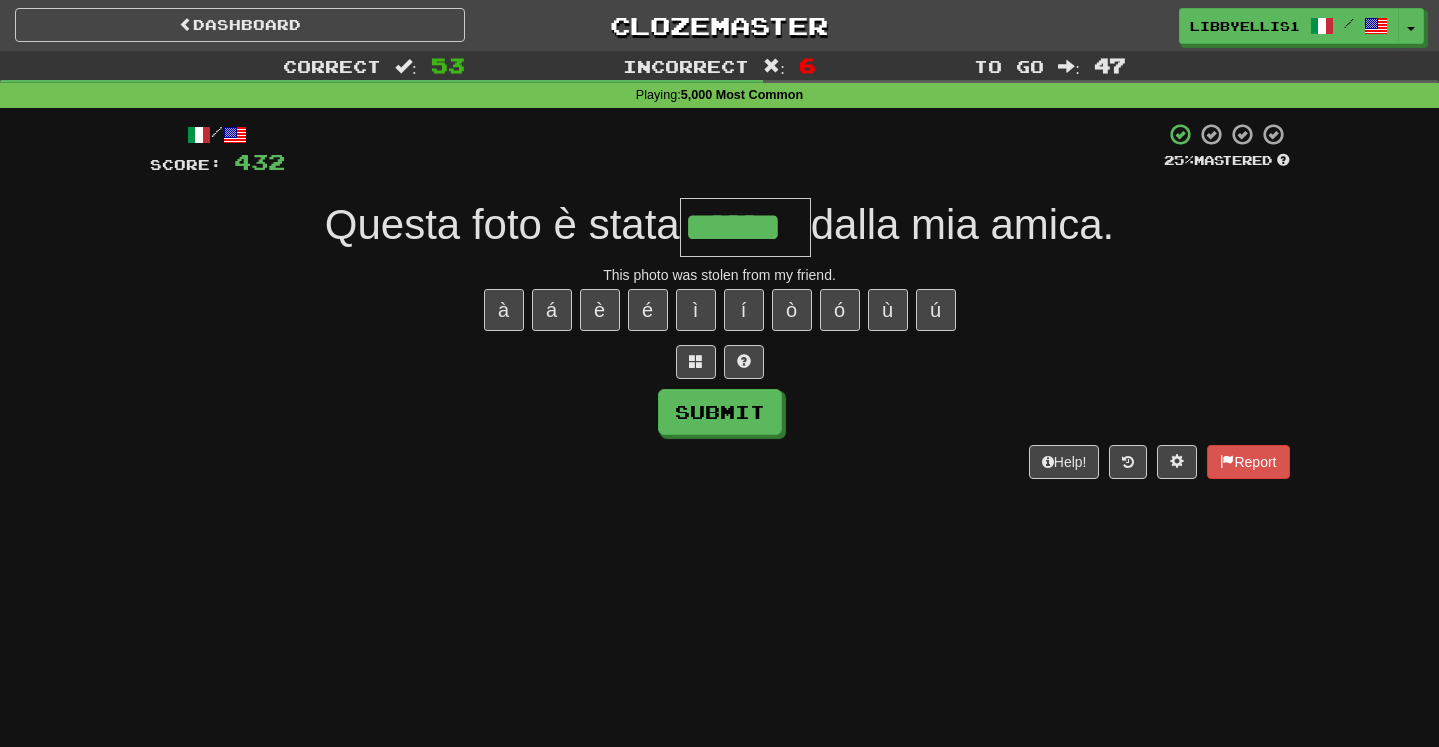 type on "******" 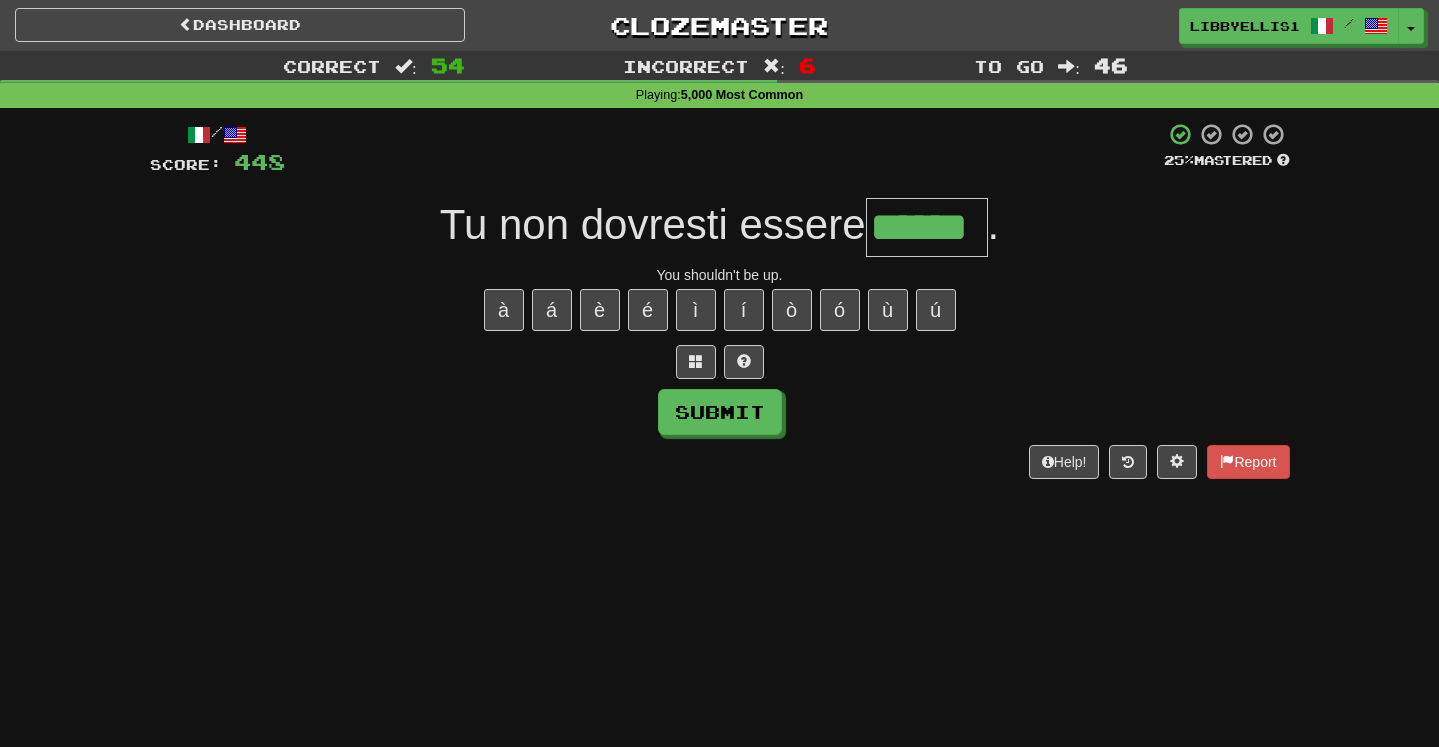 type on "******" 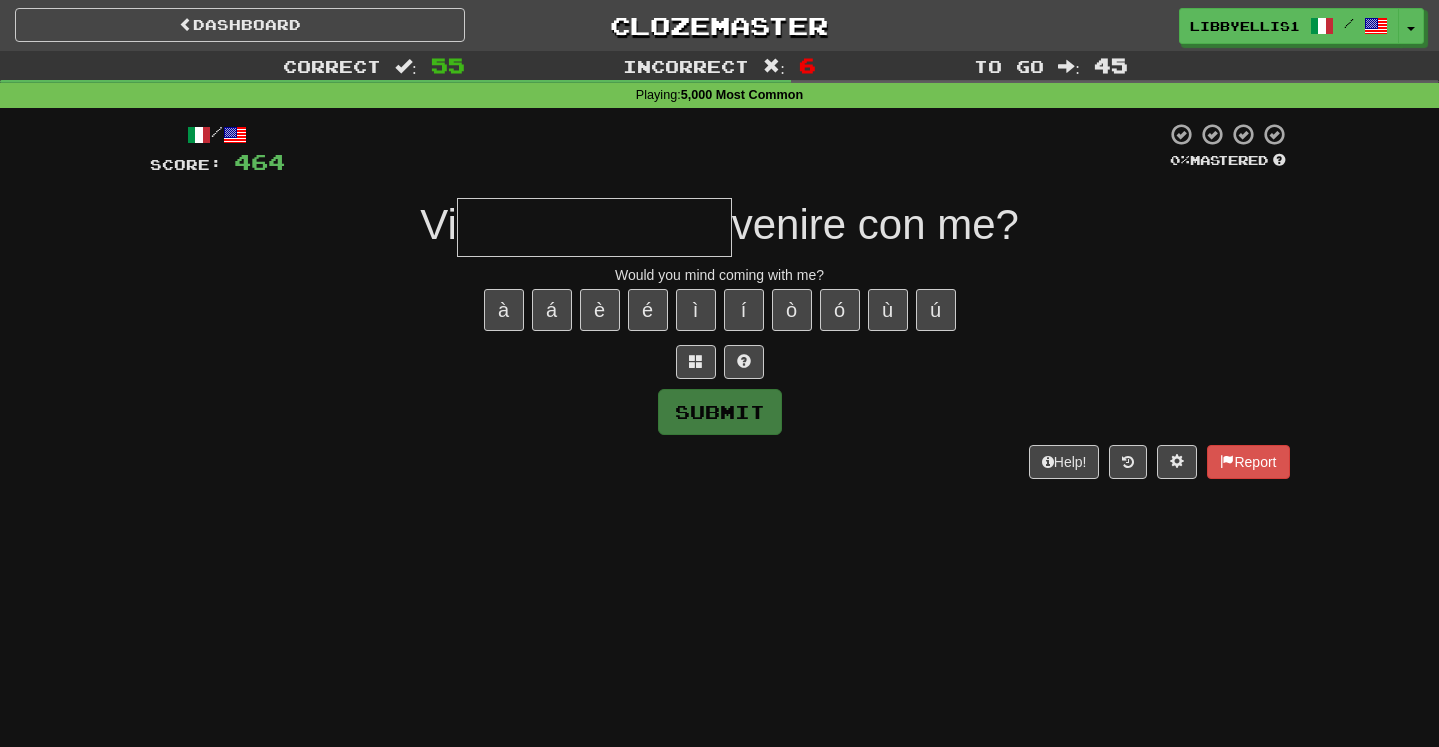 type on "*" 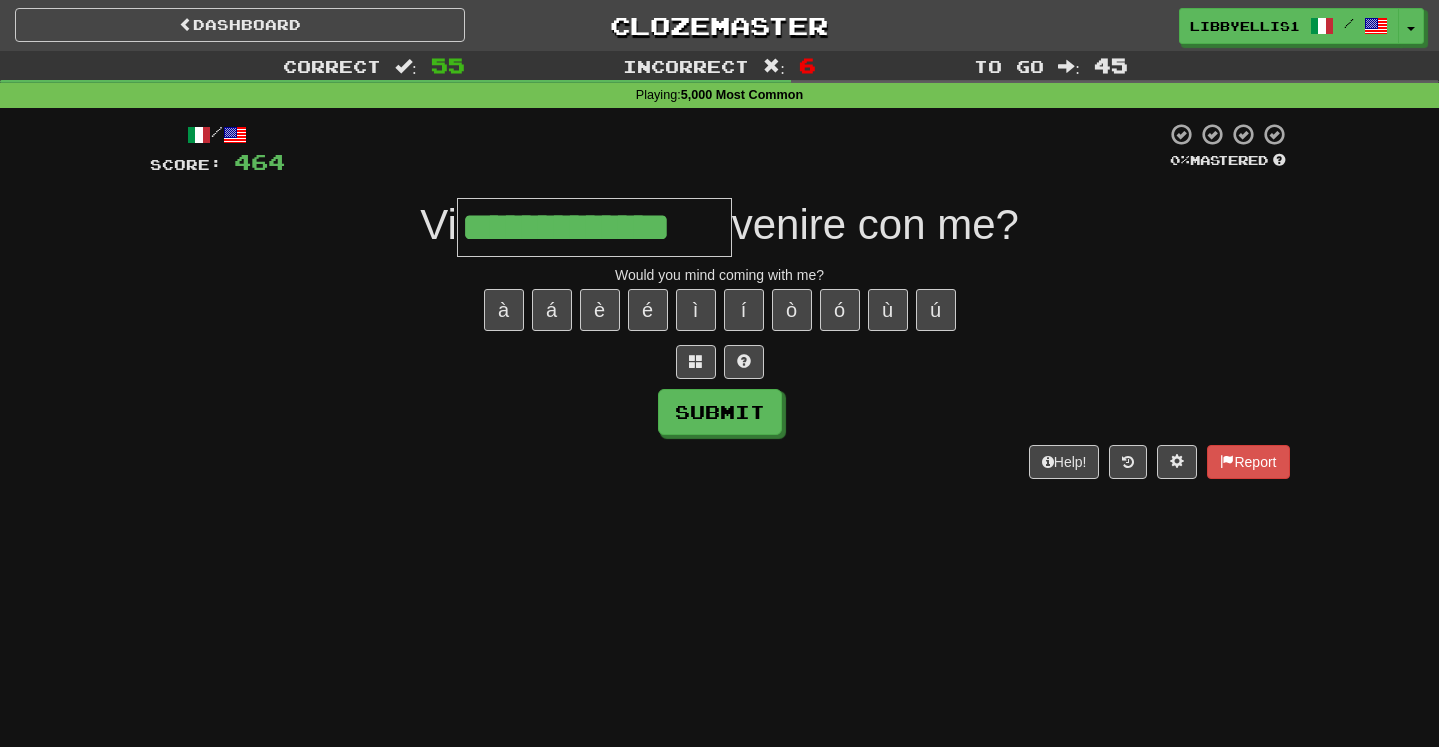 type on "**********" 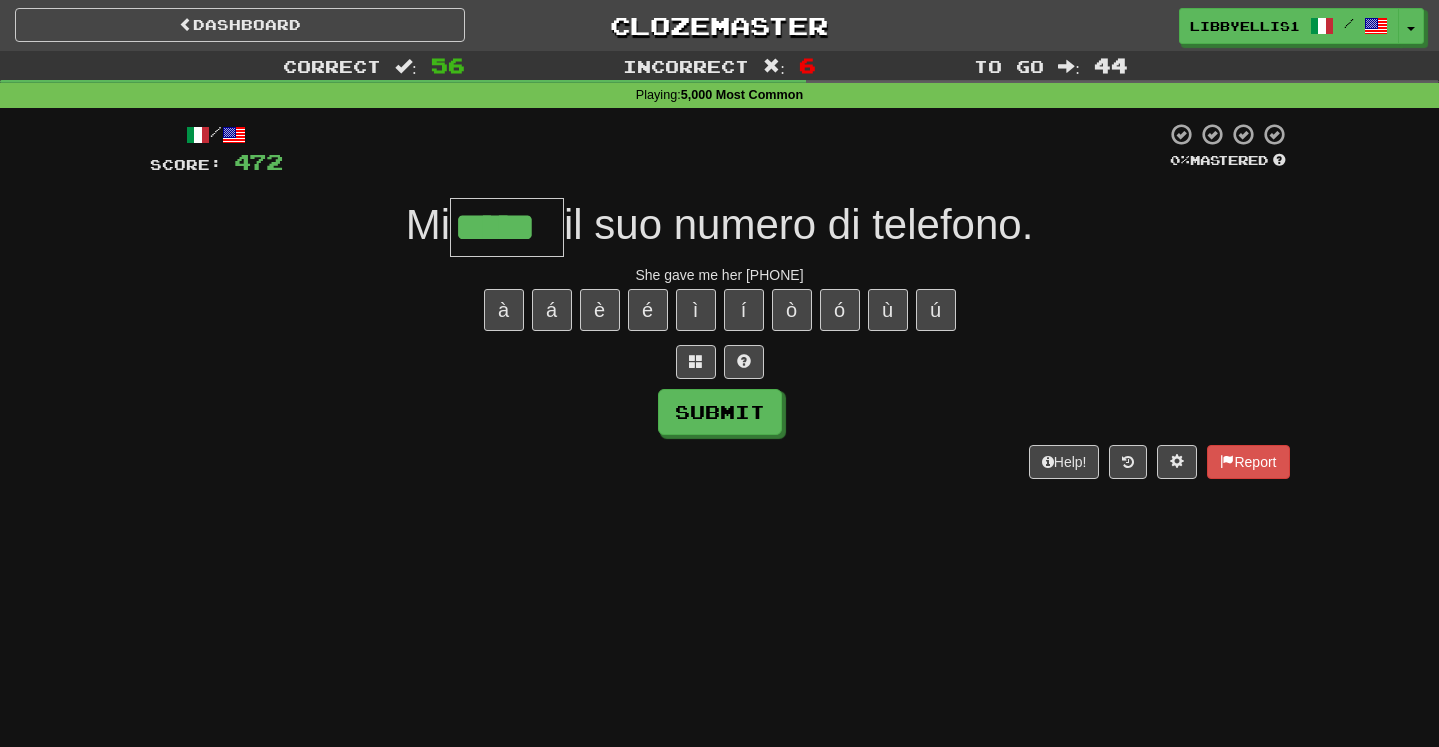type on "*****" 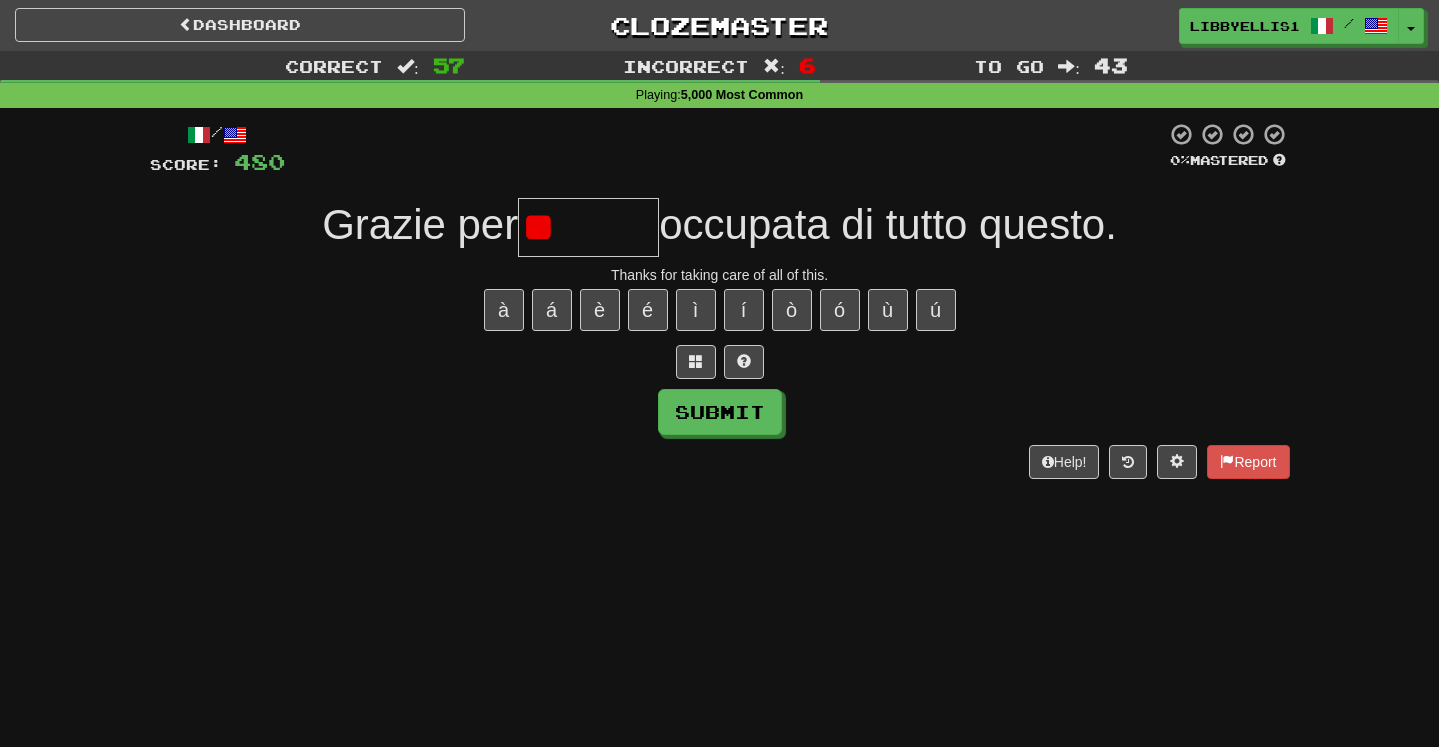 type on "*" 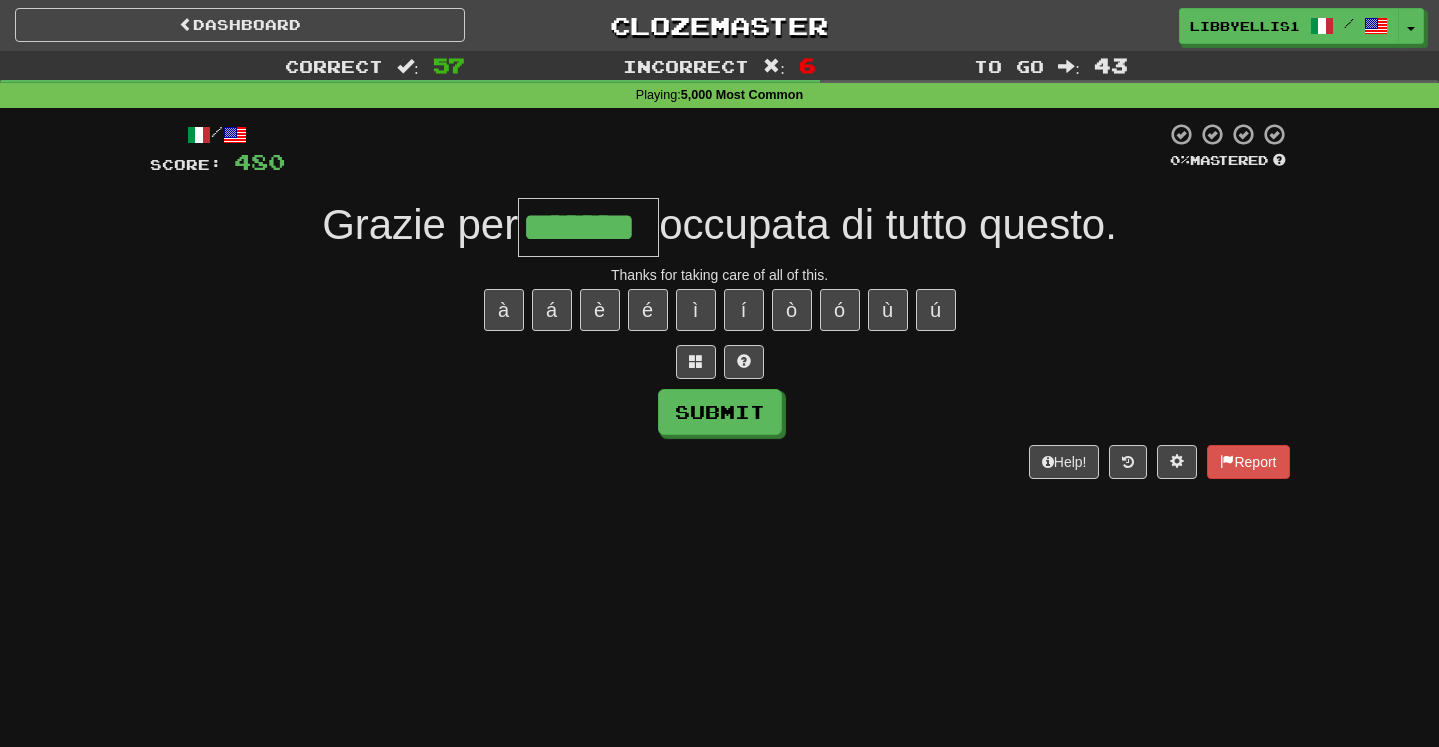 type on "*******" 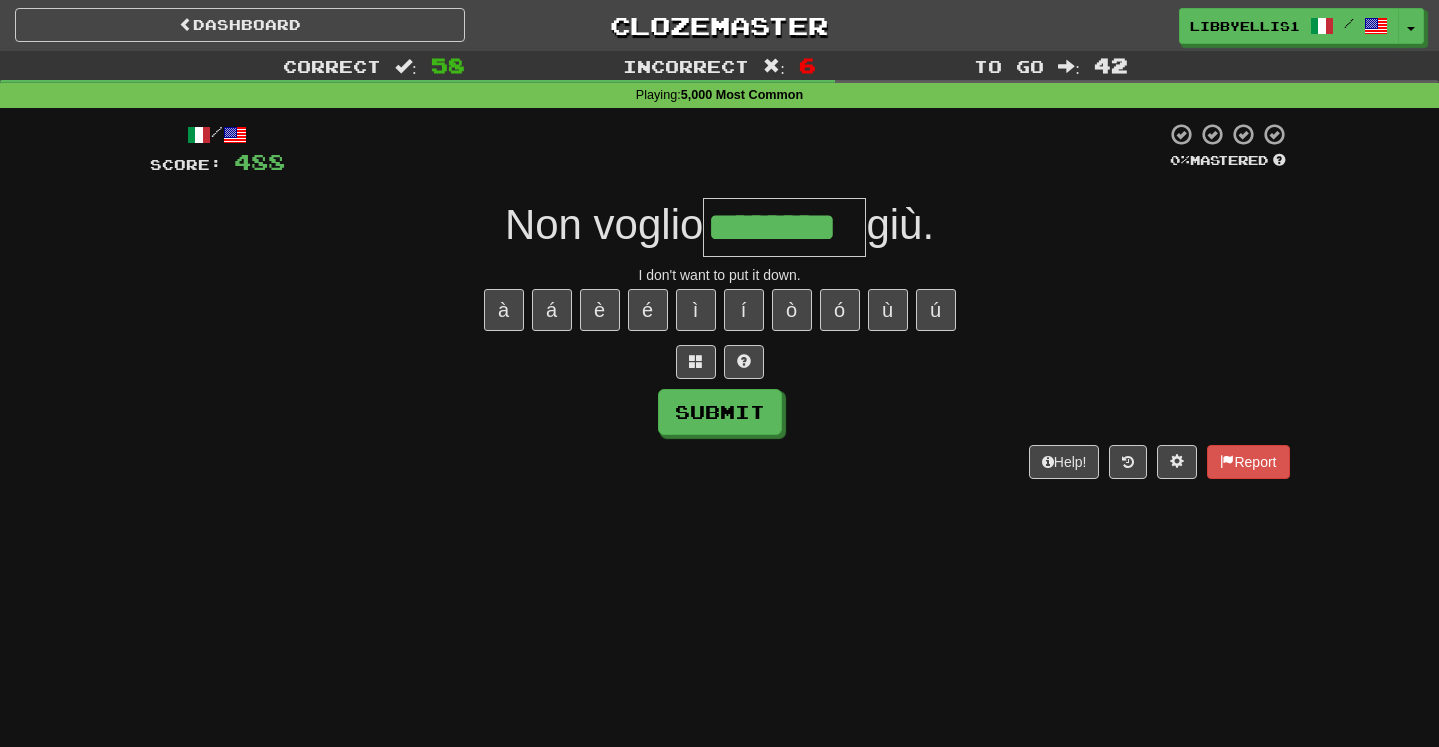 type on "********" 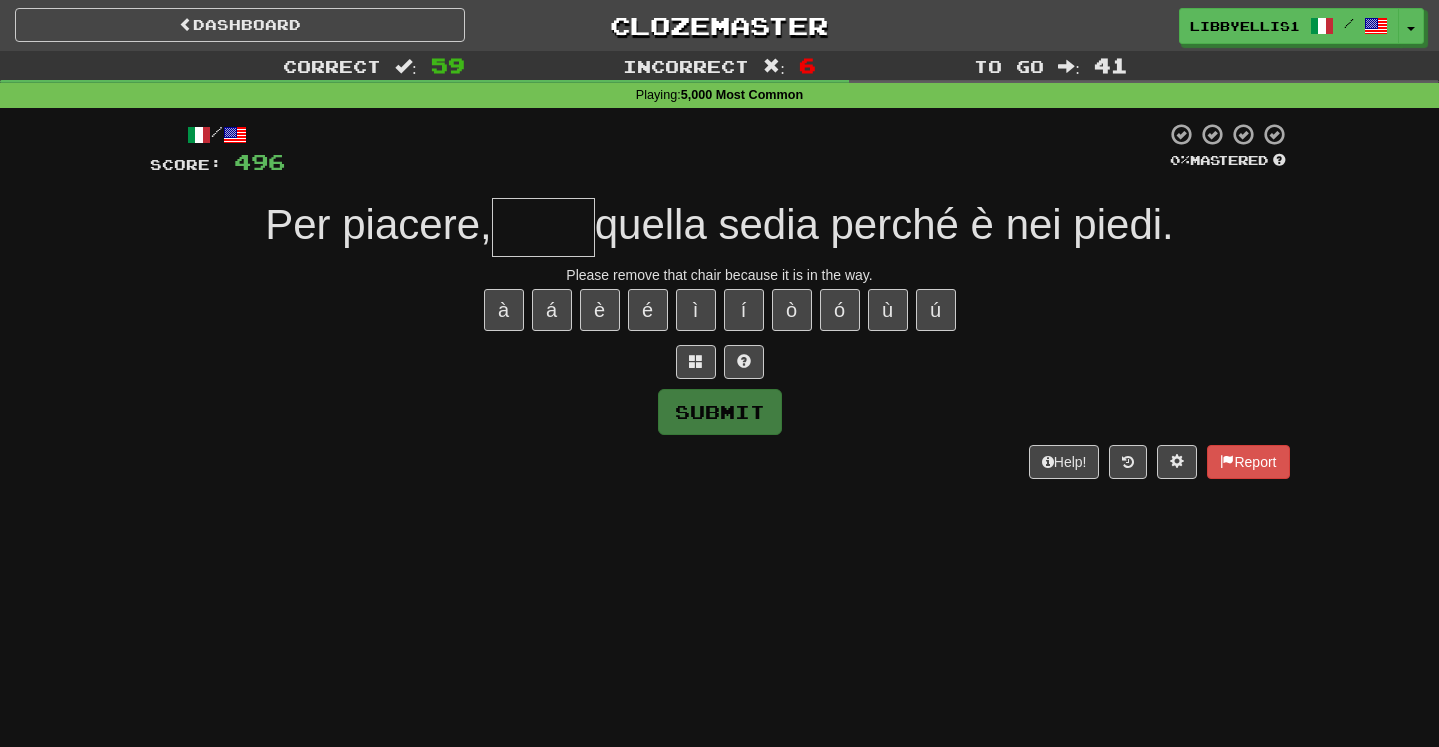 type on "*" 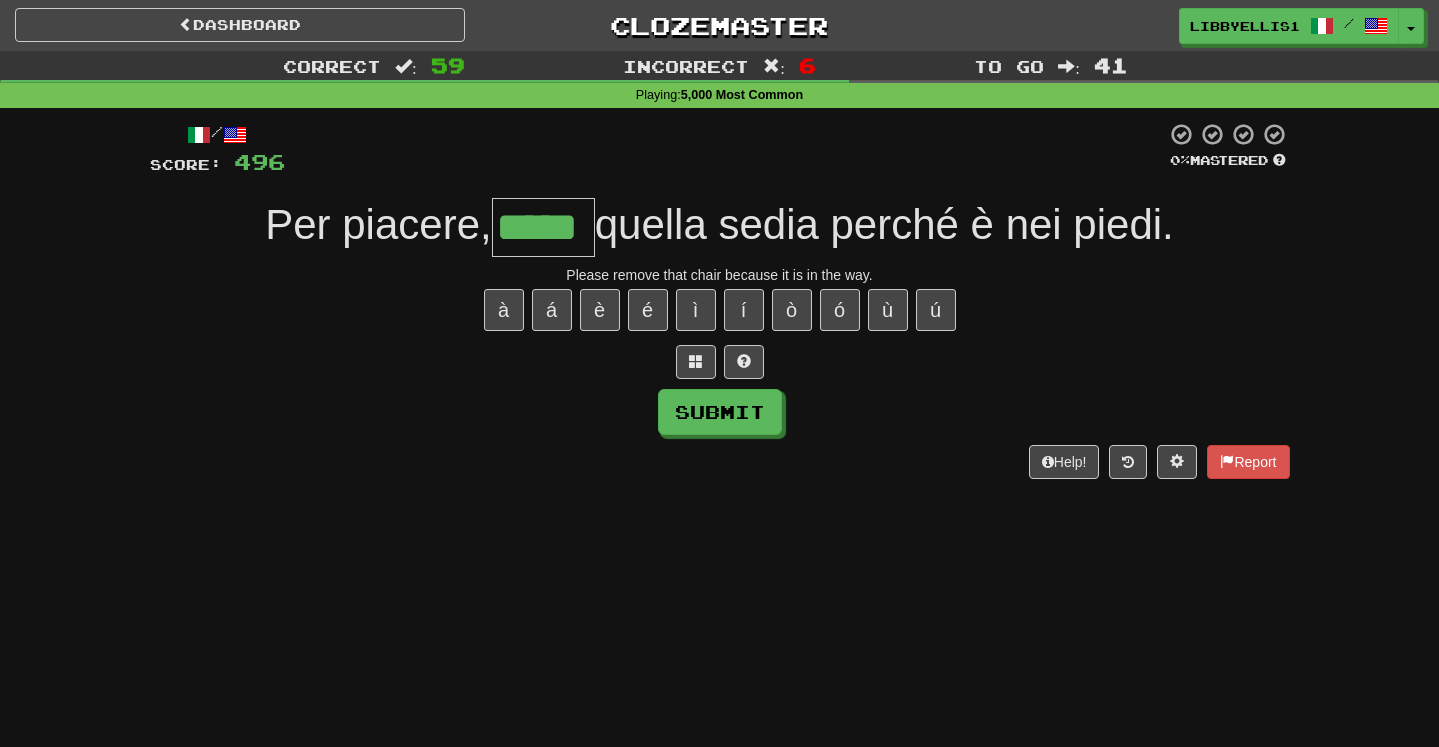 type on "*****" 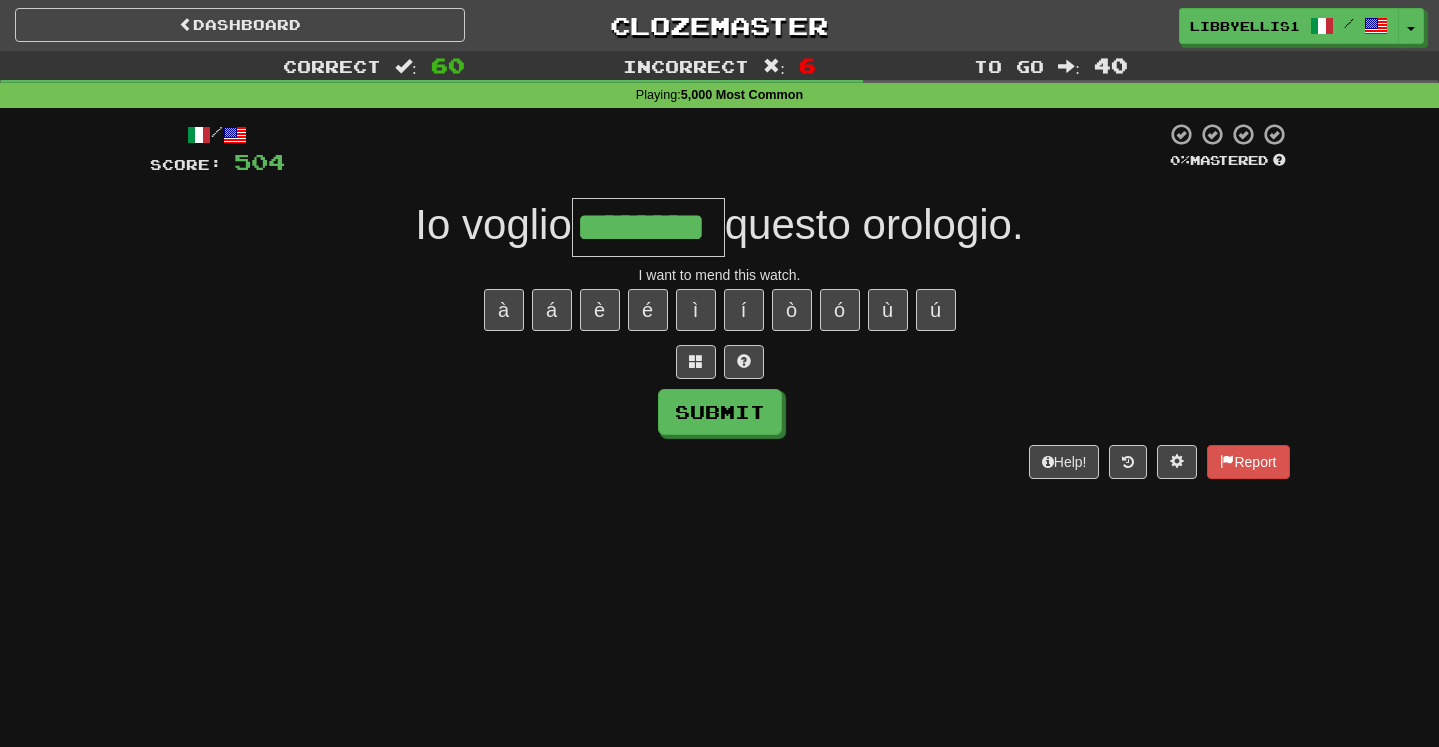 type on "********" 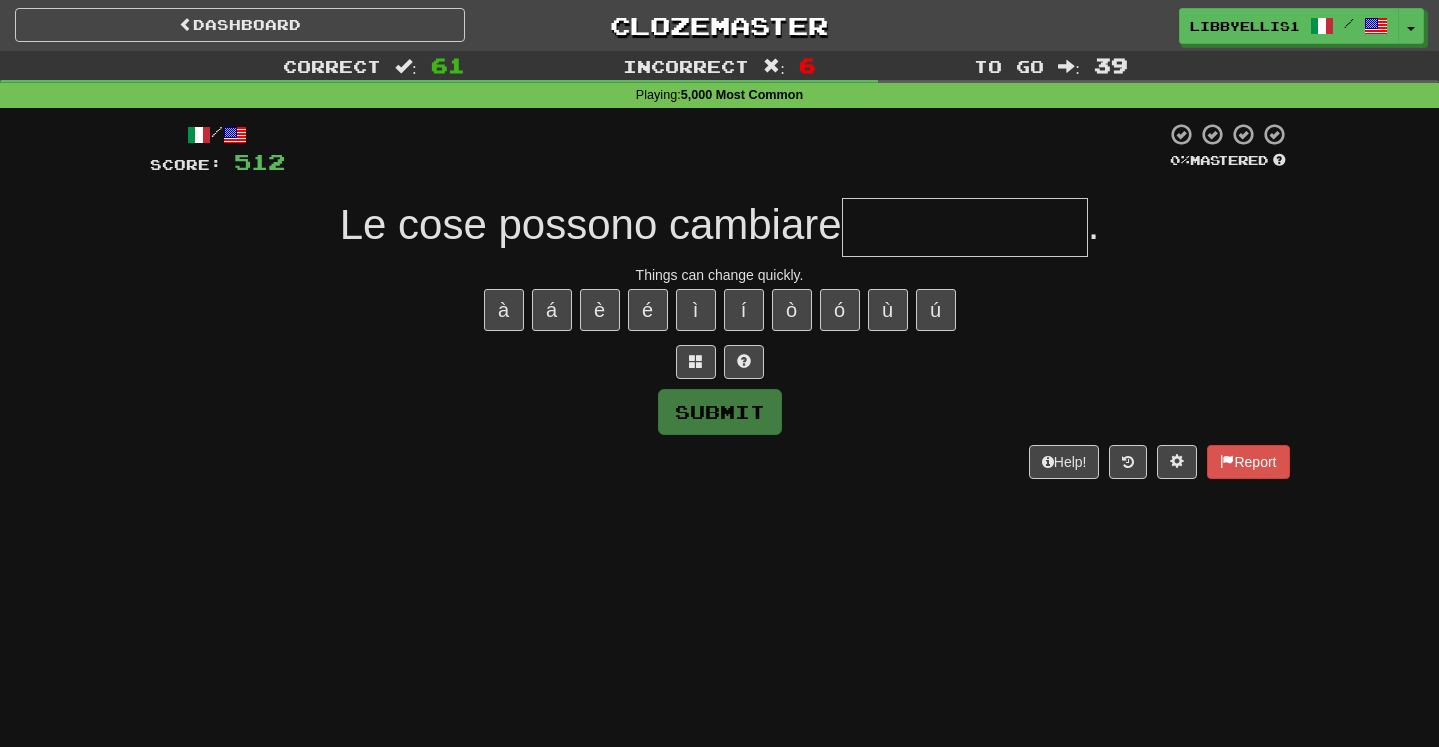 type on "*" 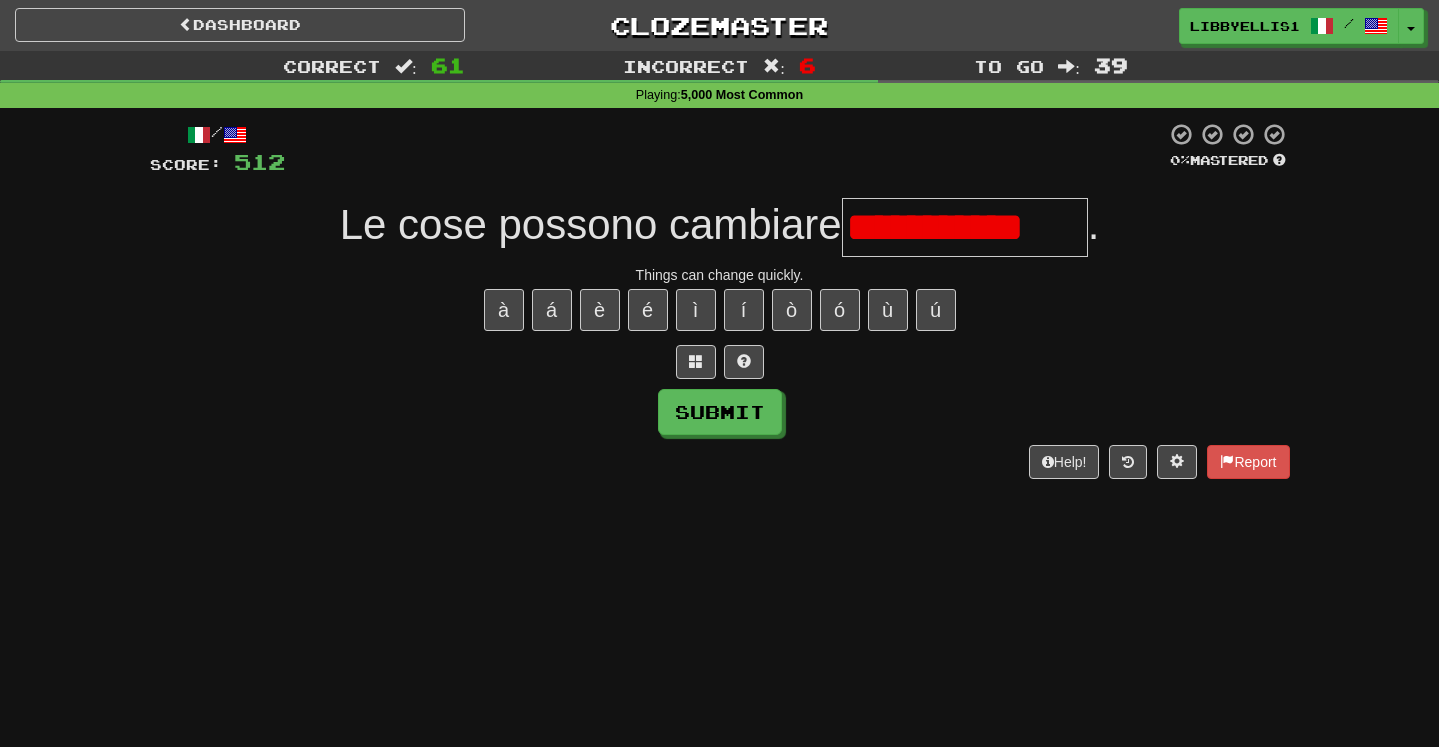 scroll, scrollTop: 0, scrollLeft: 0, axis: both 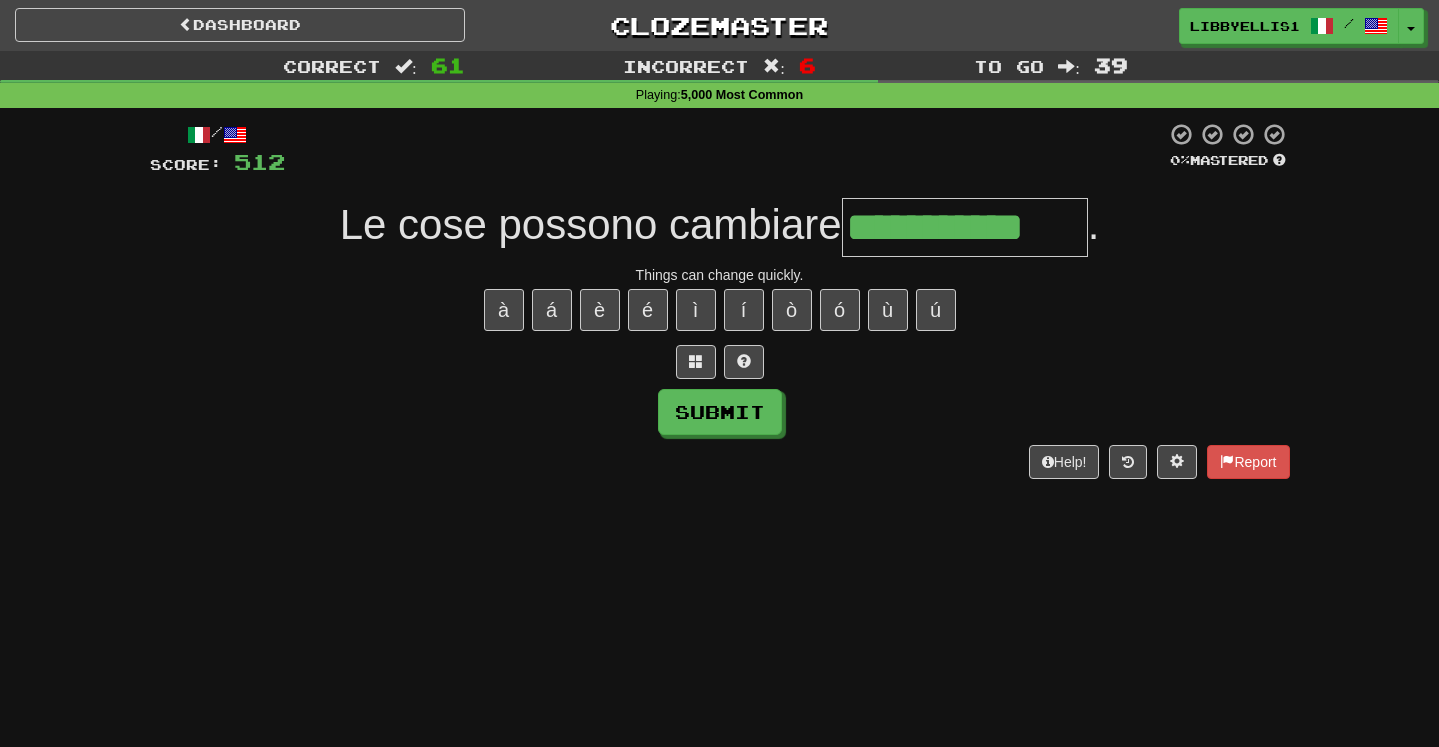 type on "**********" 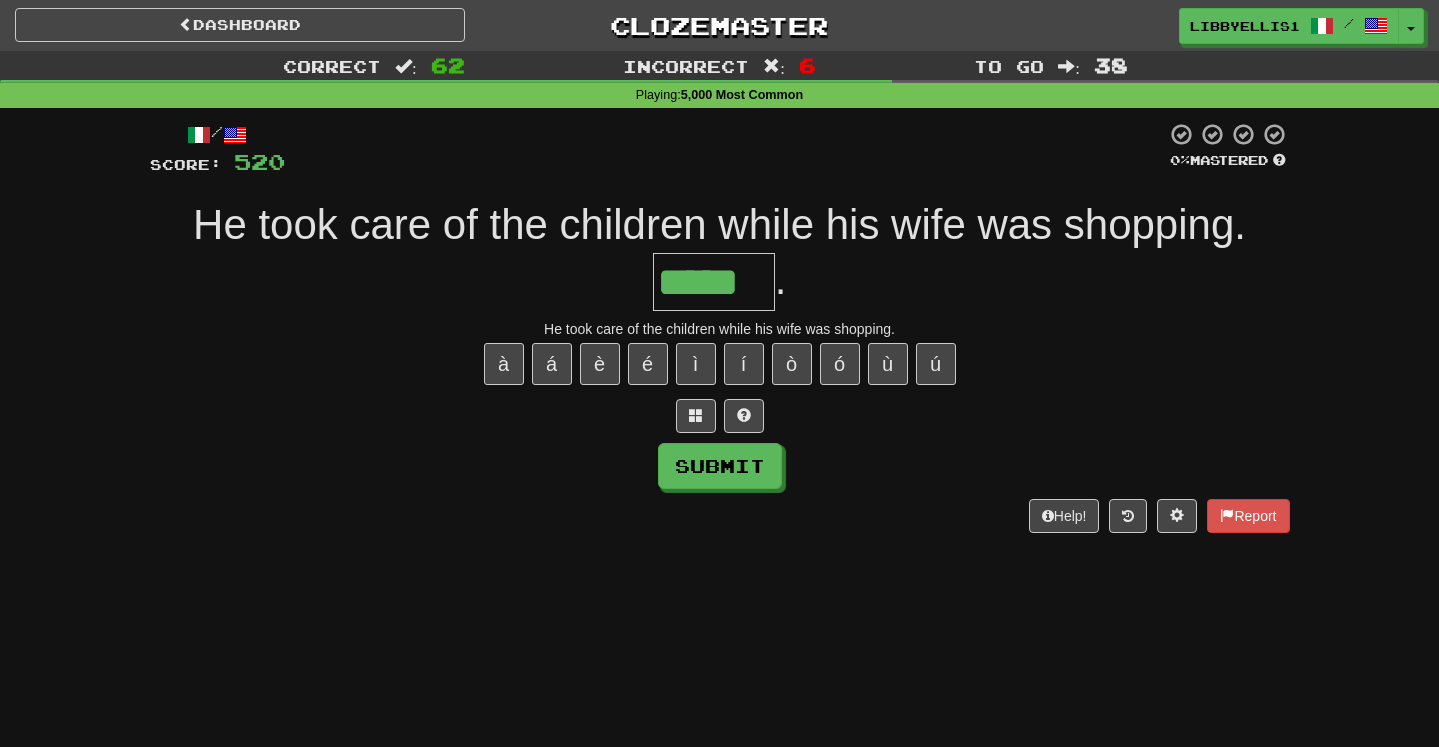 type on "*****" 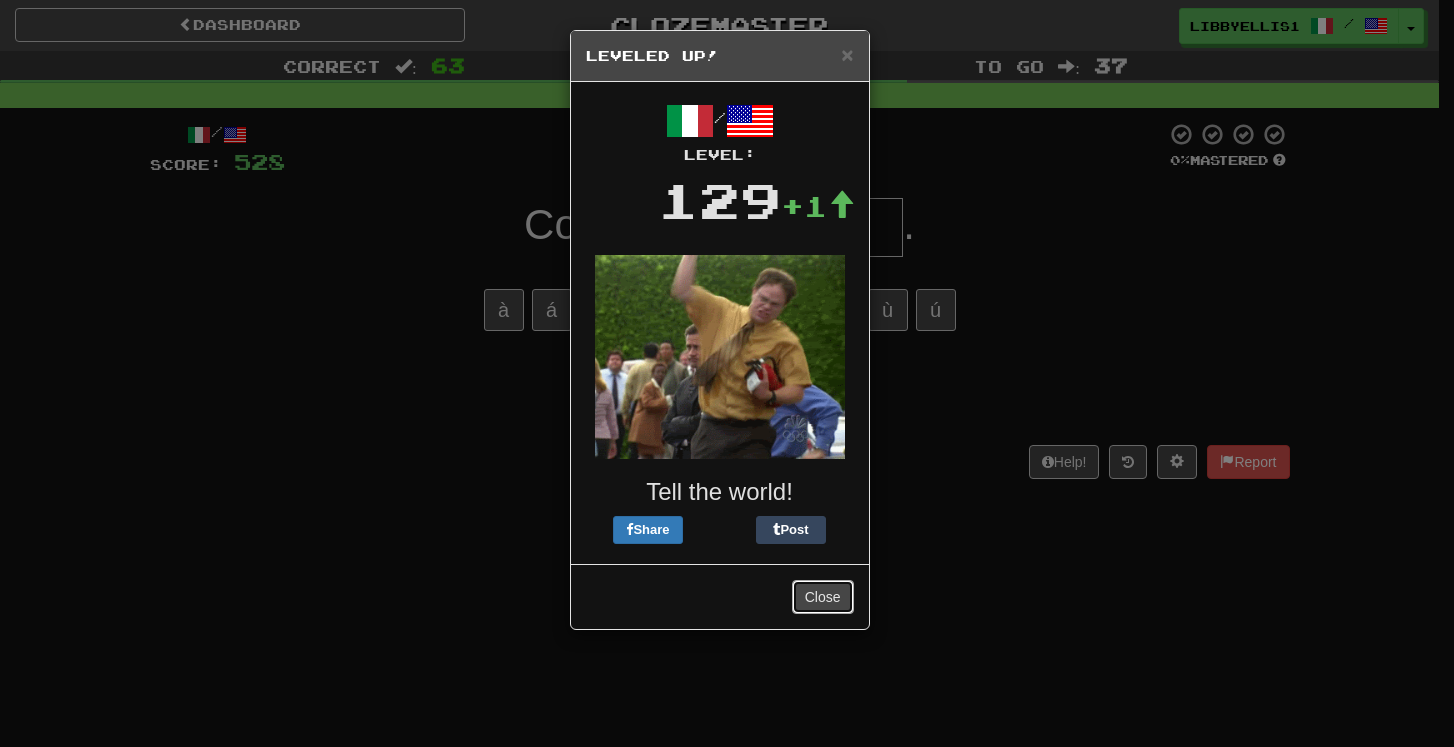 click on "Close" at bounding box center [823, 597] 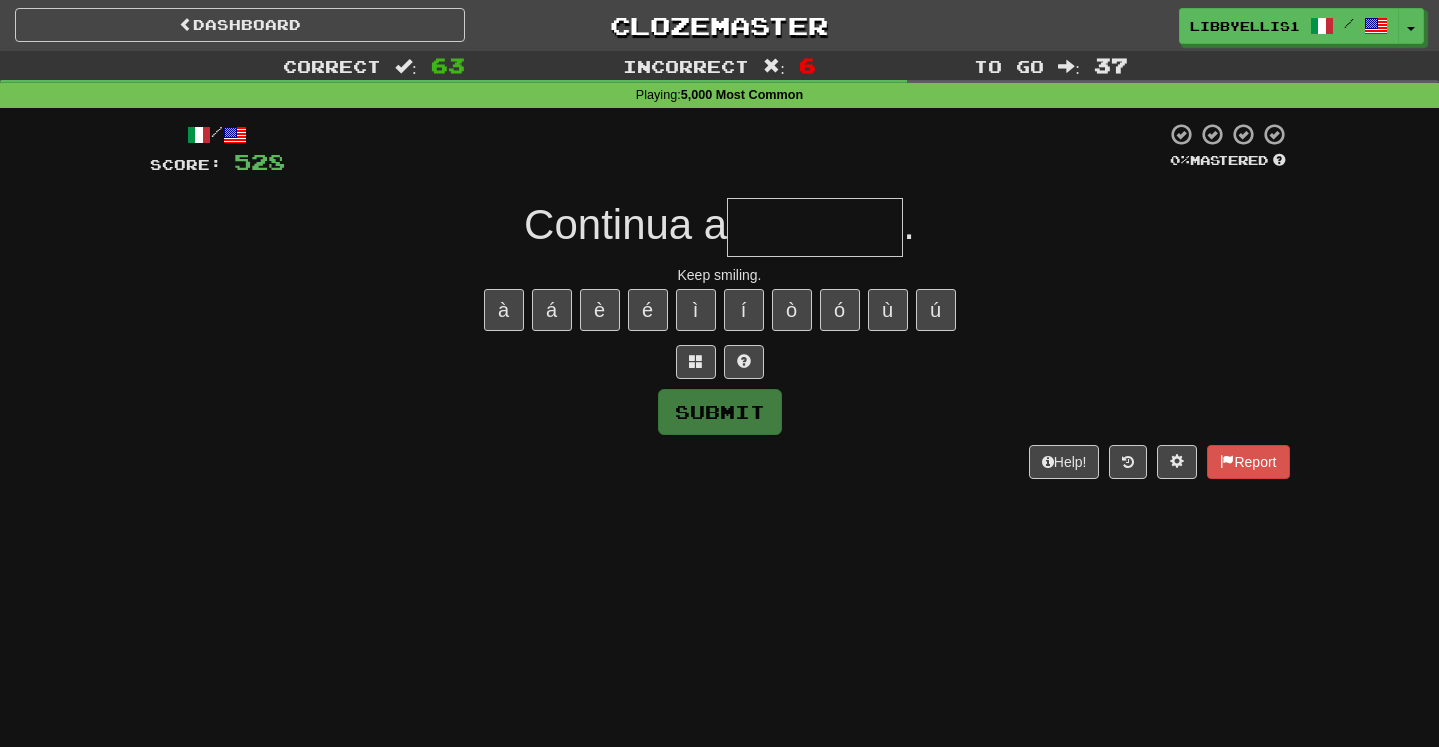 click at bounding box center (815, 227) 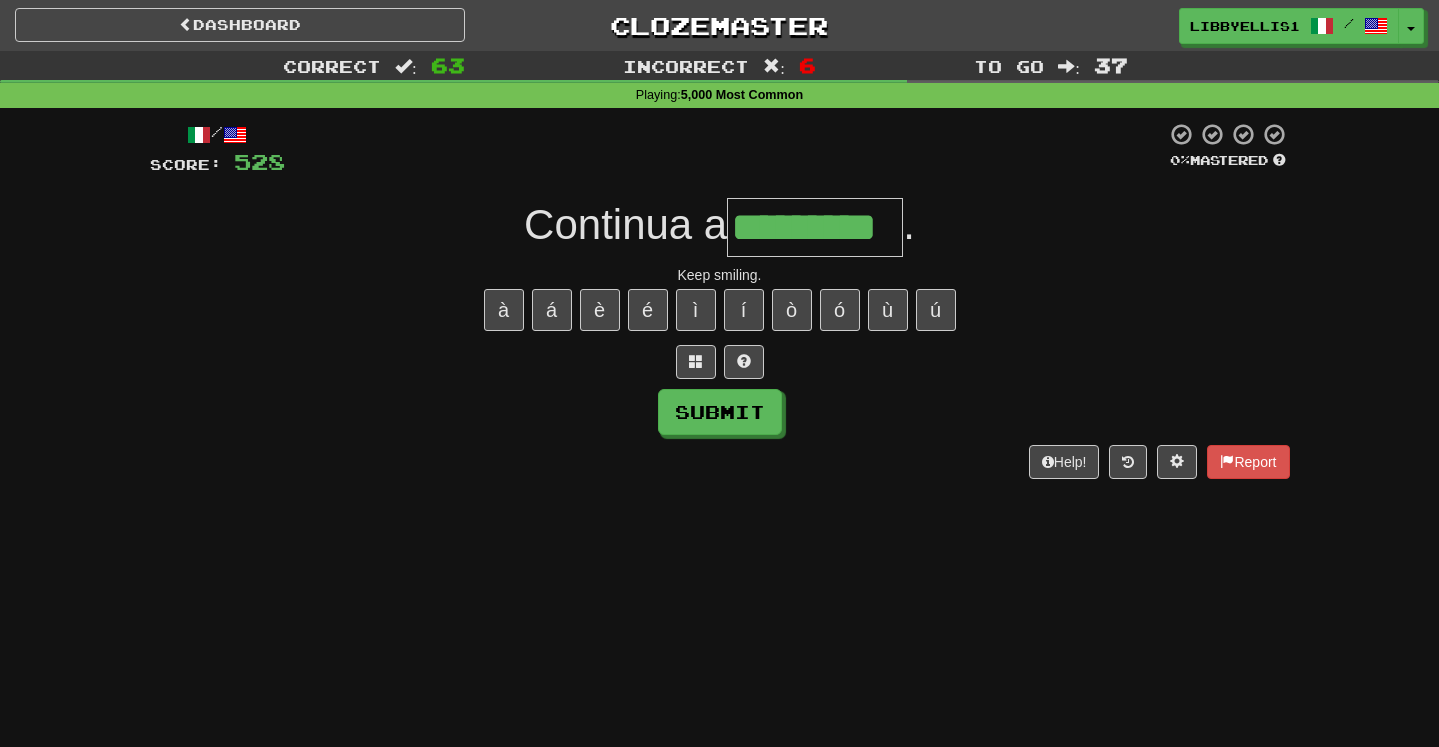 type on "*********" 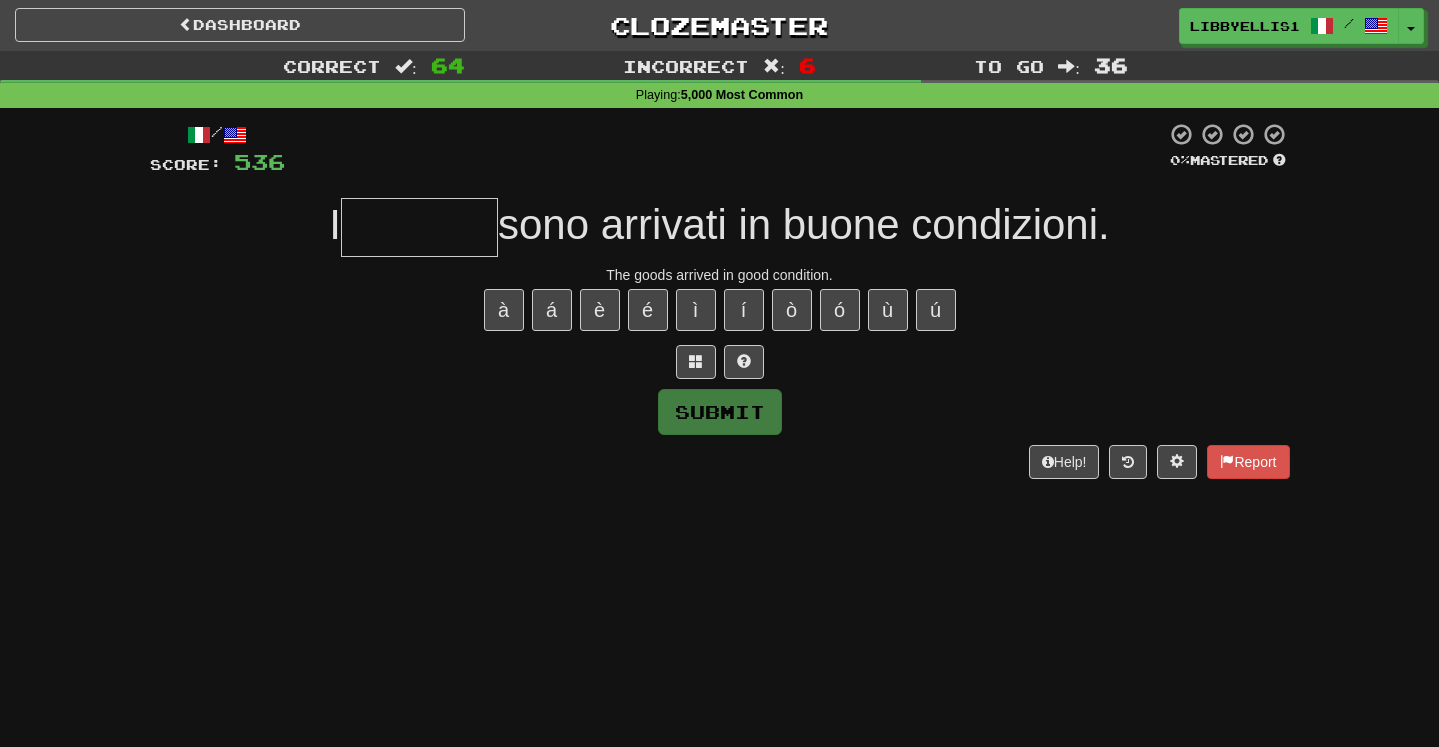 type on "*" 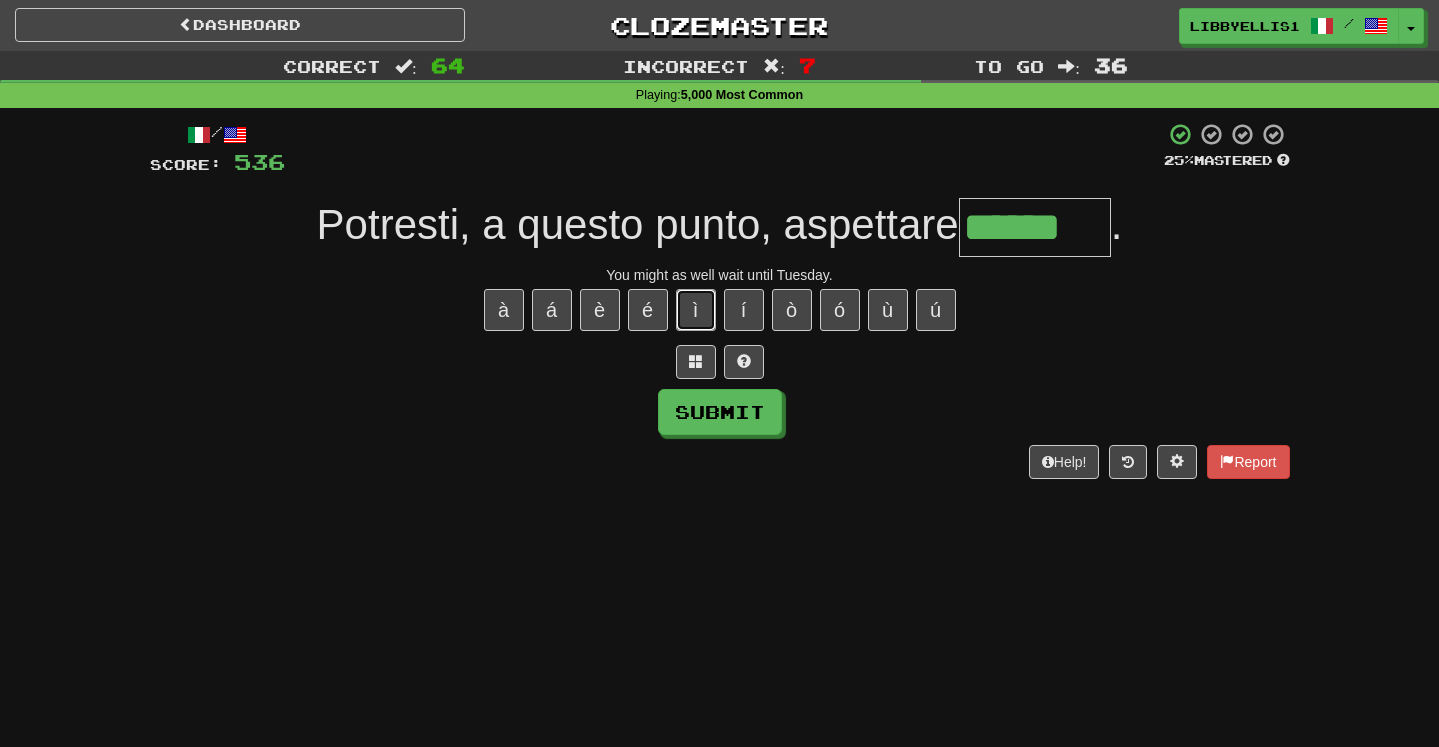click on "ì" at bounding box center (696, 310) 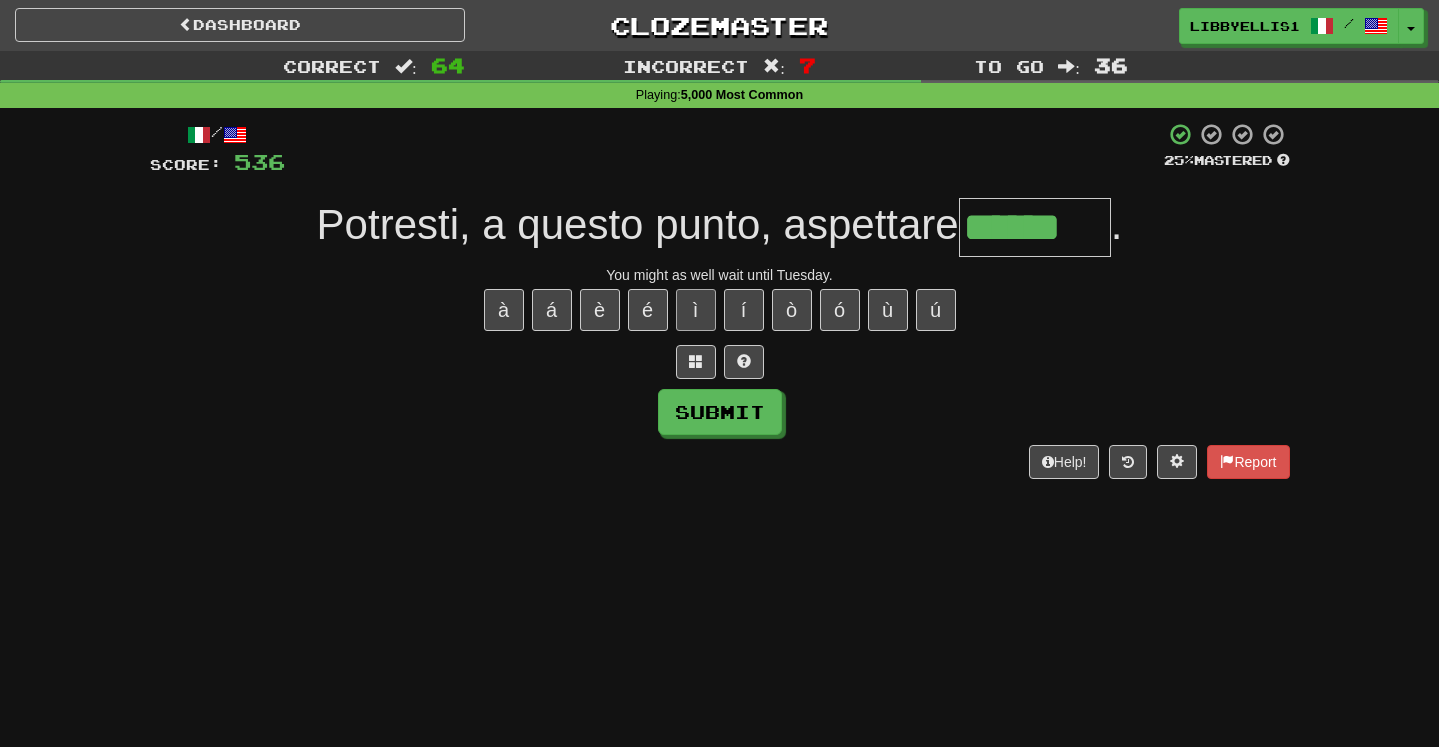 type on "*******" 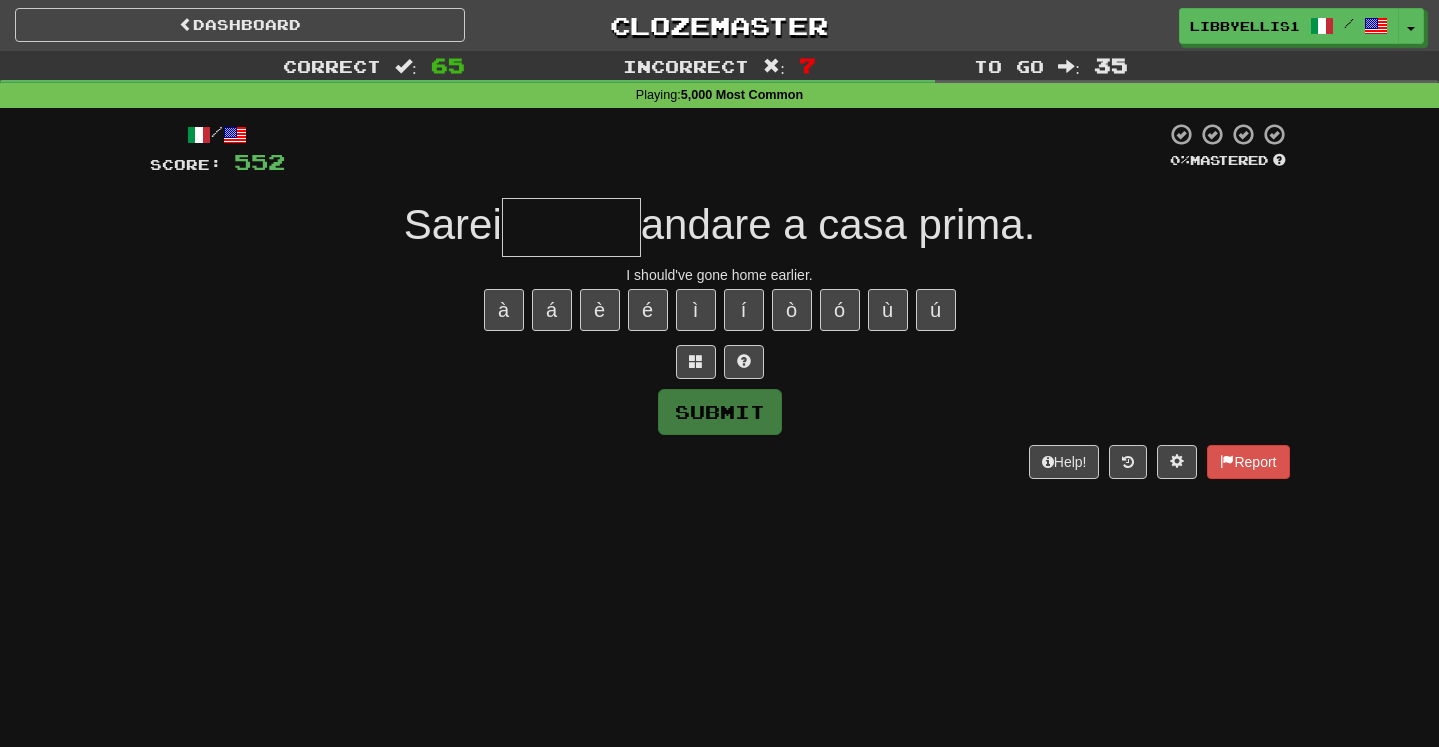 type on "*" 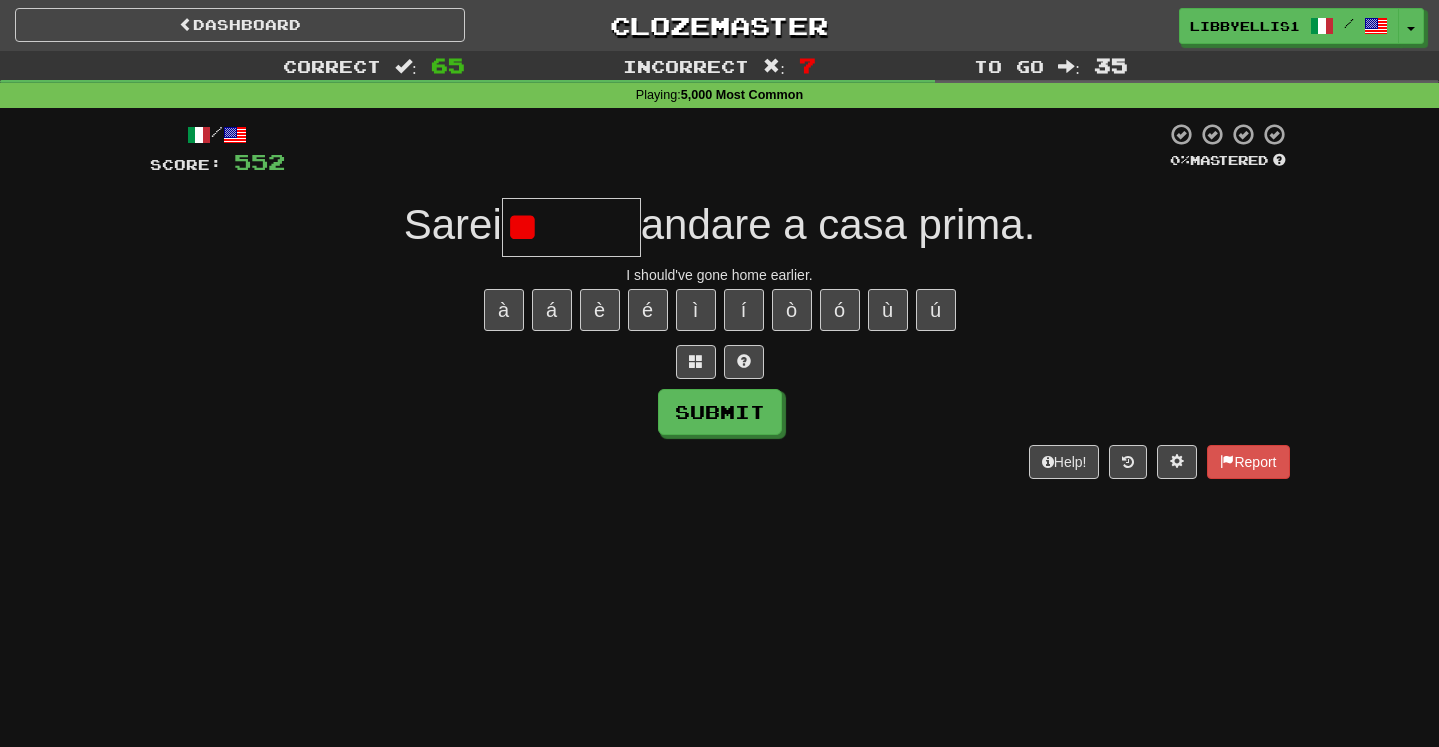 type on "*" 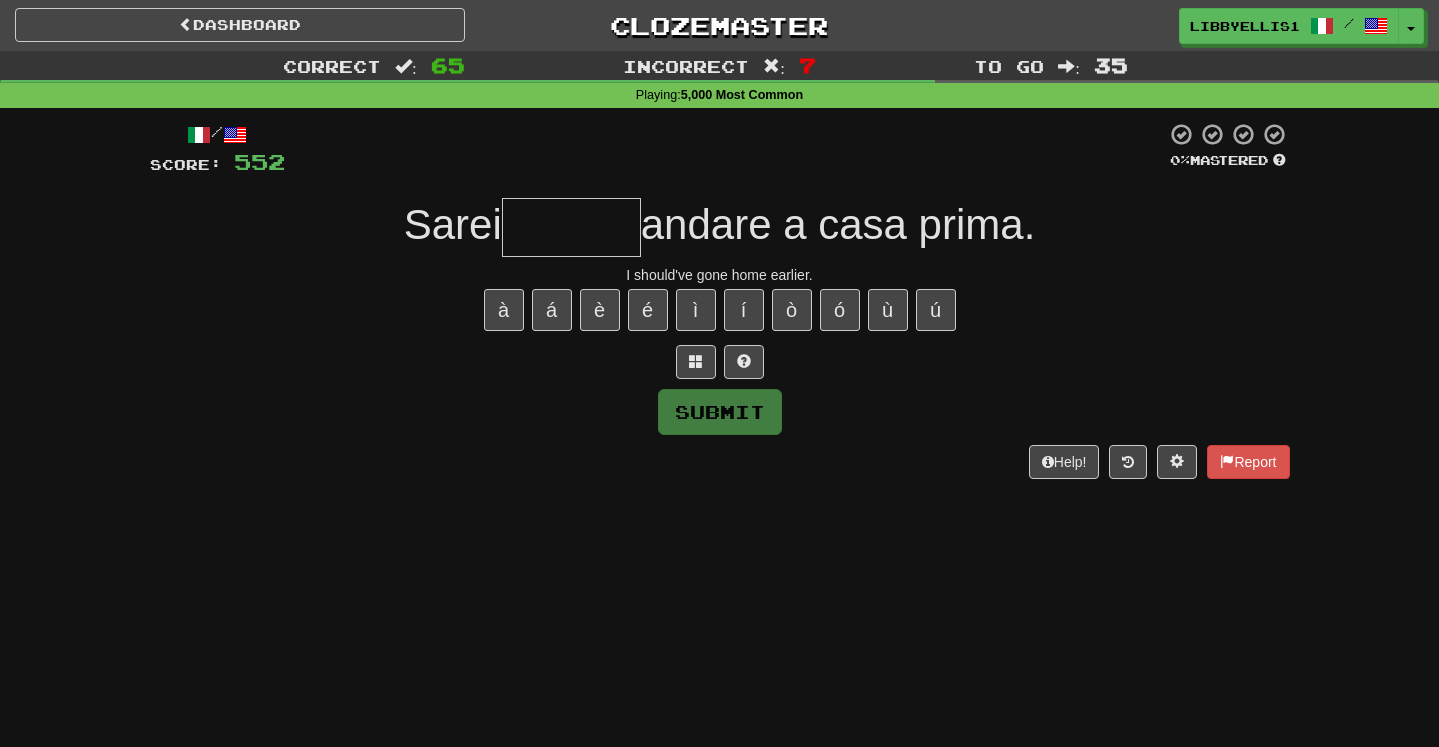 type on "*" 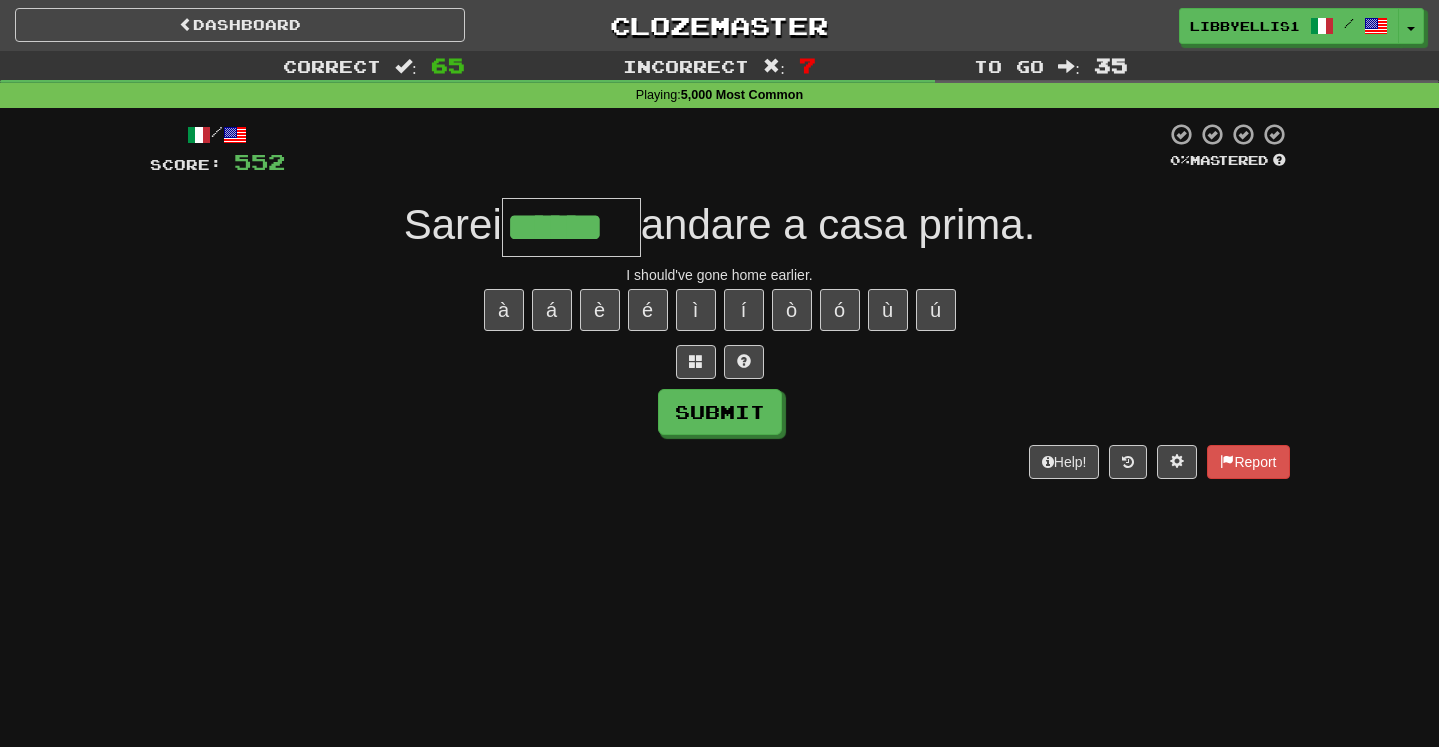 type on "******" 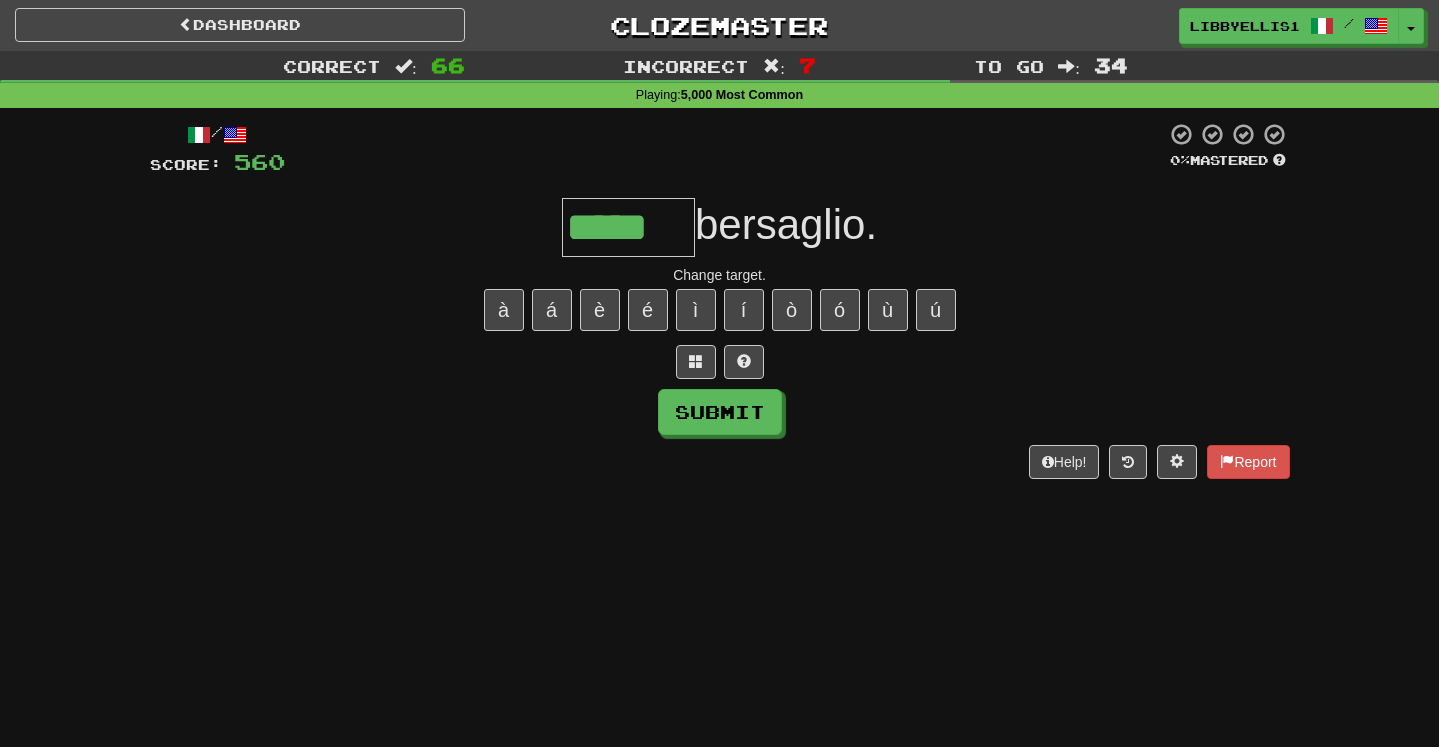 type on "*****" 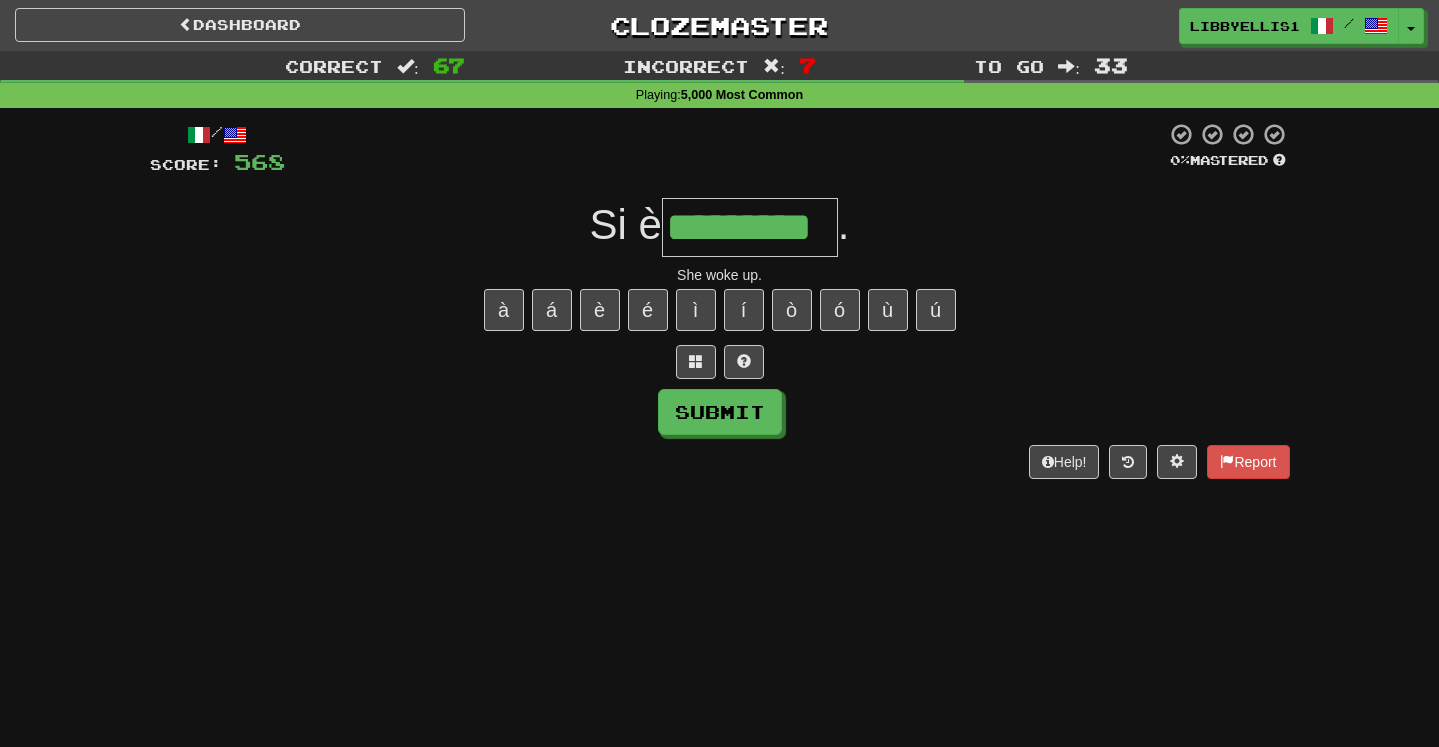 type on "*********" 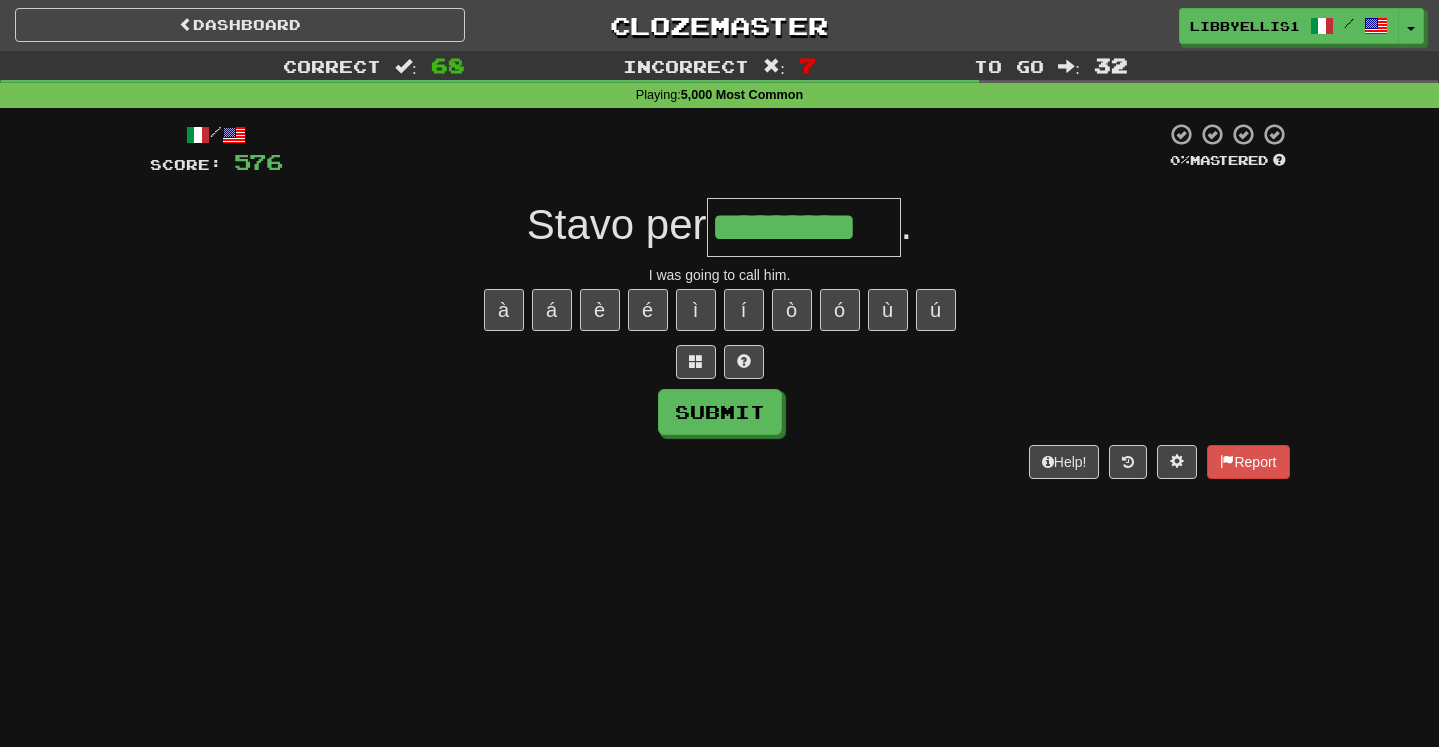type on "*********" 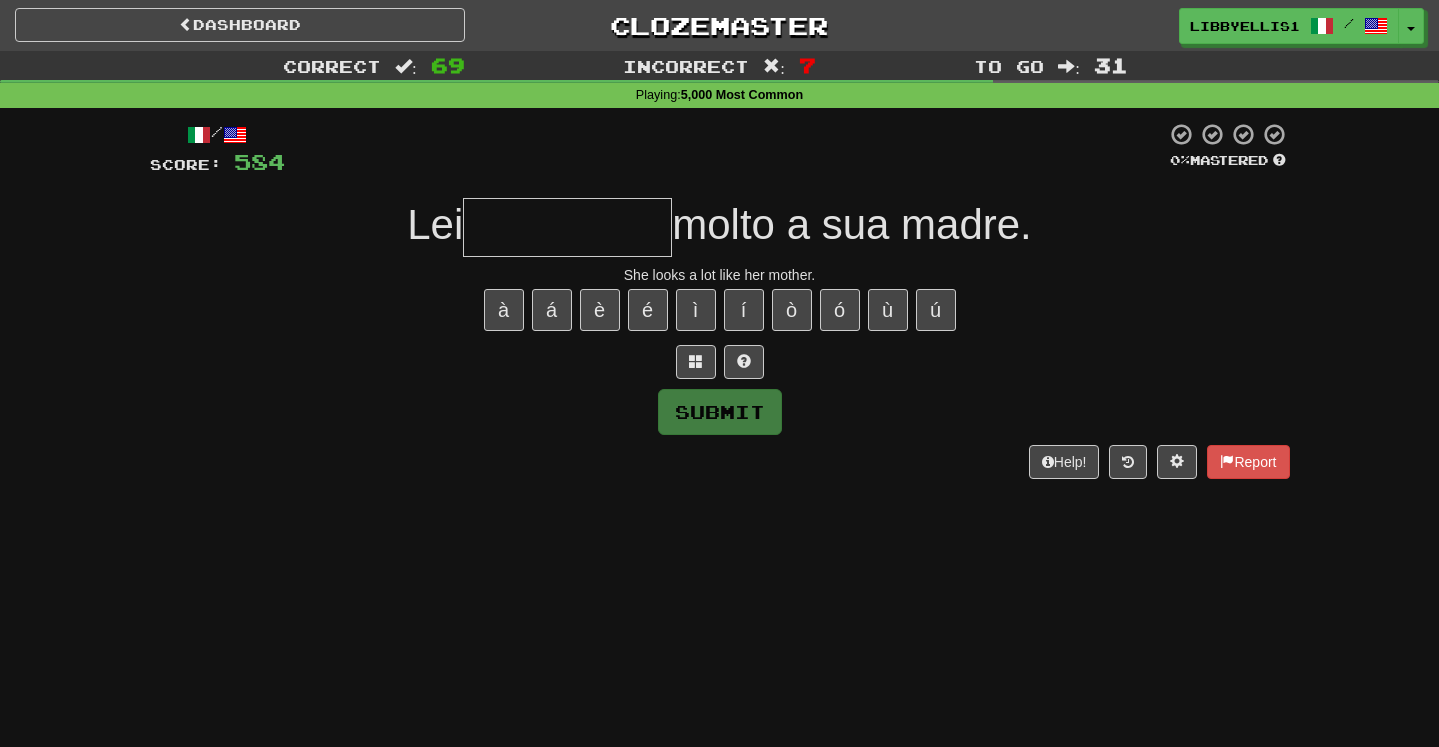 type on "*" 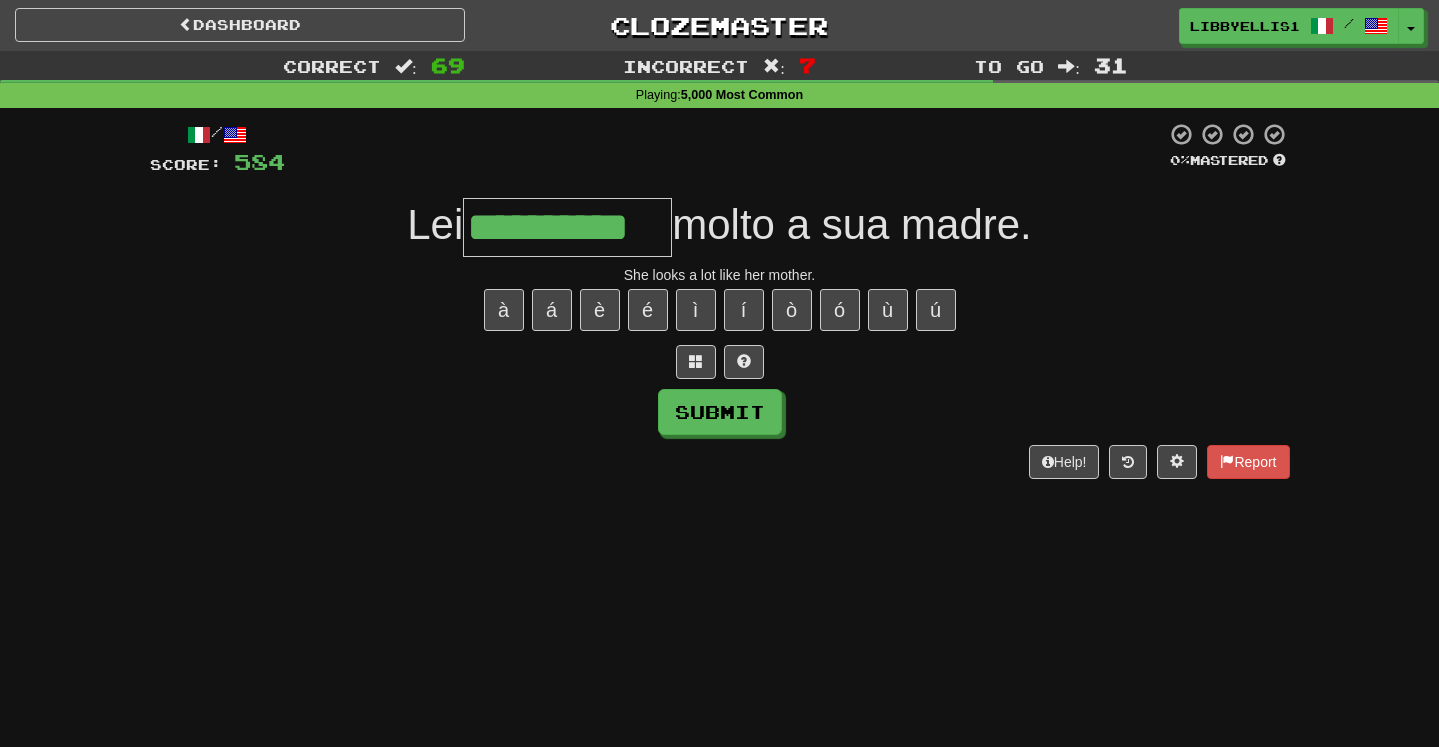 type on "**********" 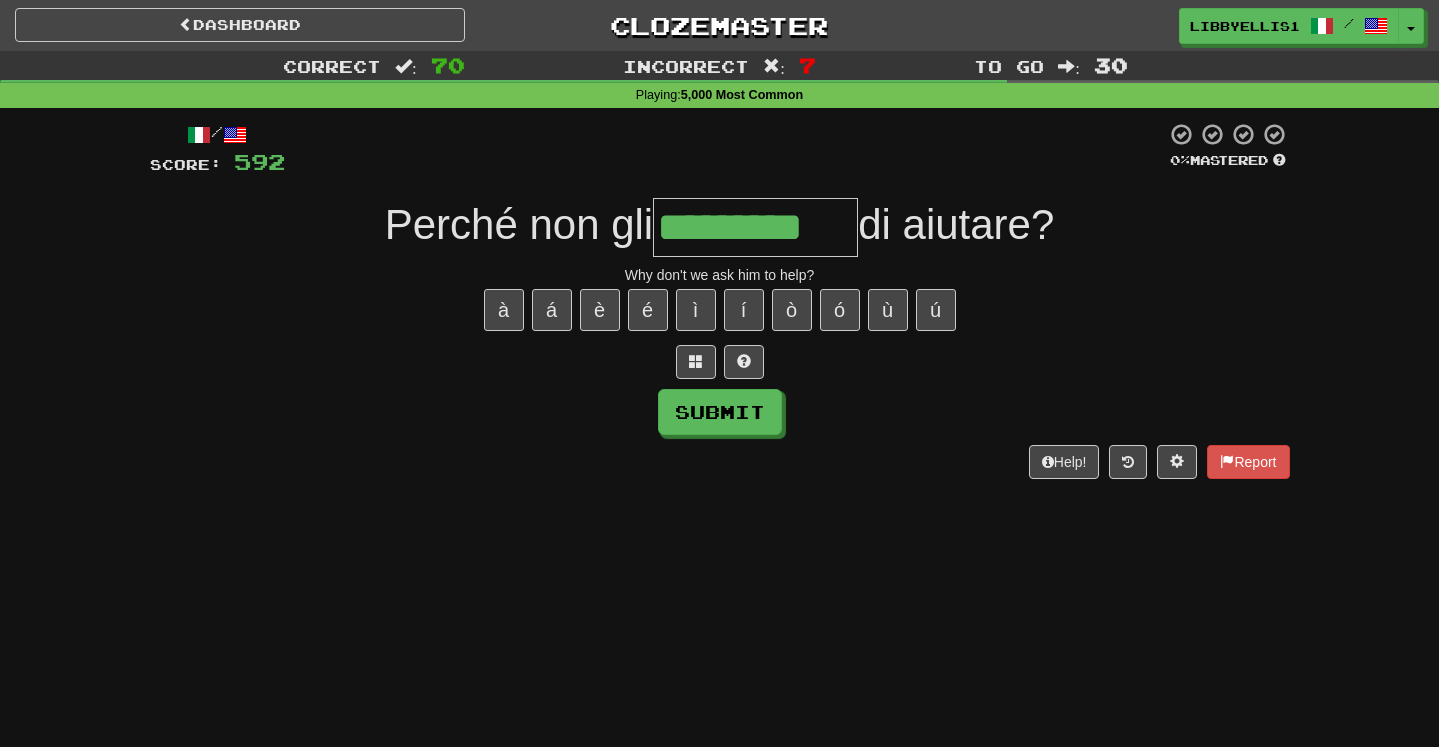 type on "*********" 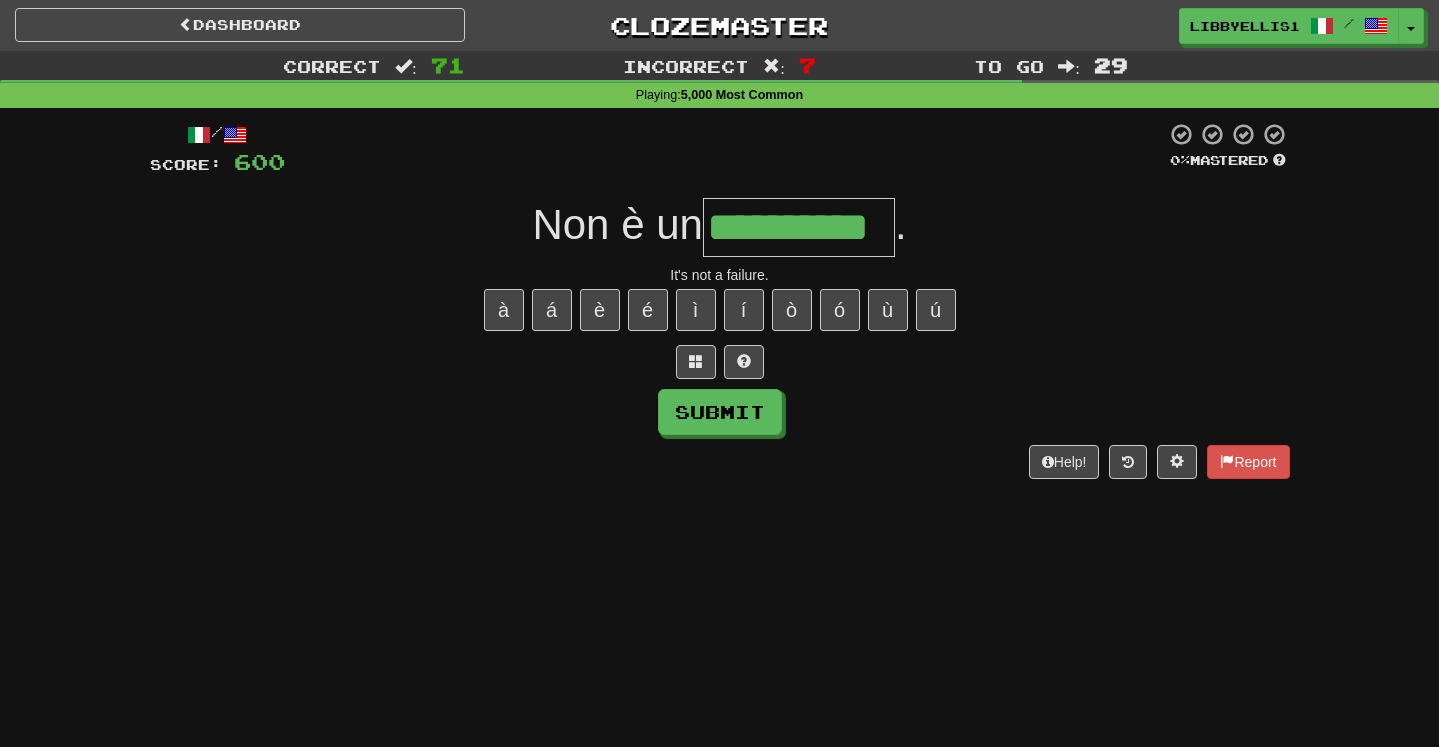 type on "**********" 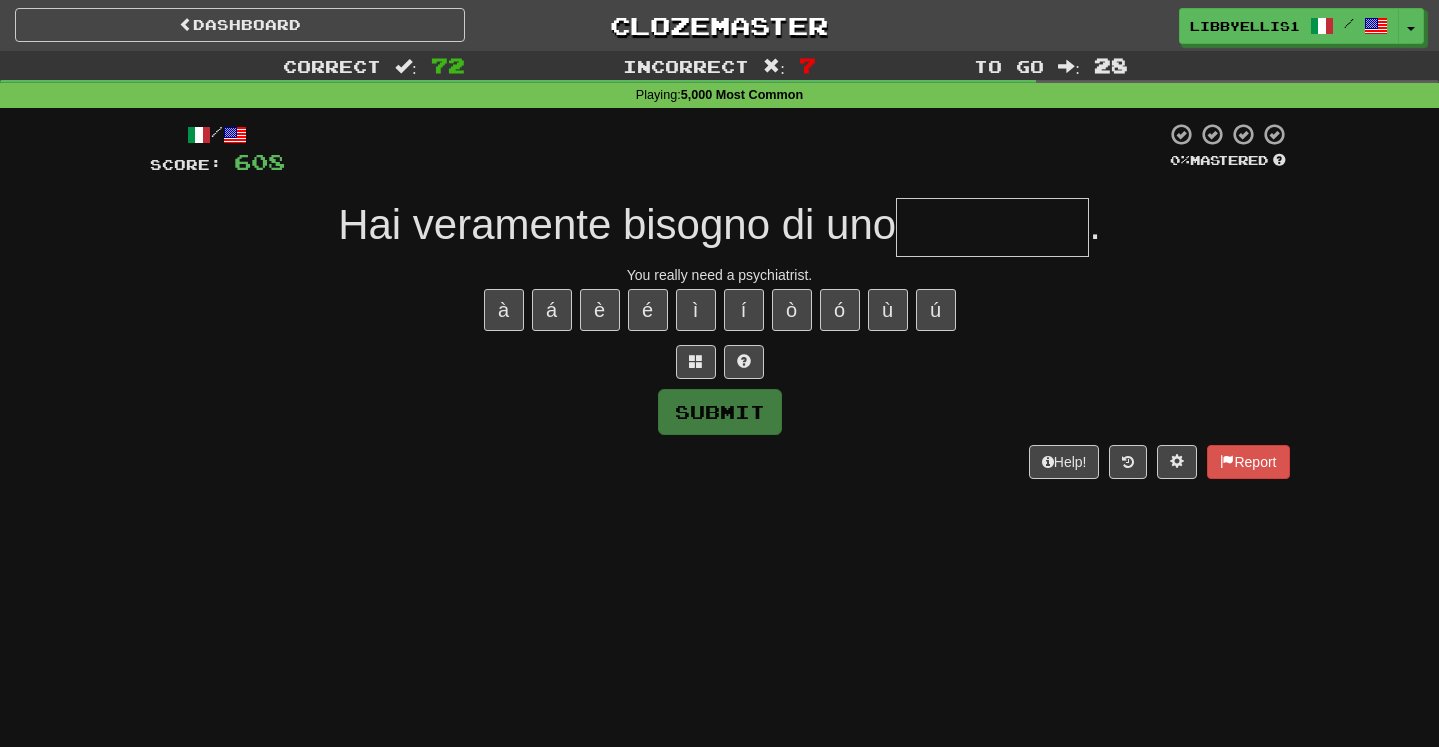 type on "*" 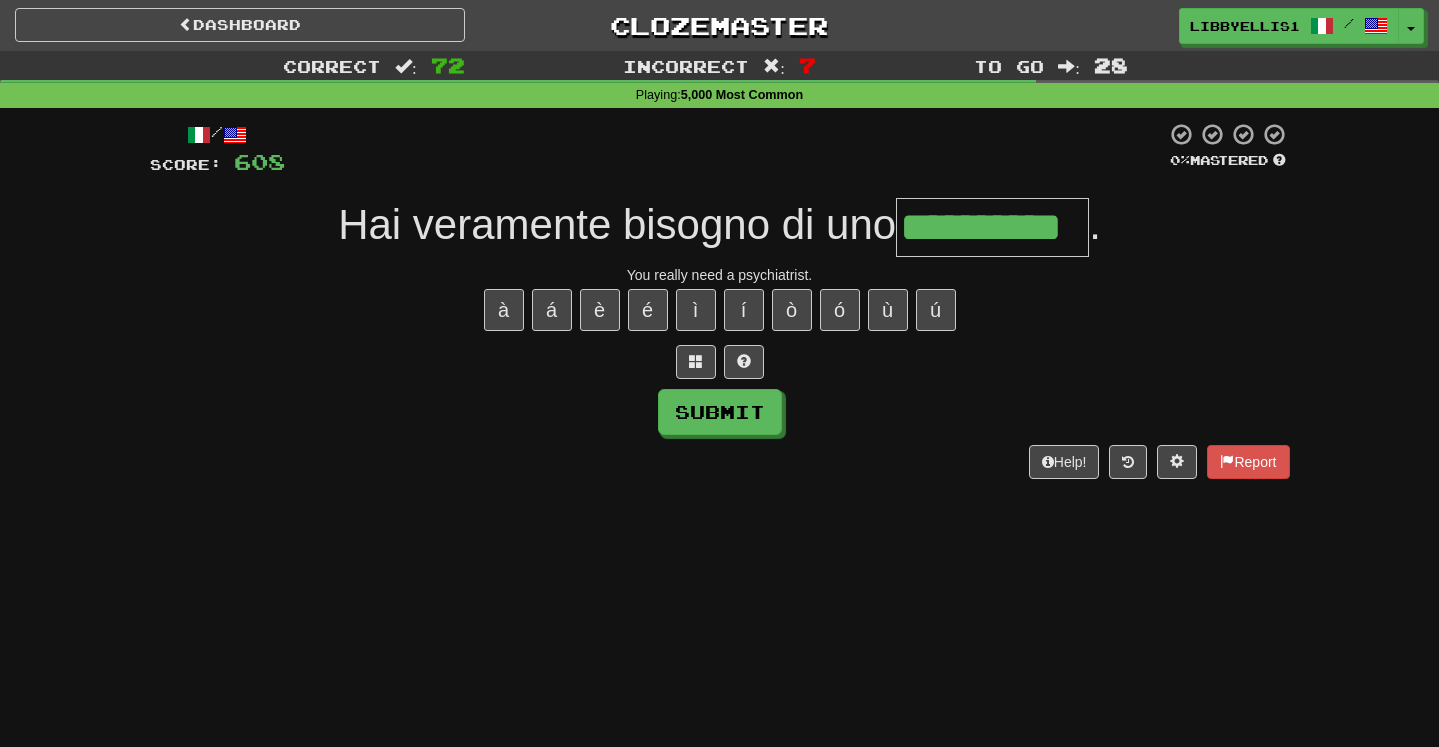type on "**********" 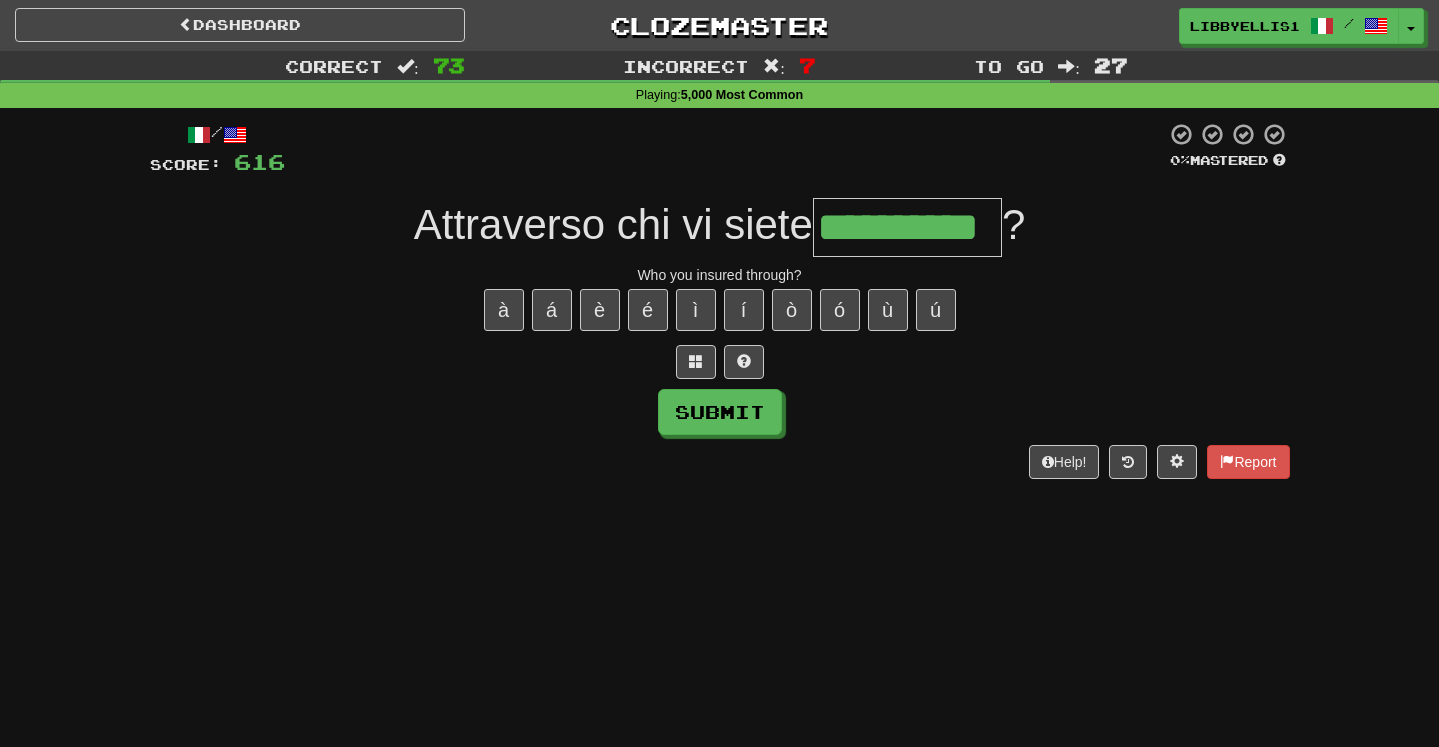 type on "**********" 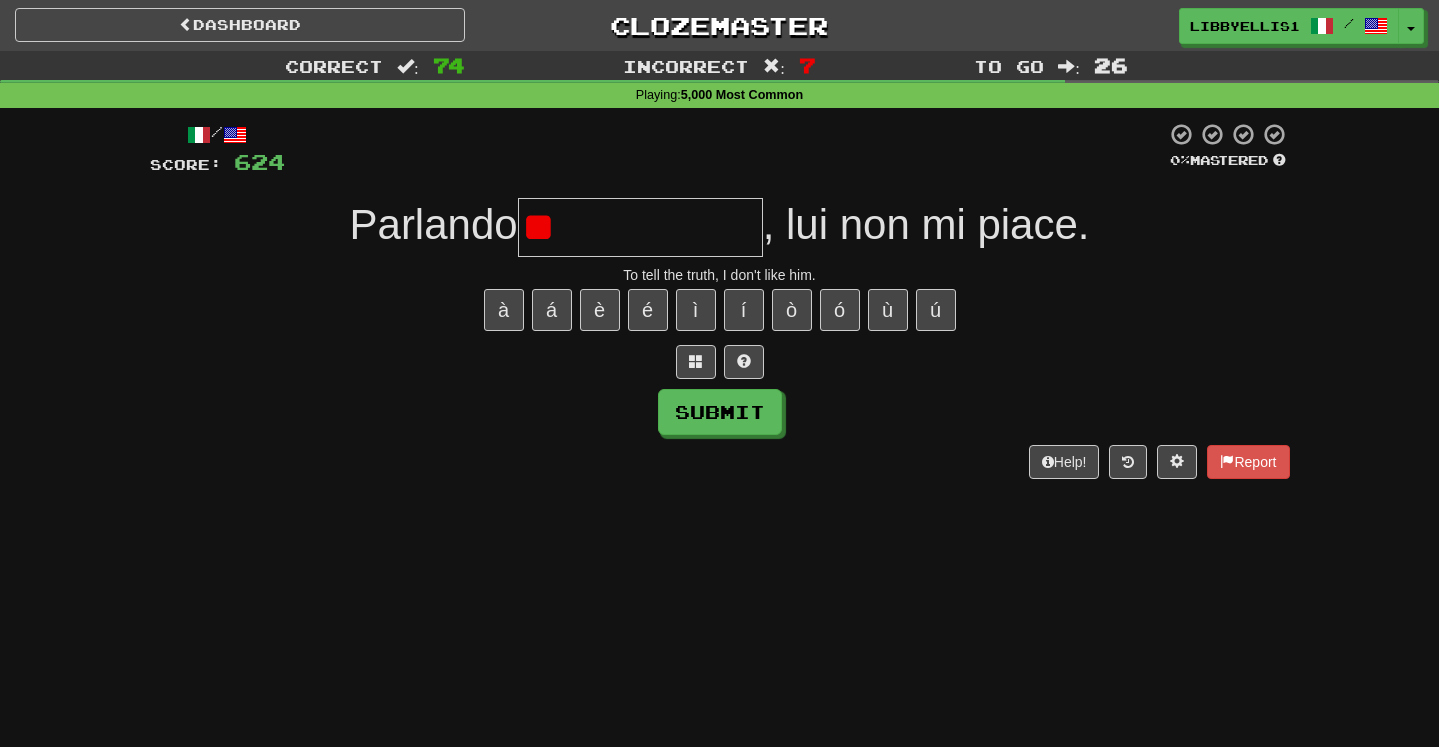 type on "*" 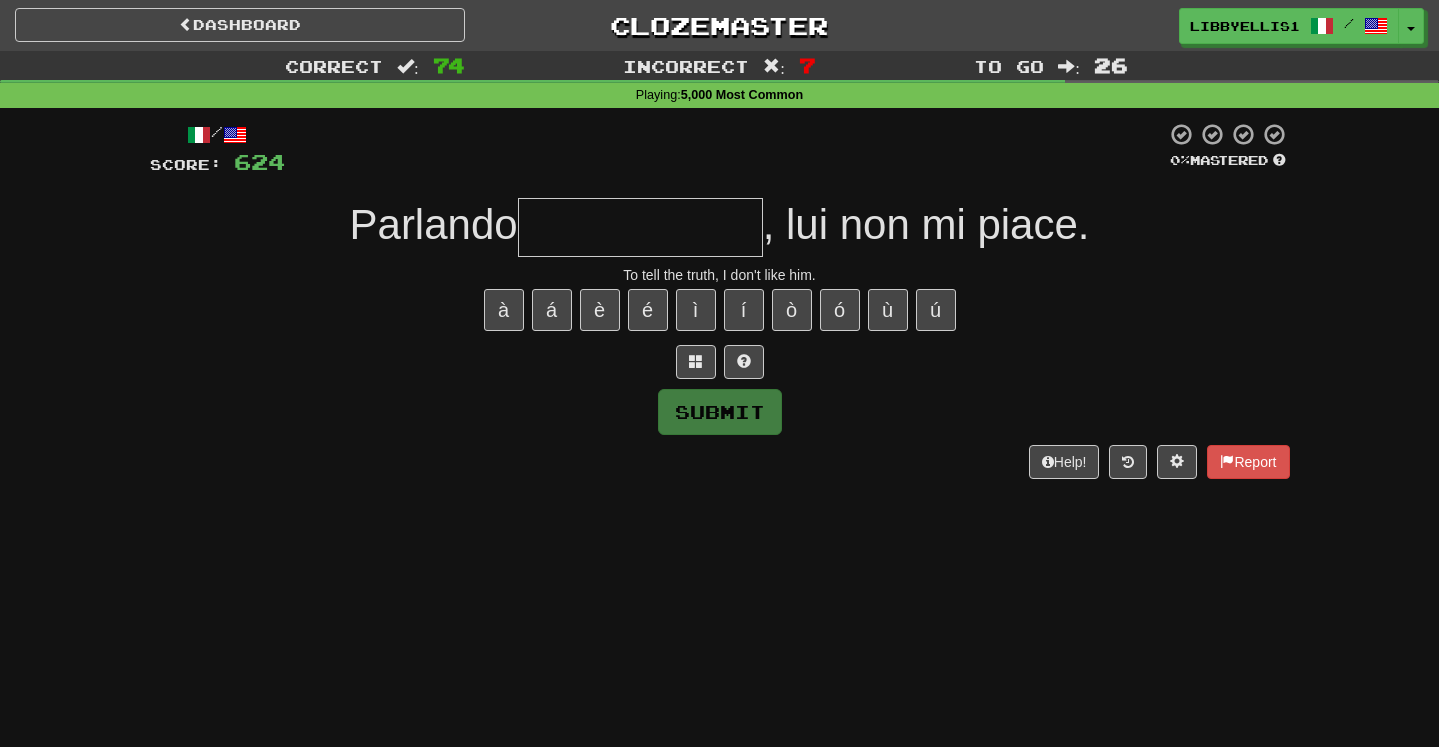 type on "*" 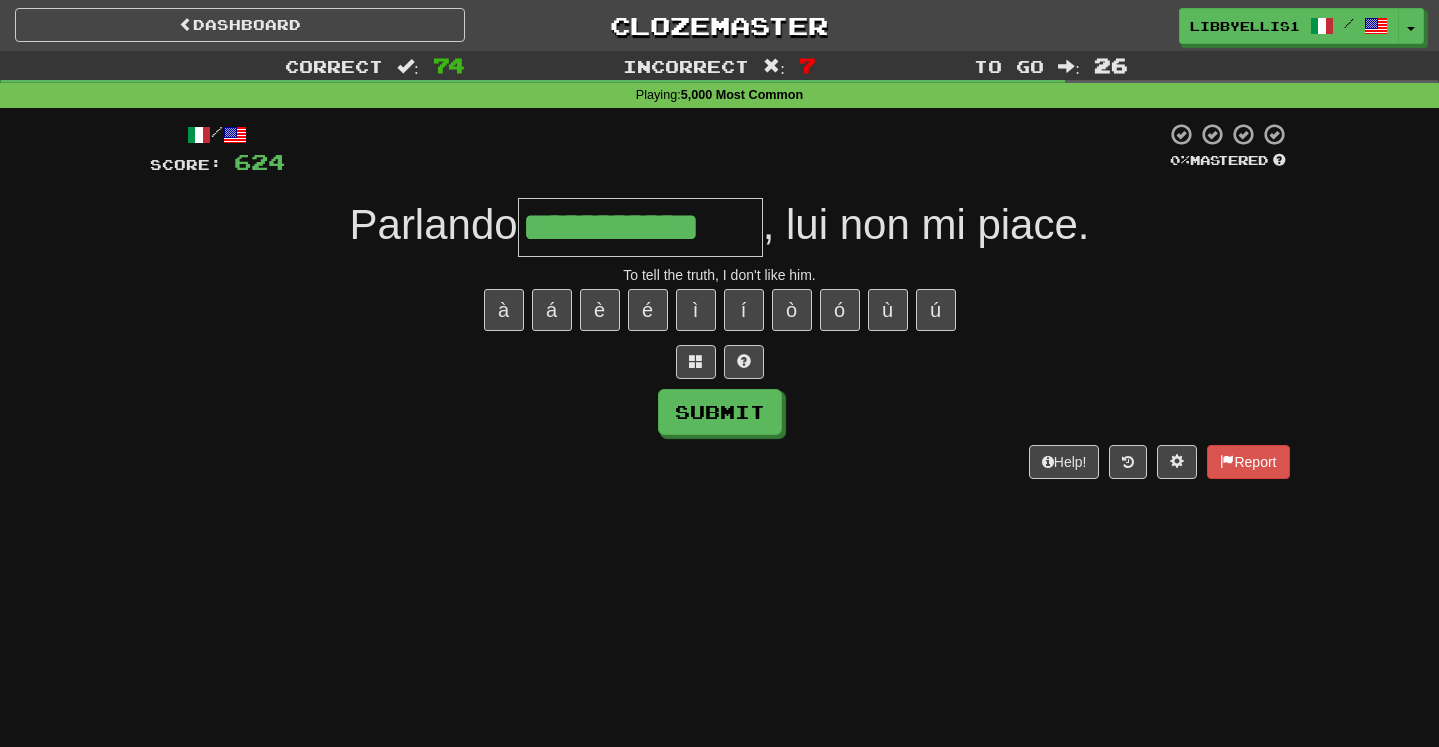 type on "**********" 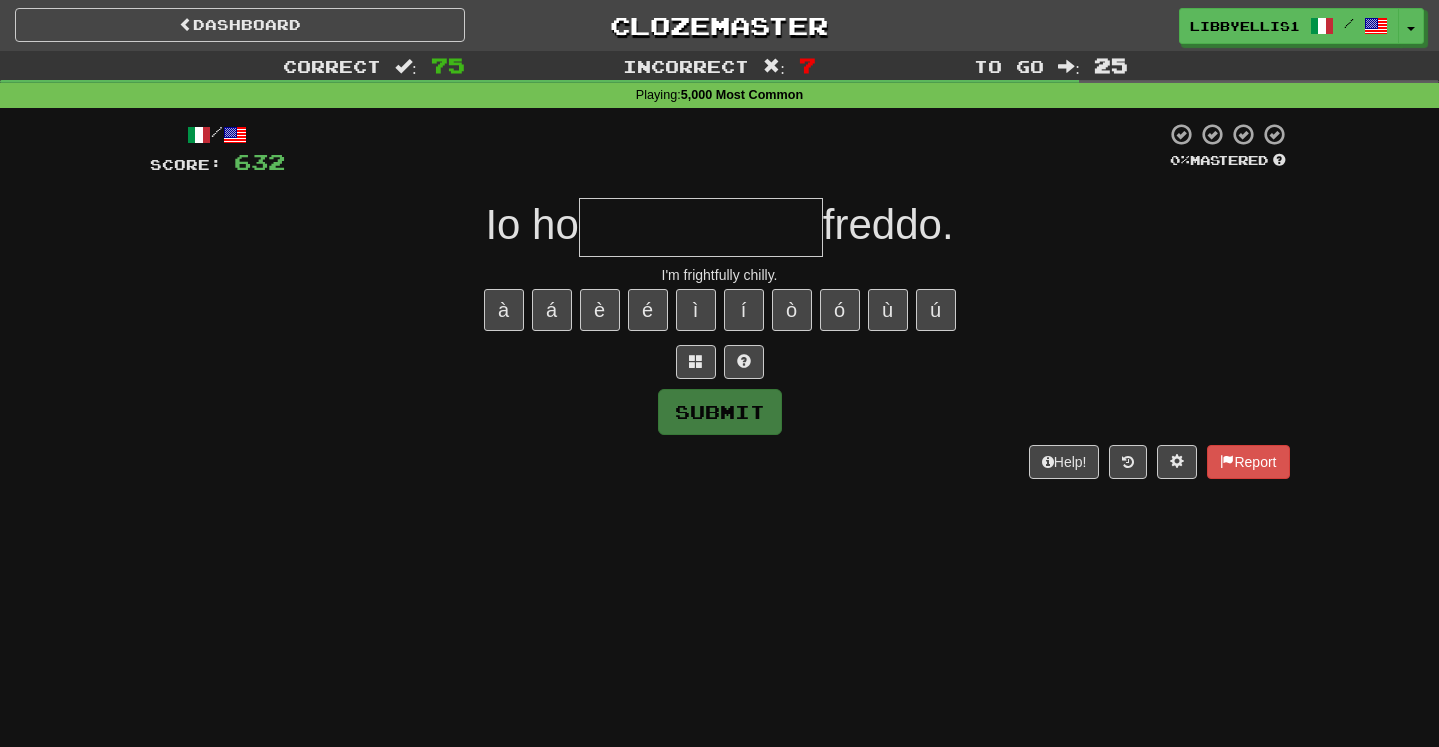 type on "*" 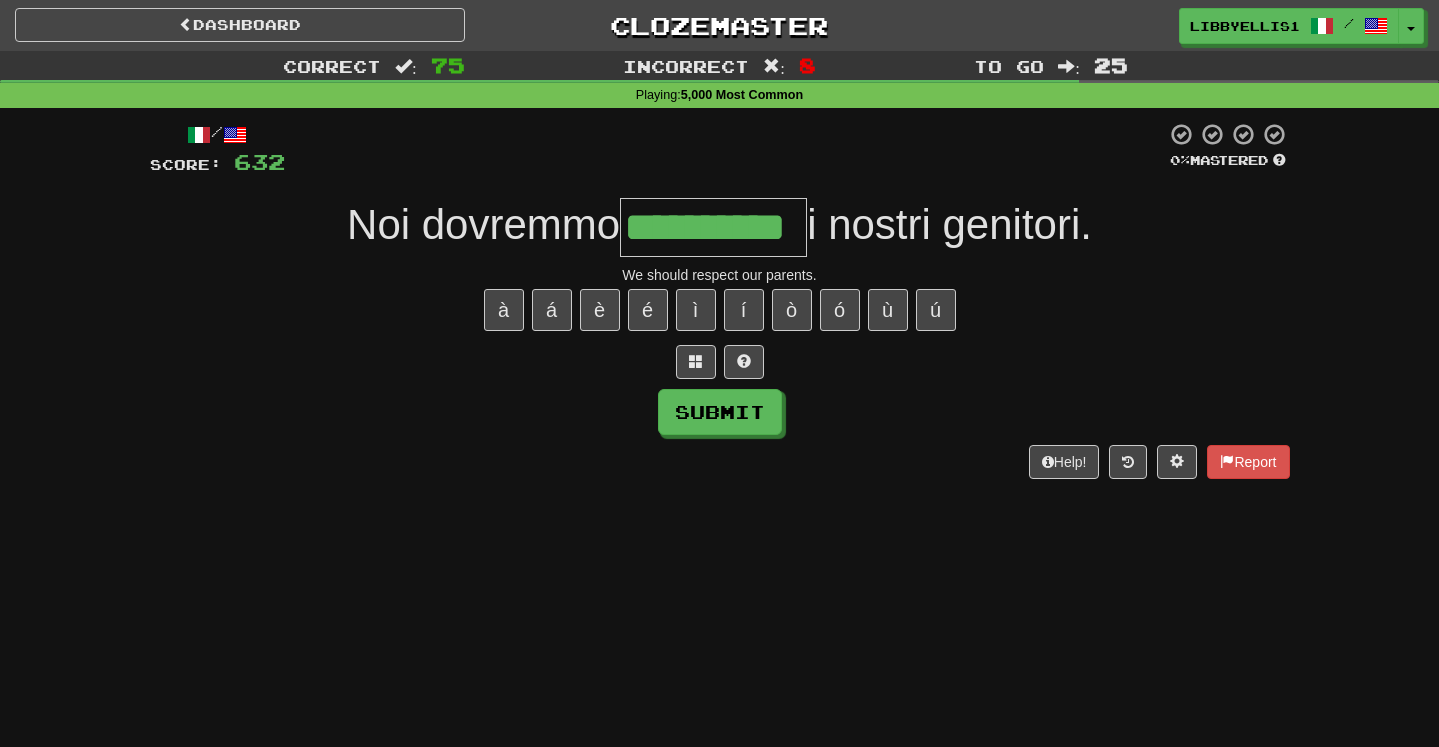 type on "**********" 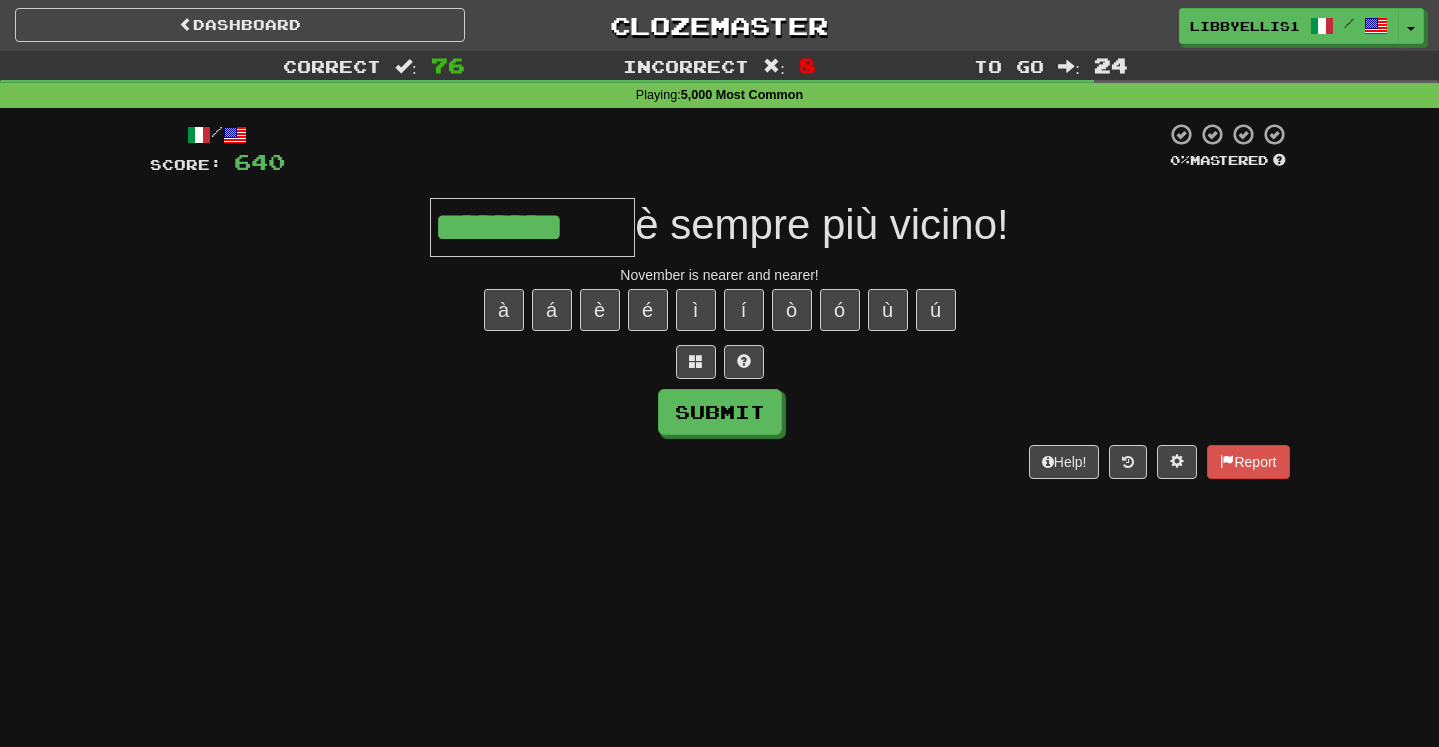 type on "********" 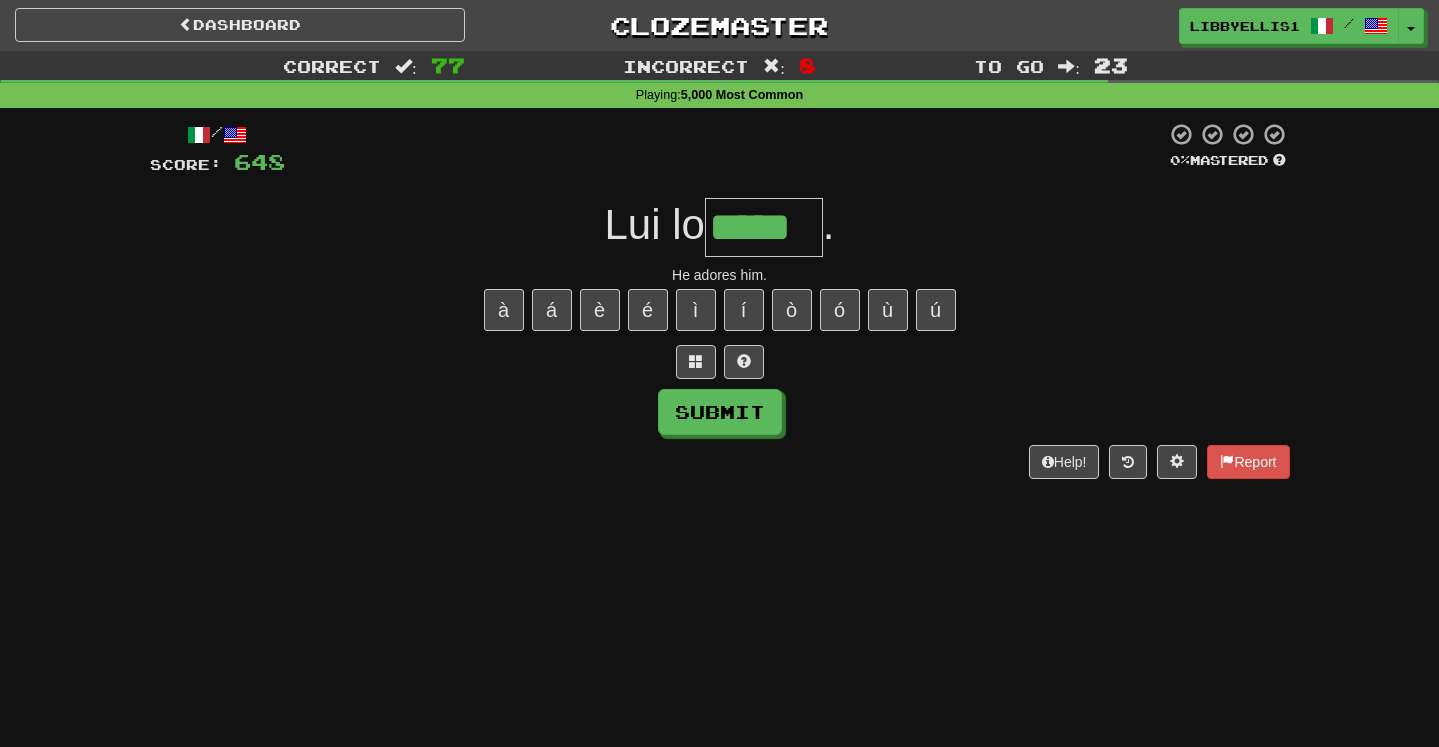 type on "*****" 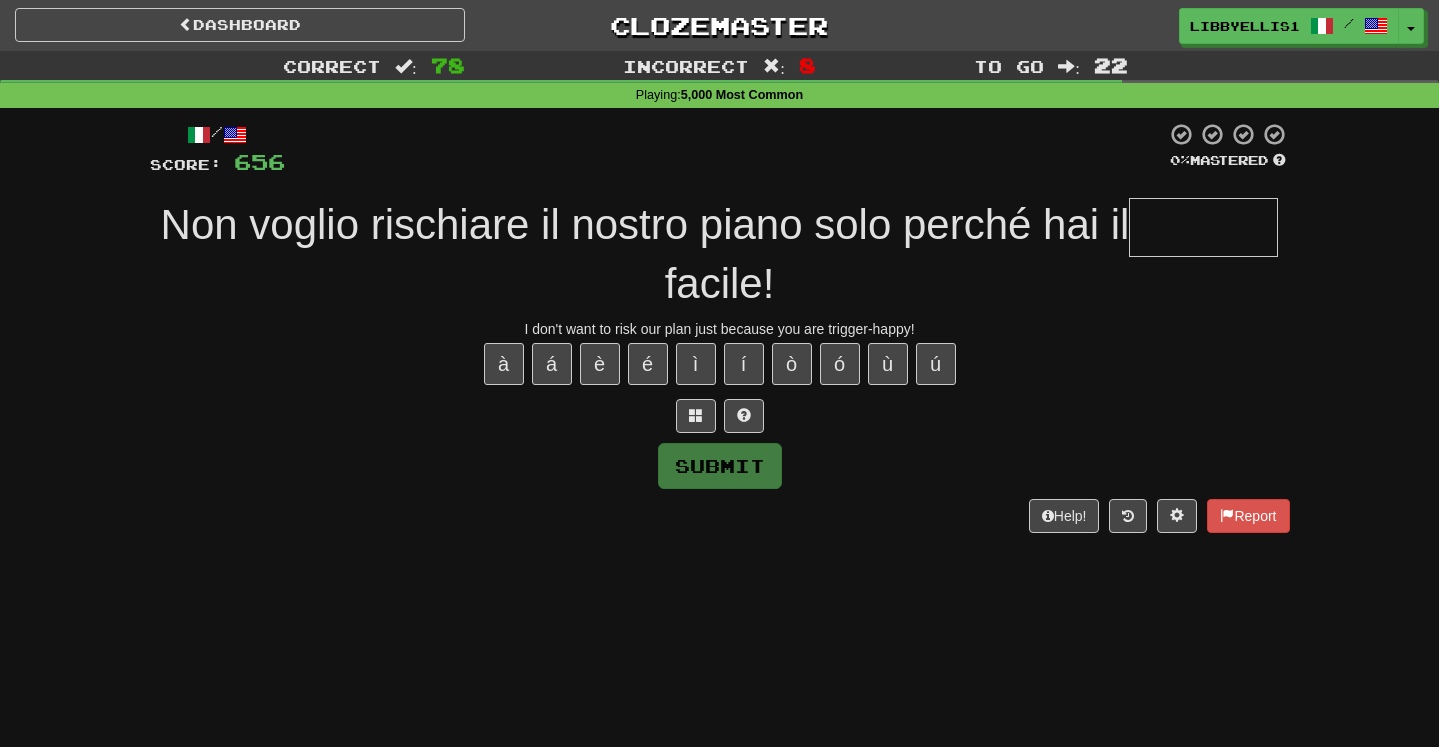 type on "*********" 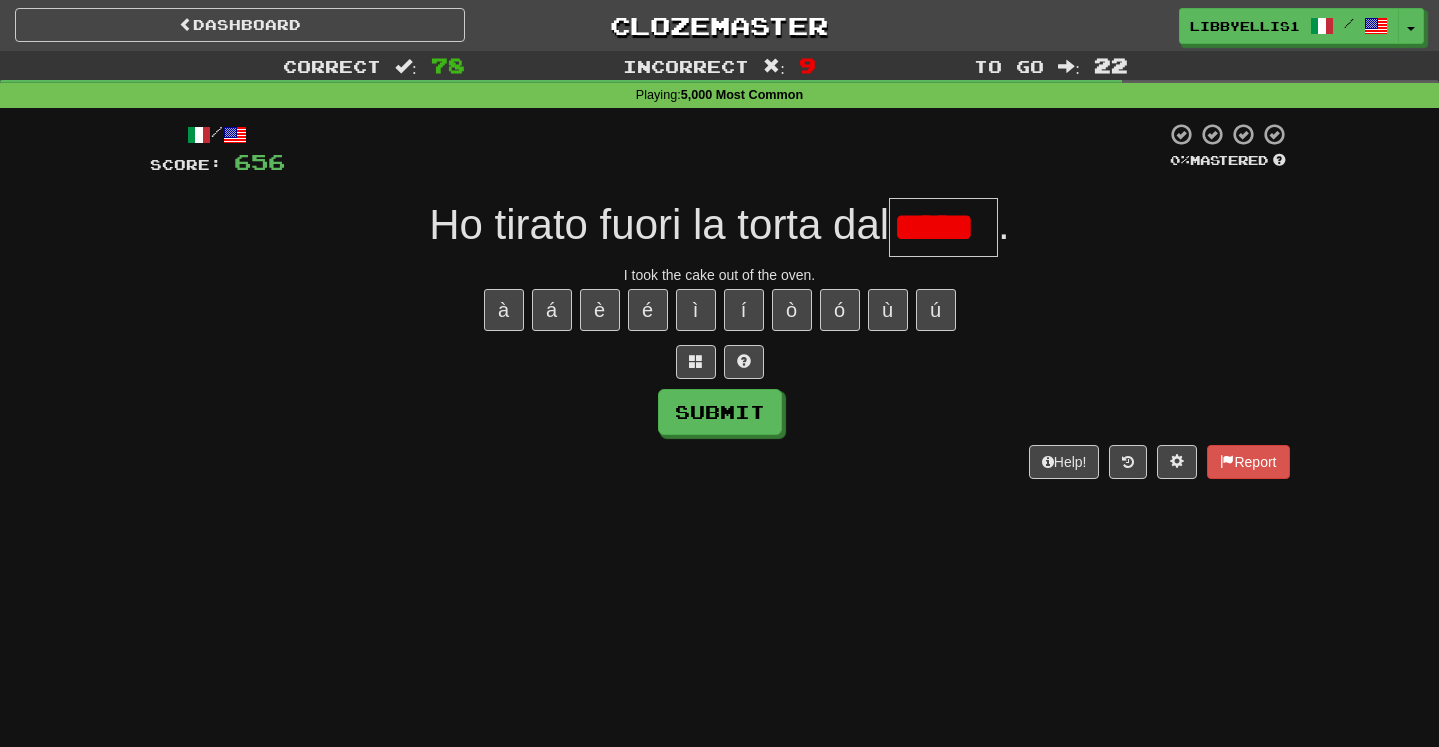 scroll, scrollTop: 0, scrollLeft: 0, axis: both 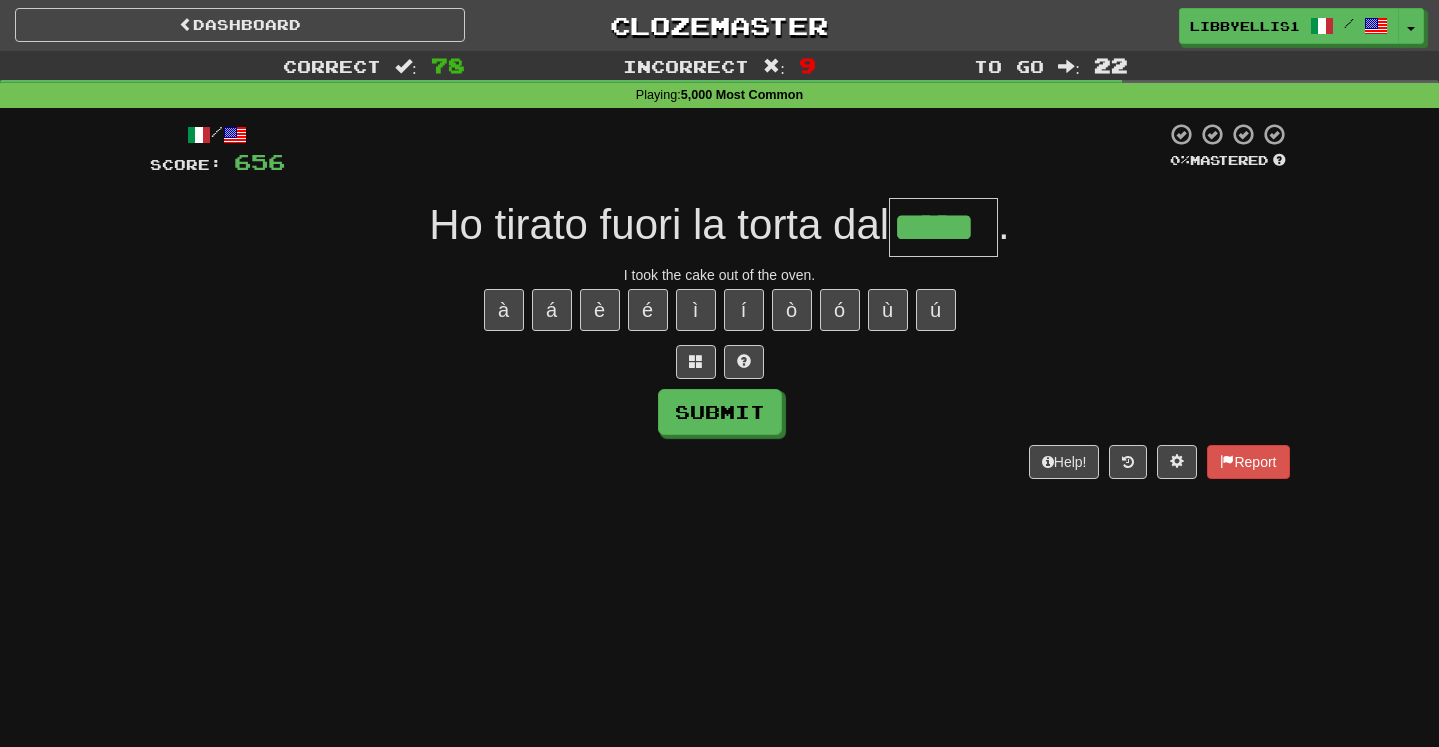 type on "*****" 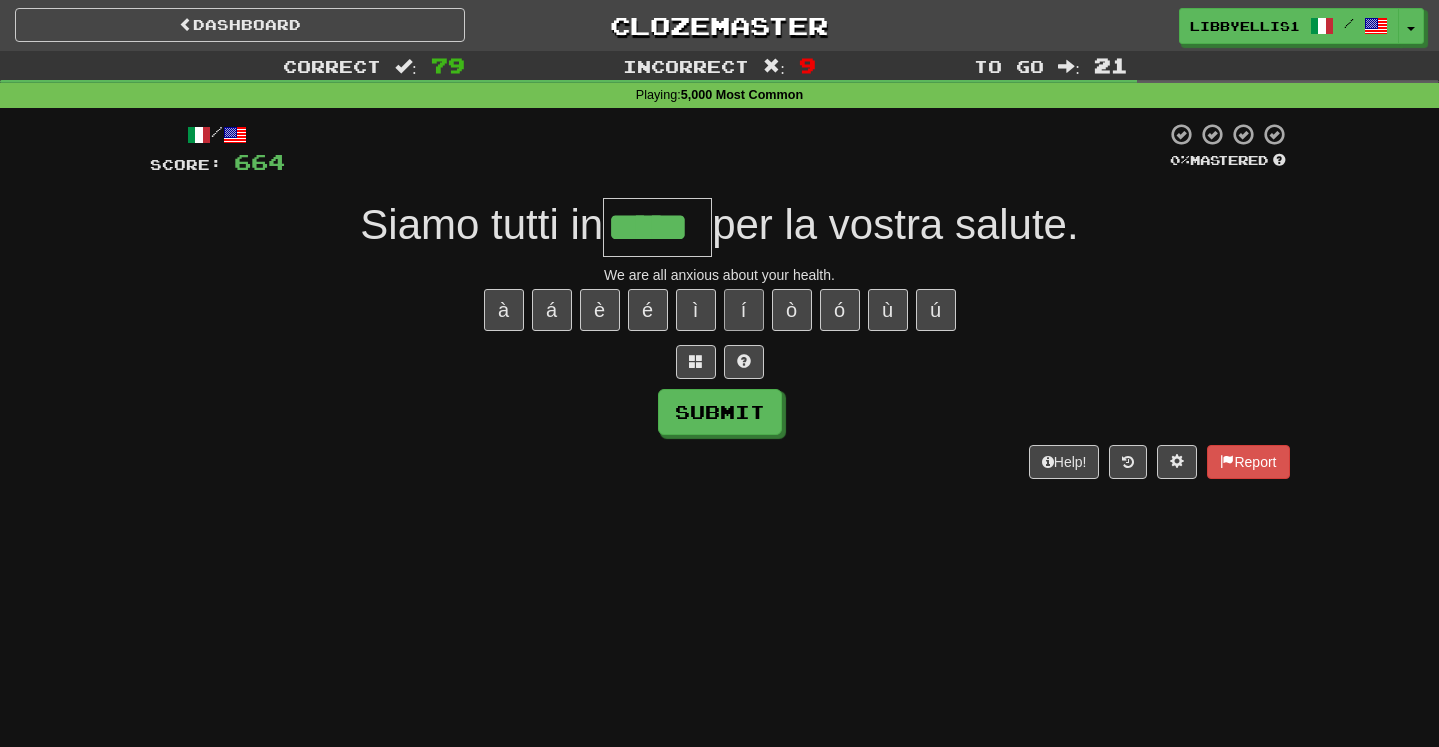 type on "*****" 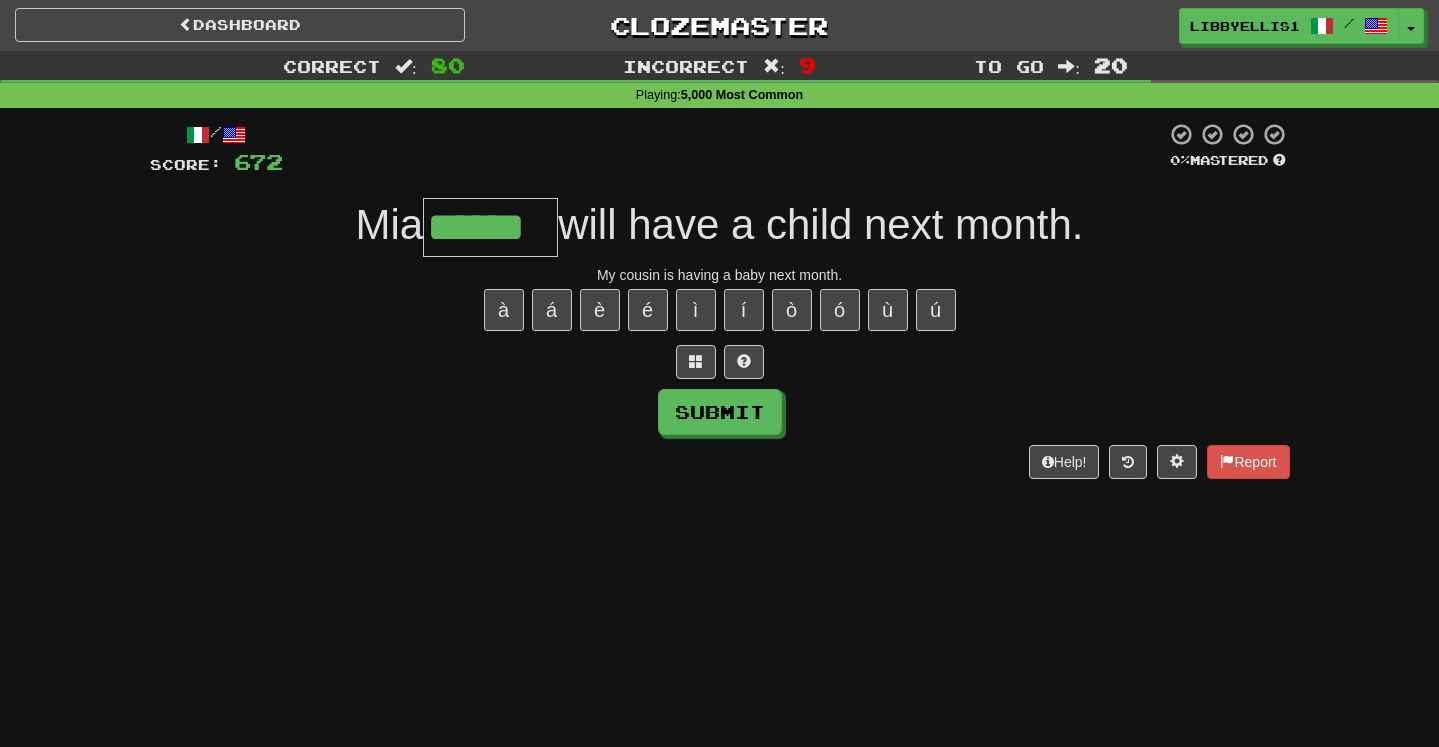 type on "******" 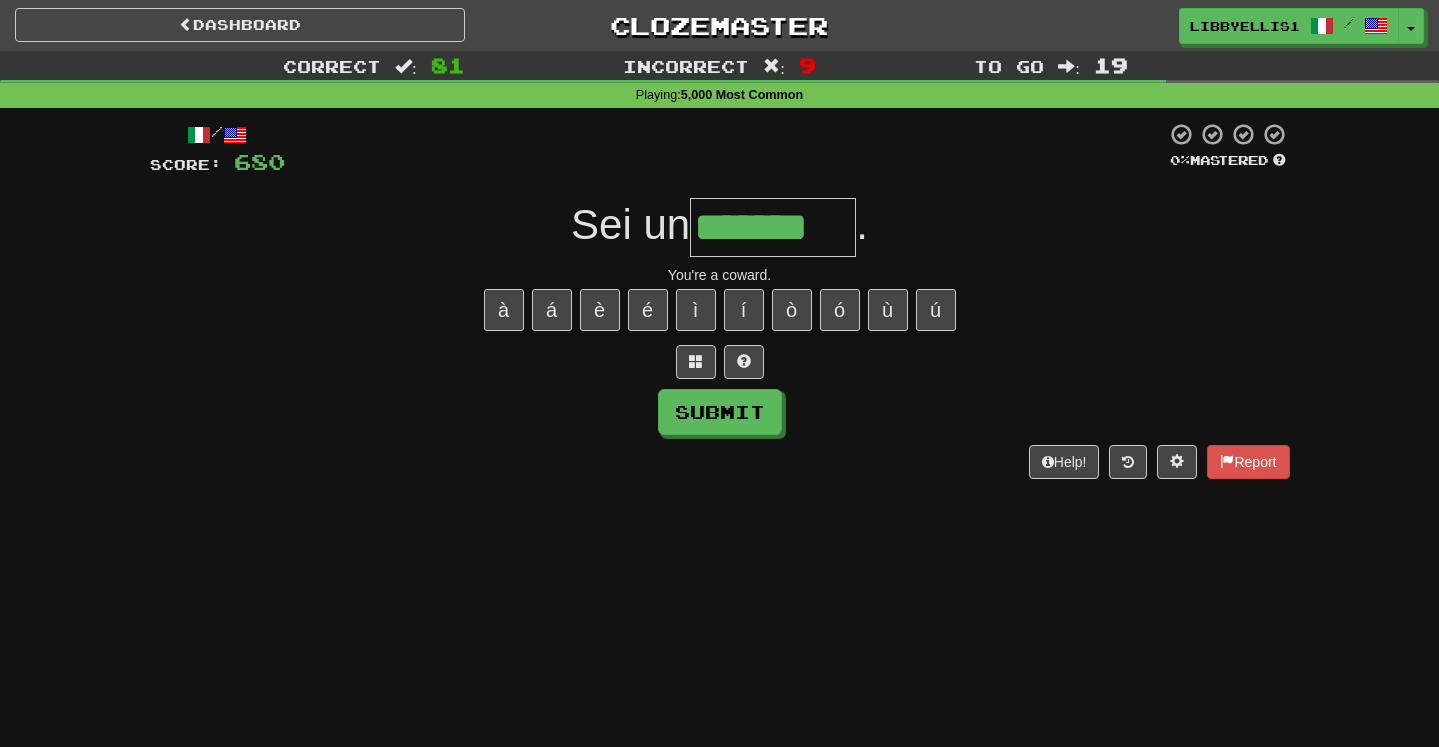 type on "*******" 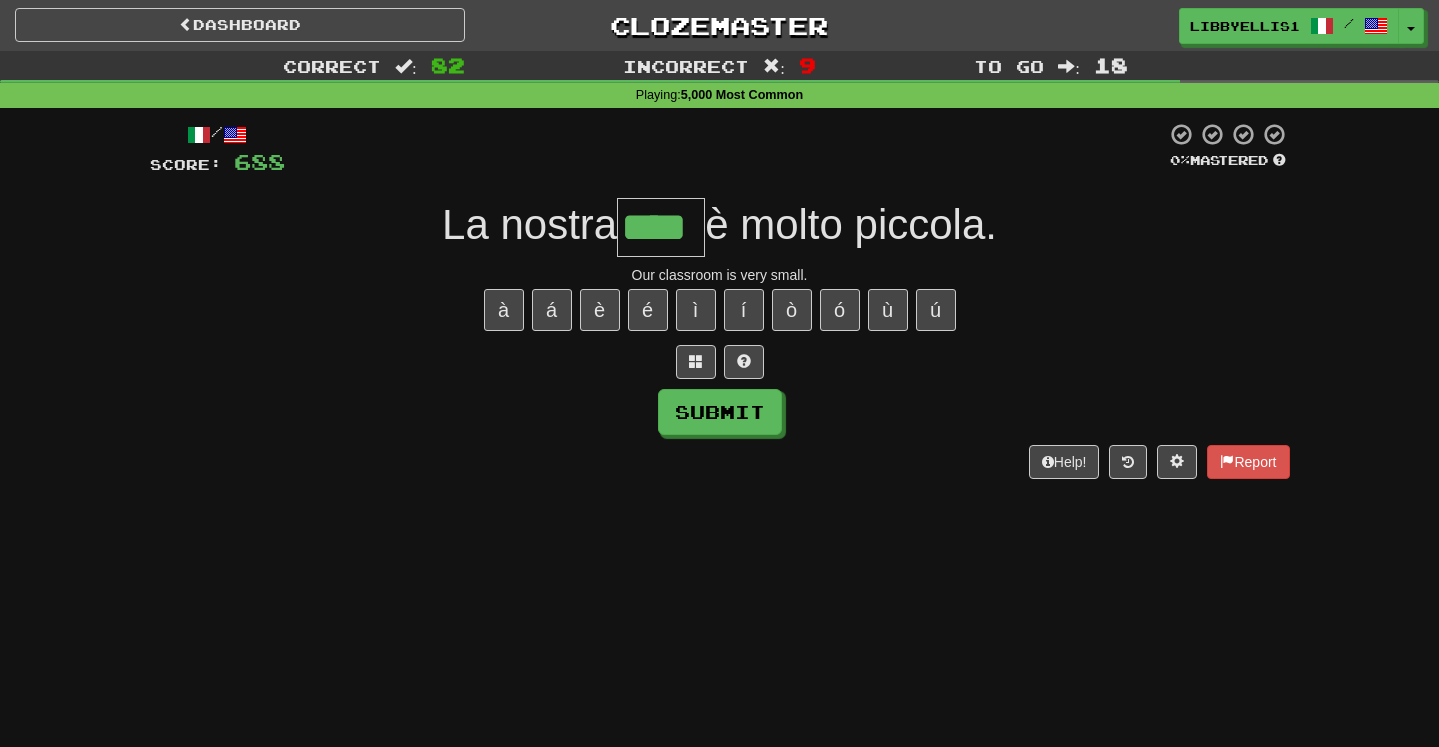 type on "****" 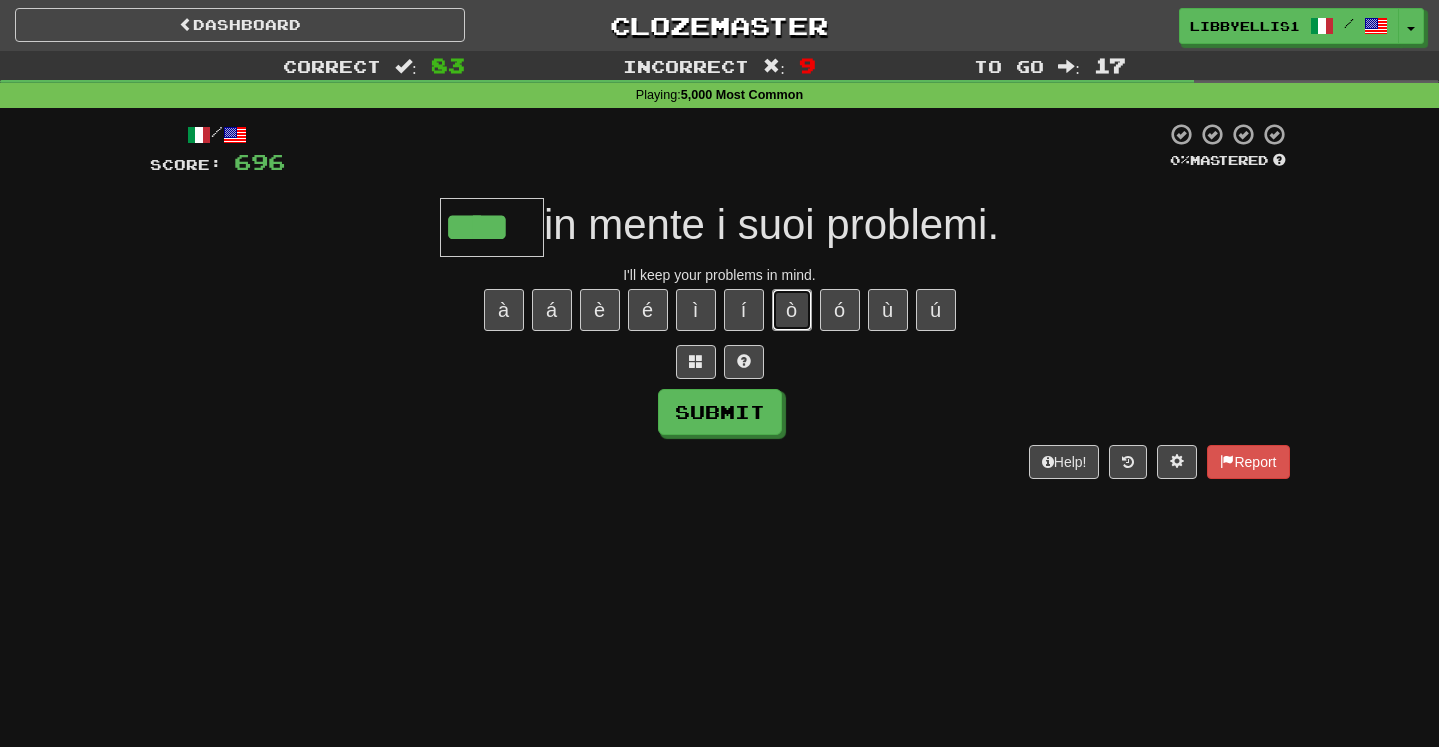click on "ò" at bounding box center [792, 310] 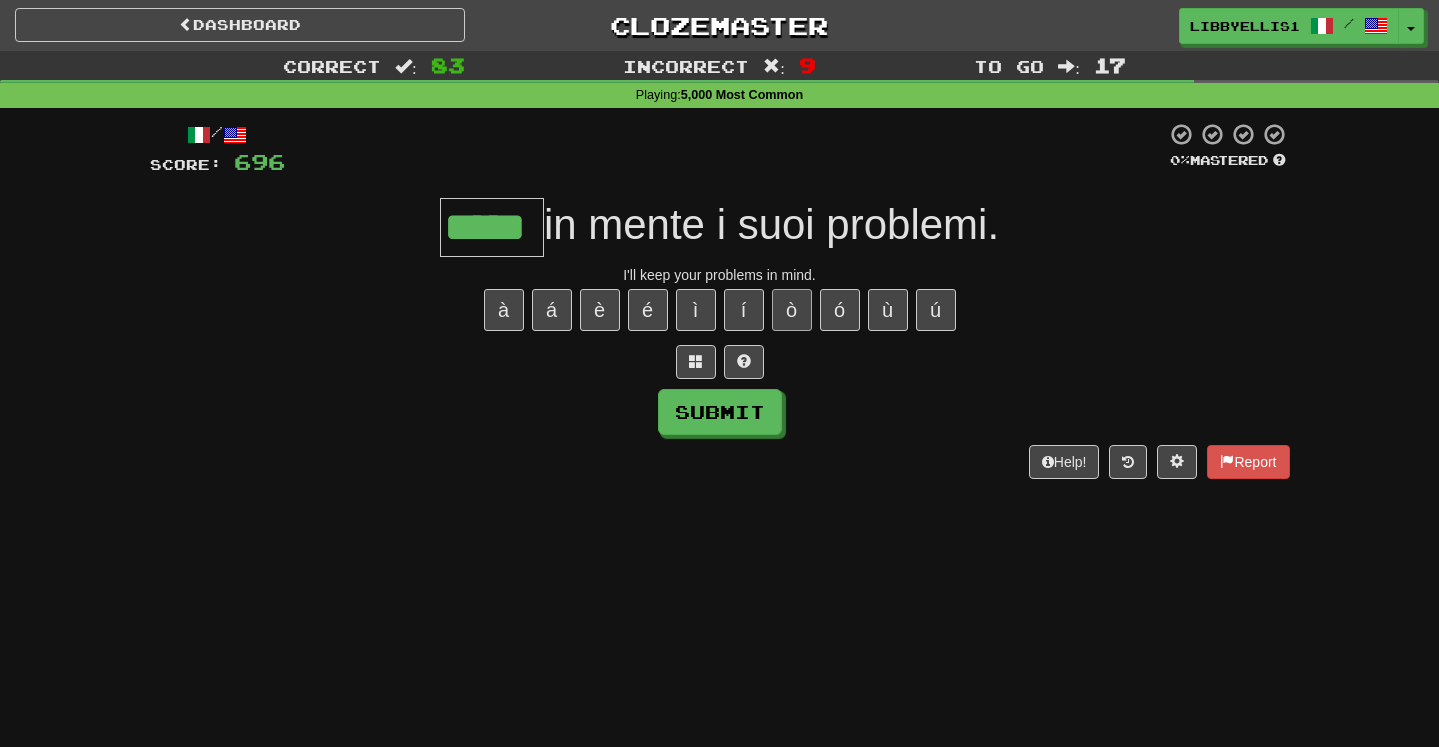 type on "*****" 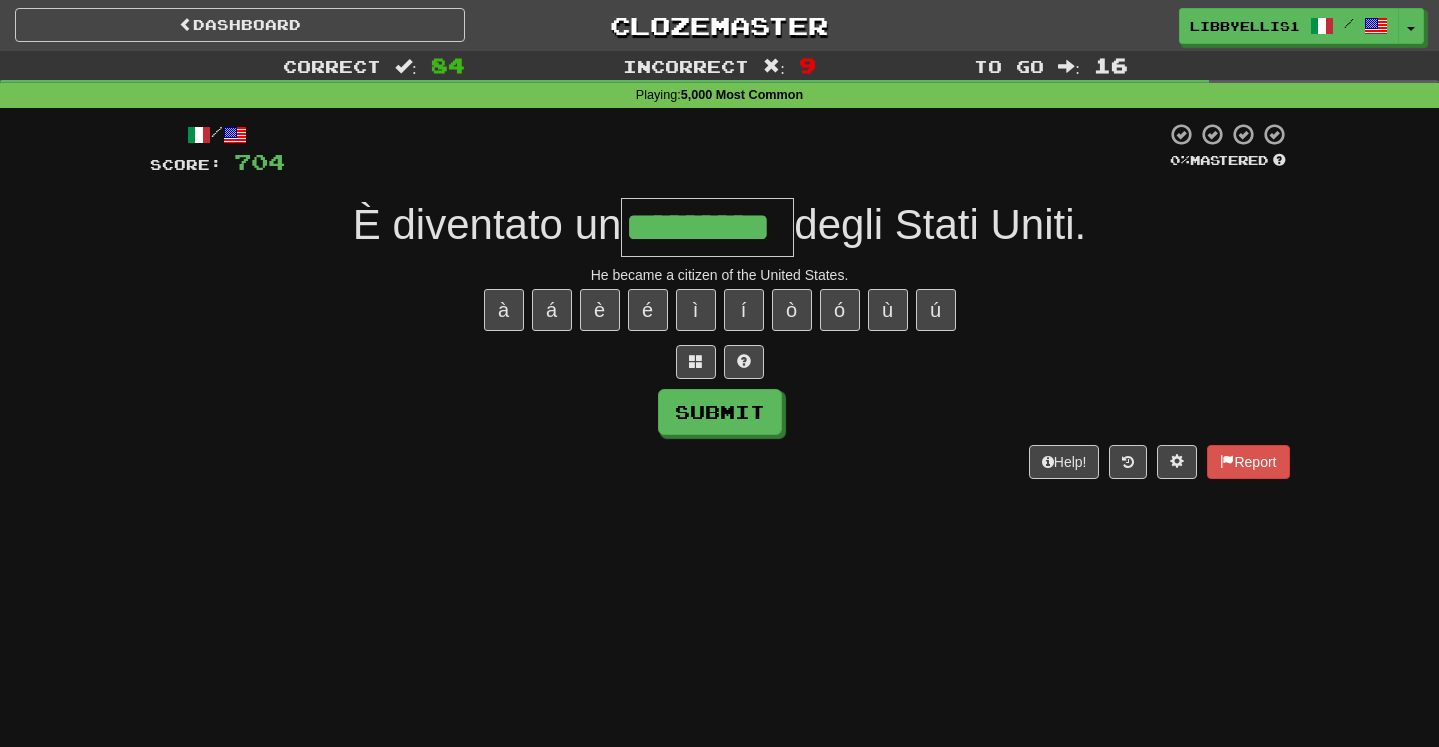 type on "*********" 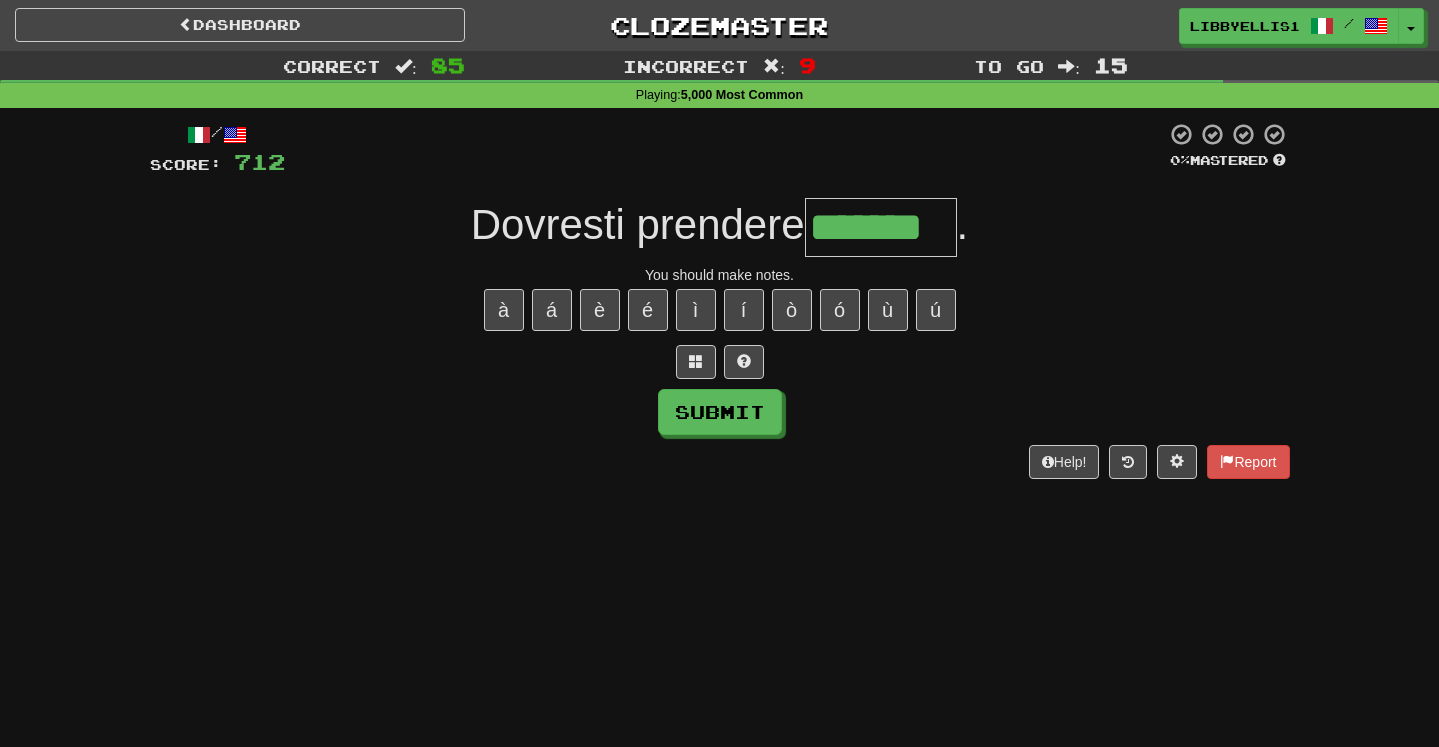 type on "*******" 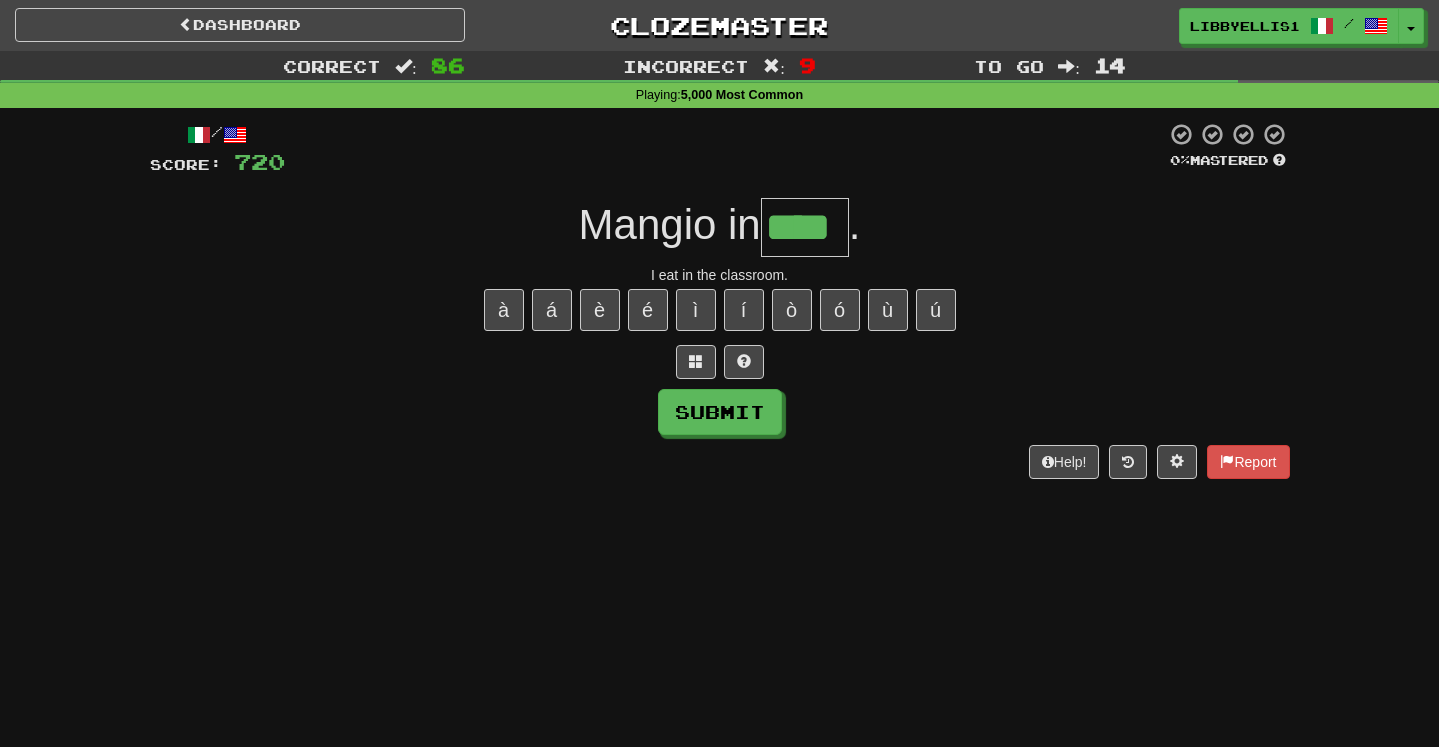 type on "****" 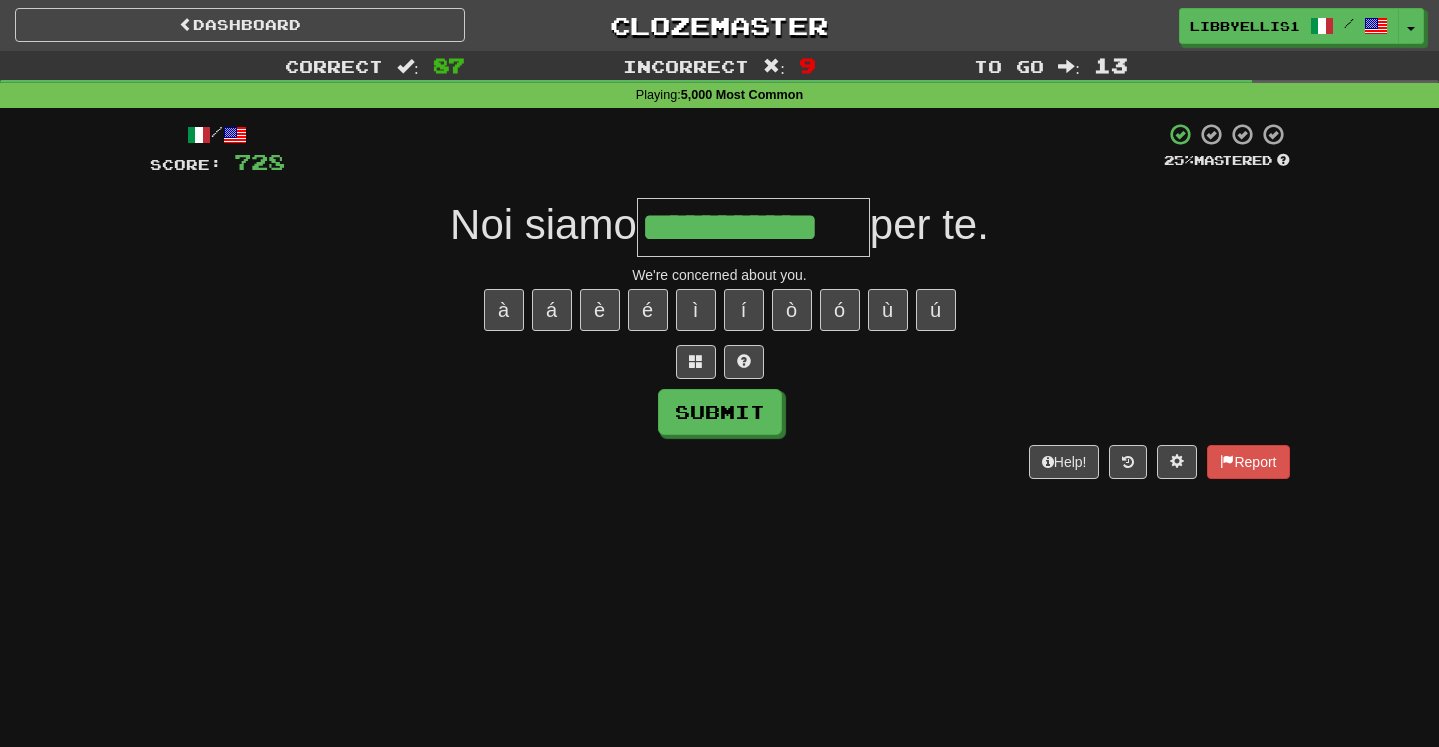 type on "**********" 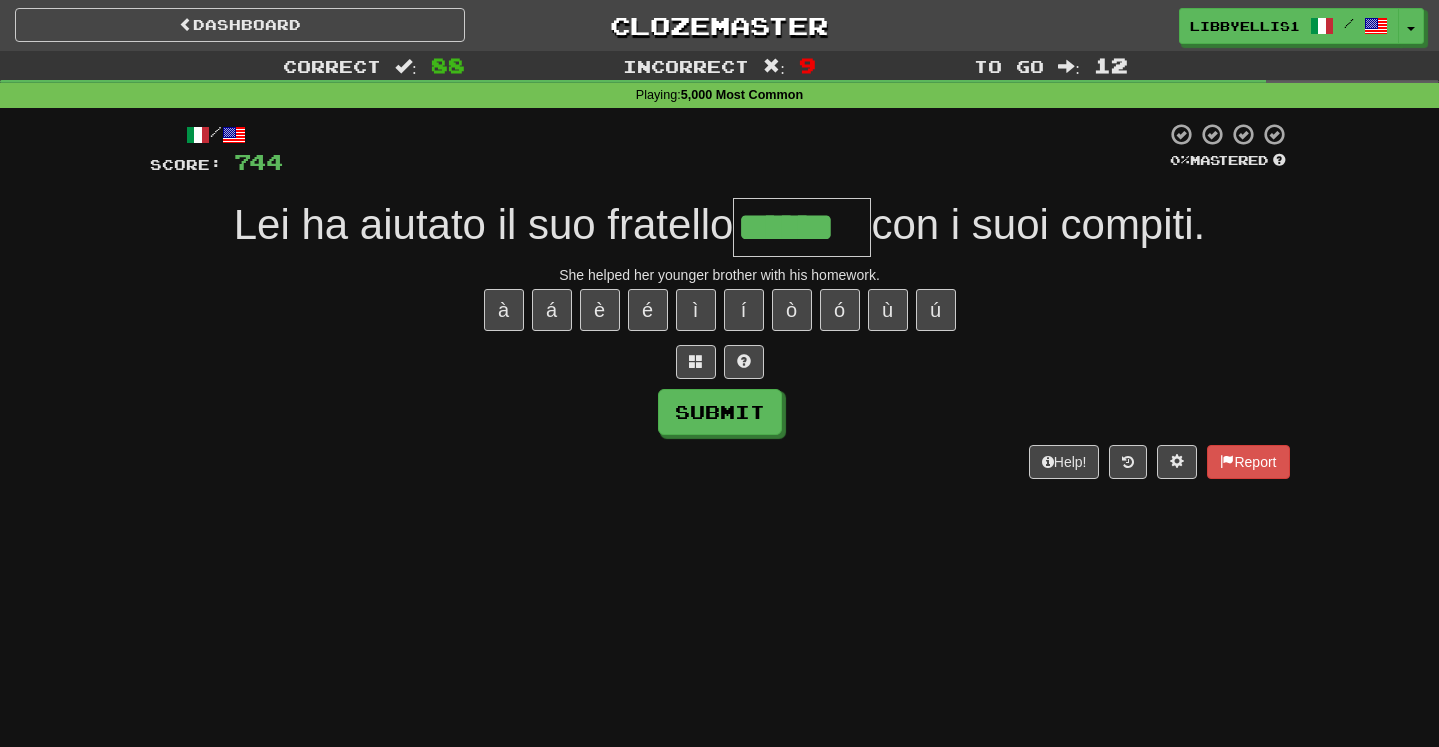 type on "******" 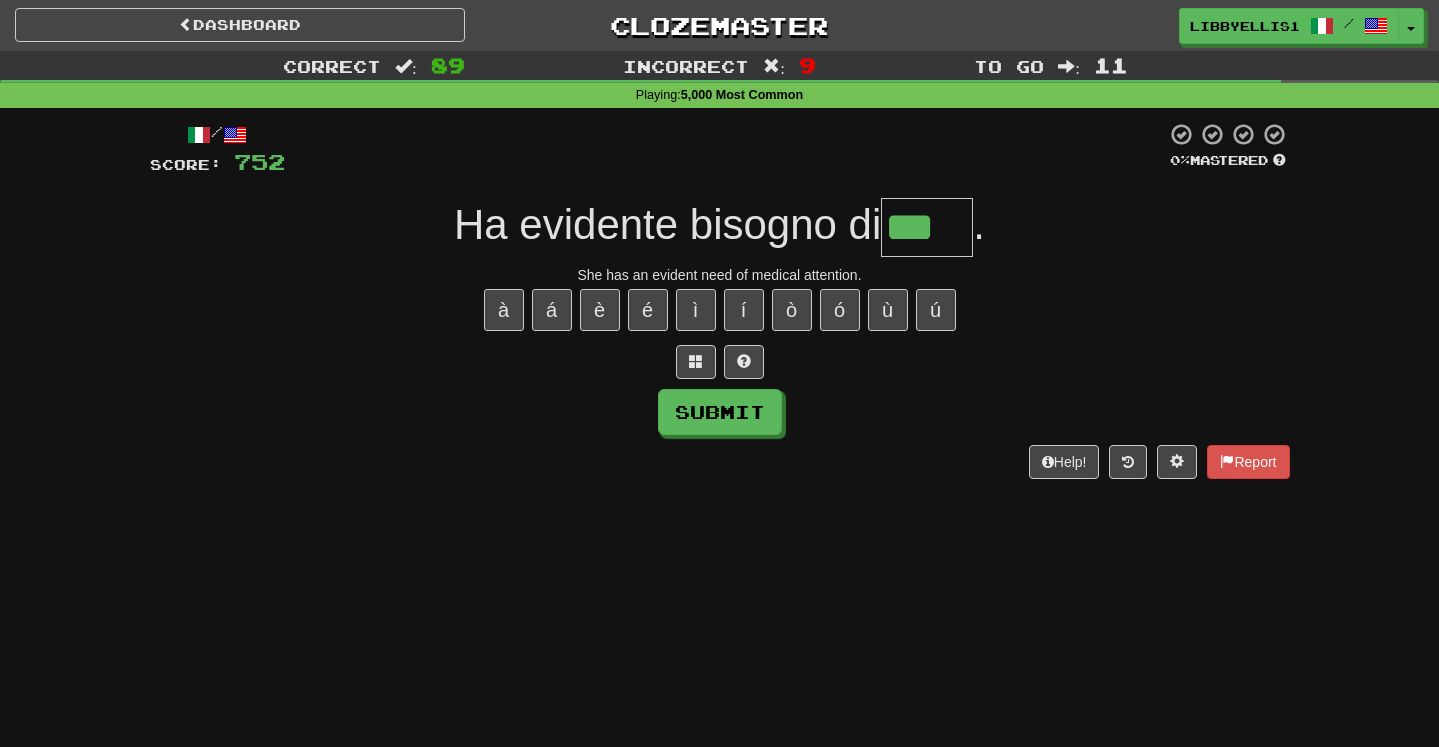 scroll, scrollTop: 0, scrollLeft: 0, axis: both 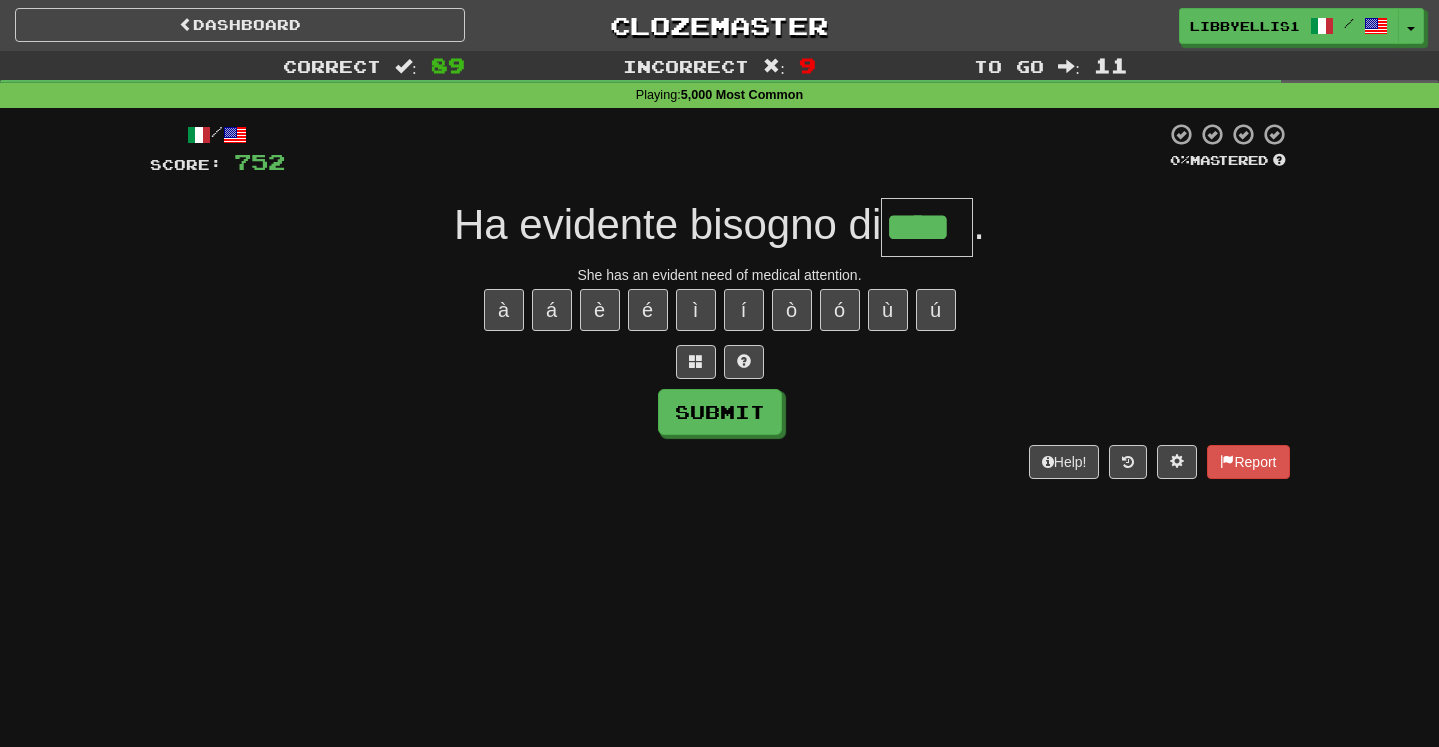 type on "****" 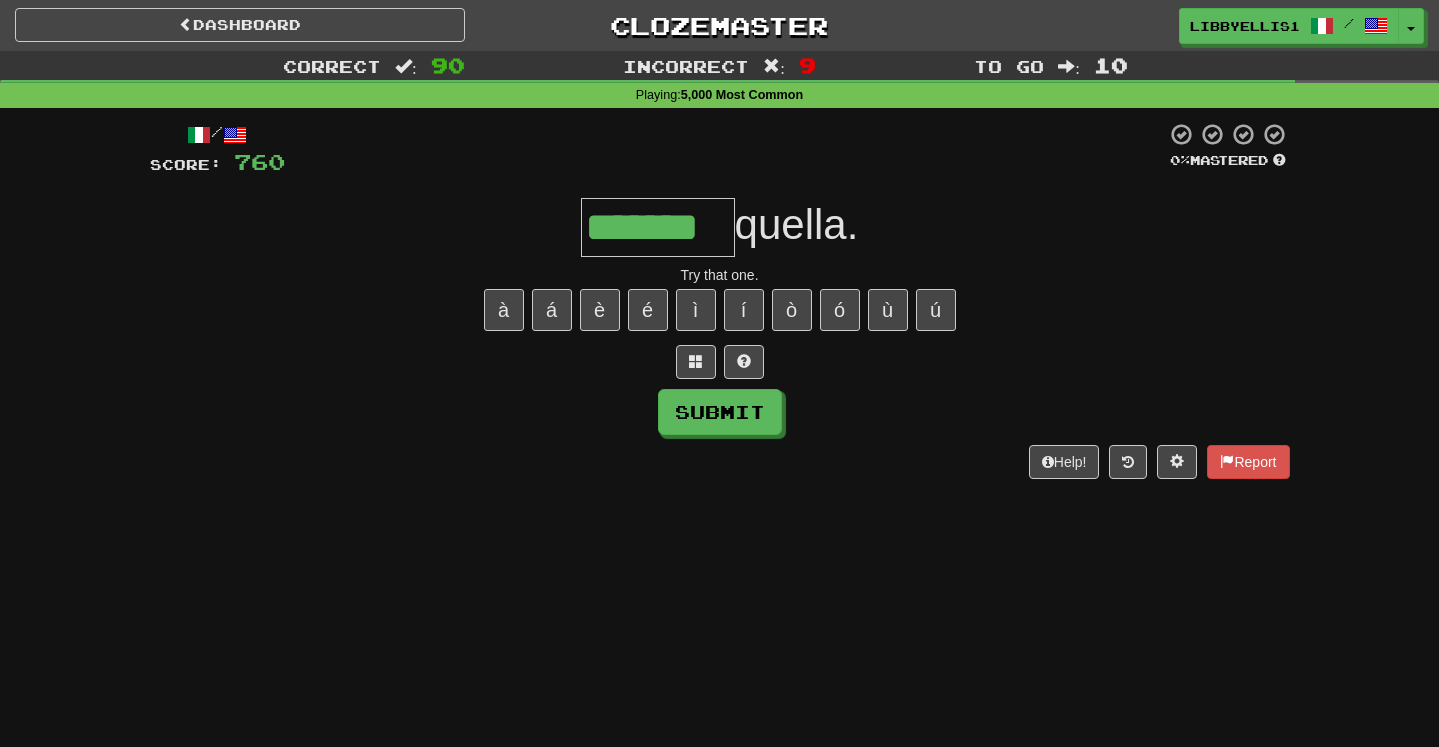 type on "*******" 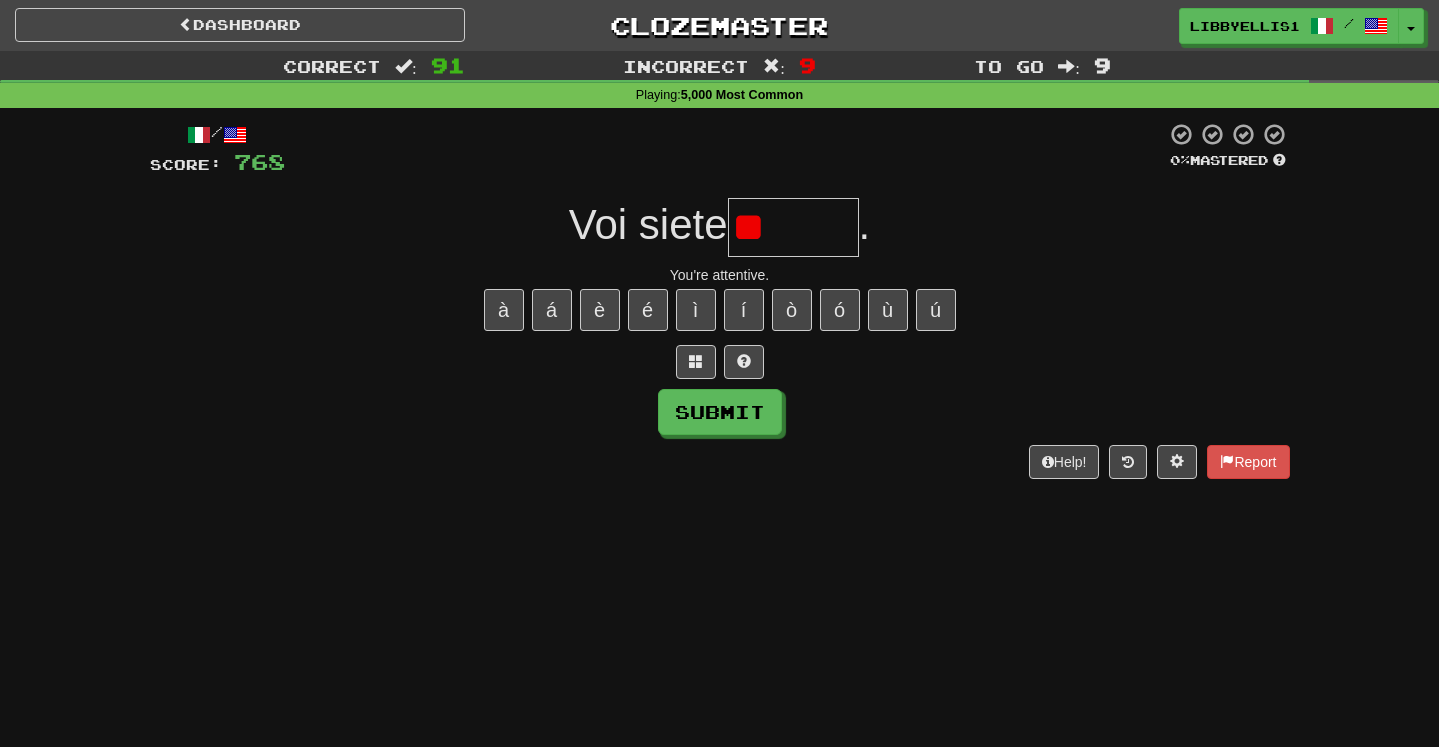 type on "*" 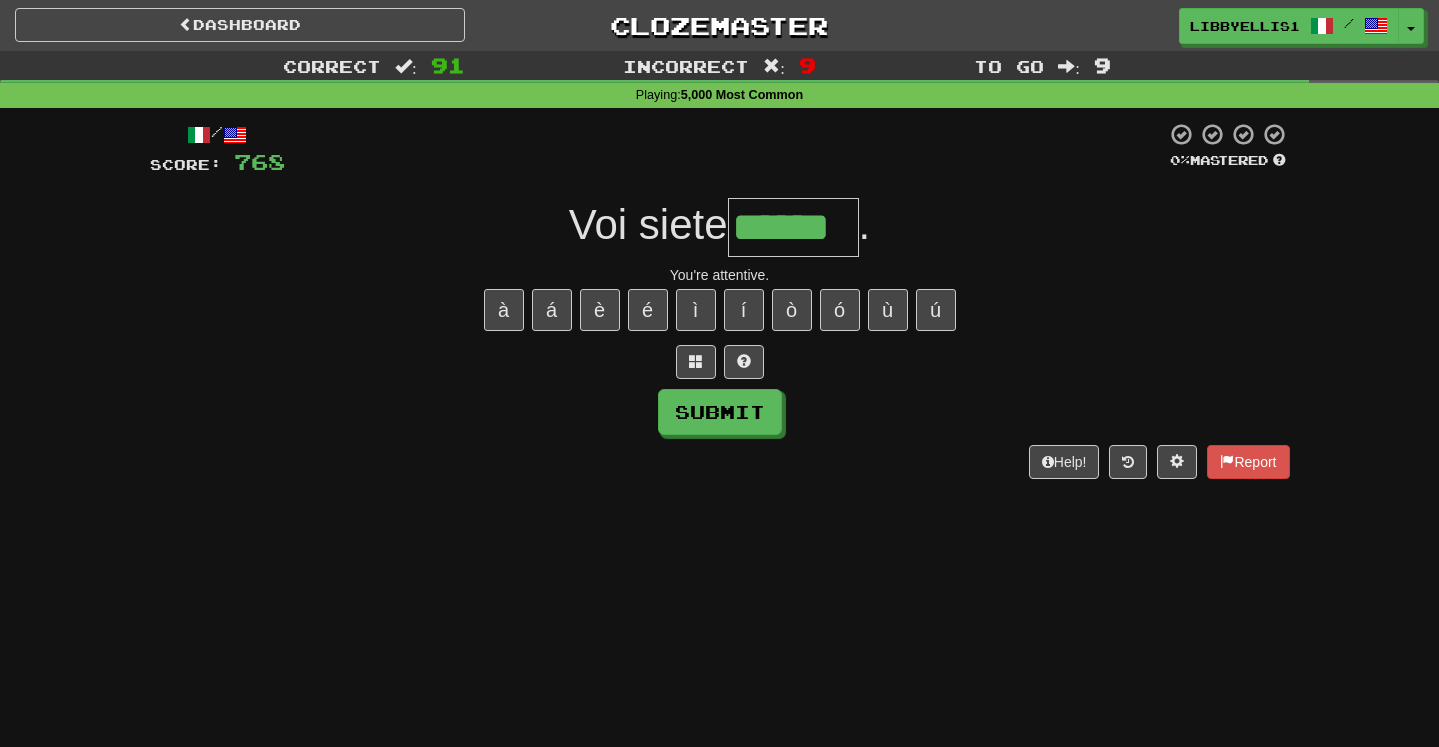 type on "******" 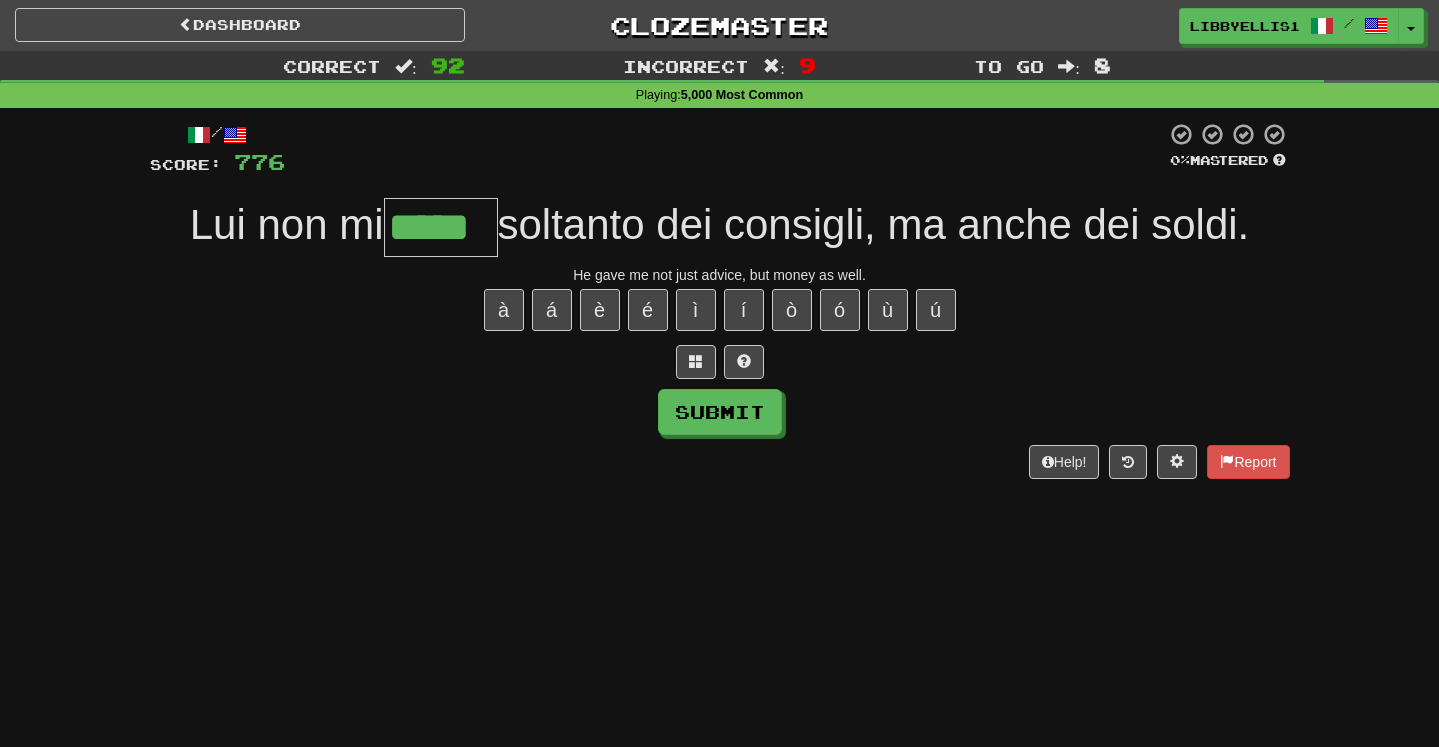 type on "*****" 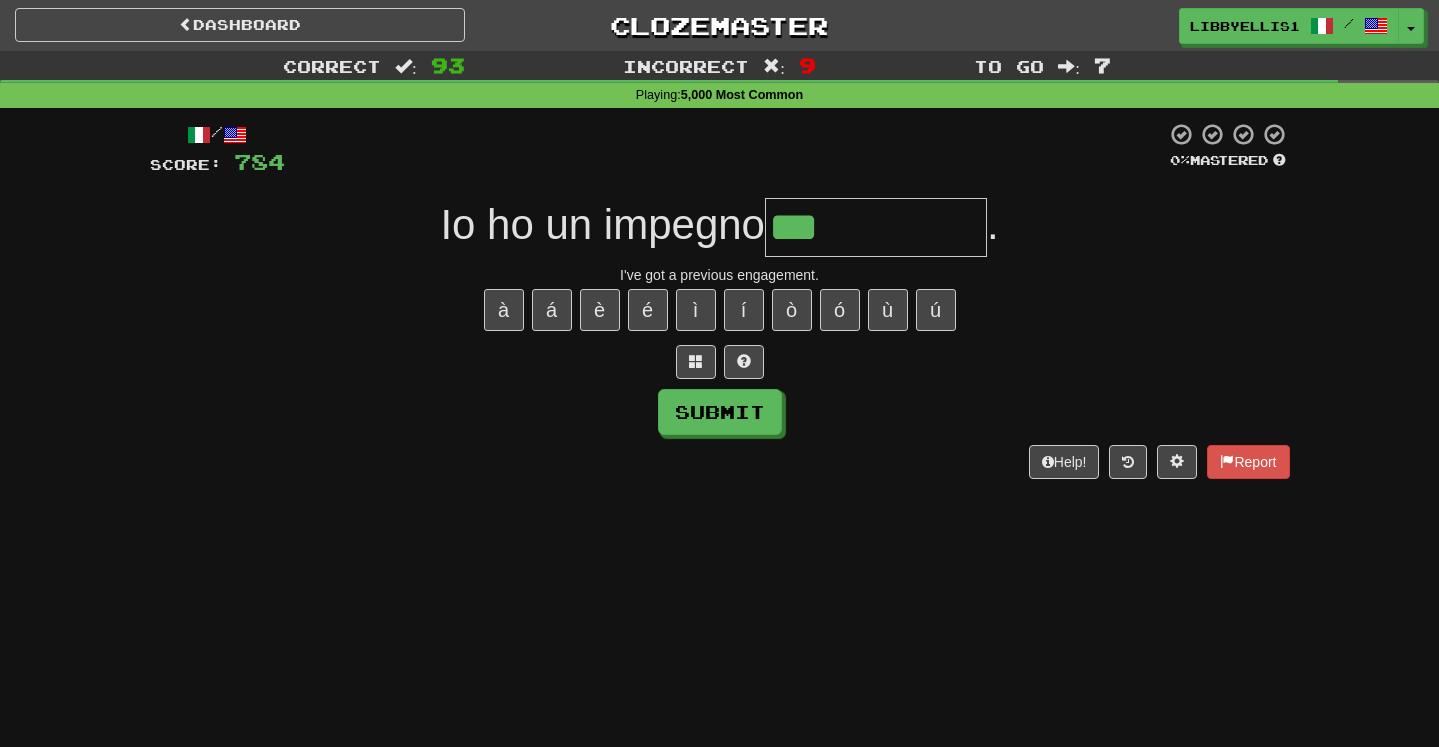 type on "**********" 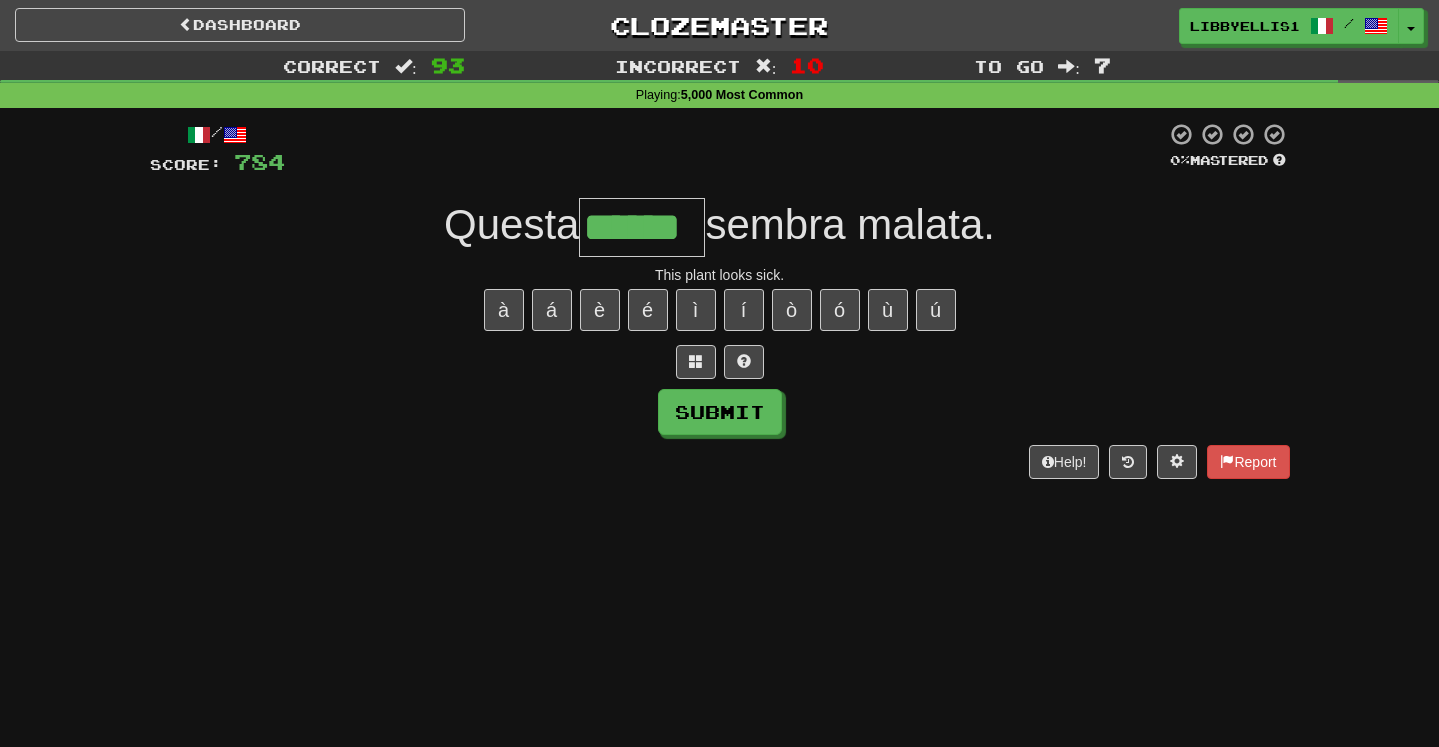 type on "******" 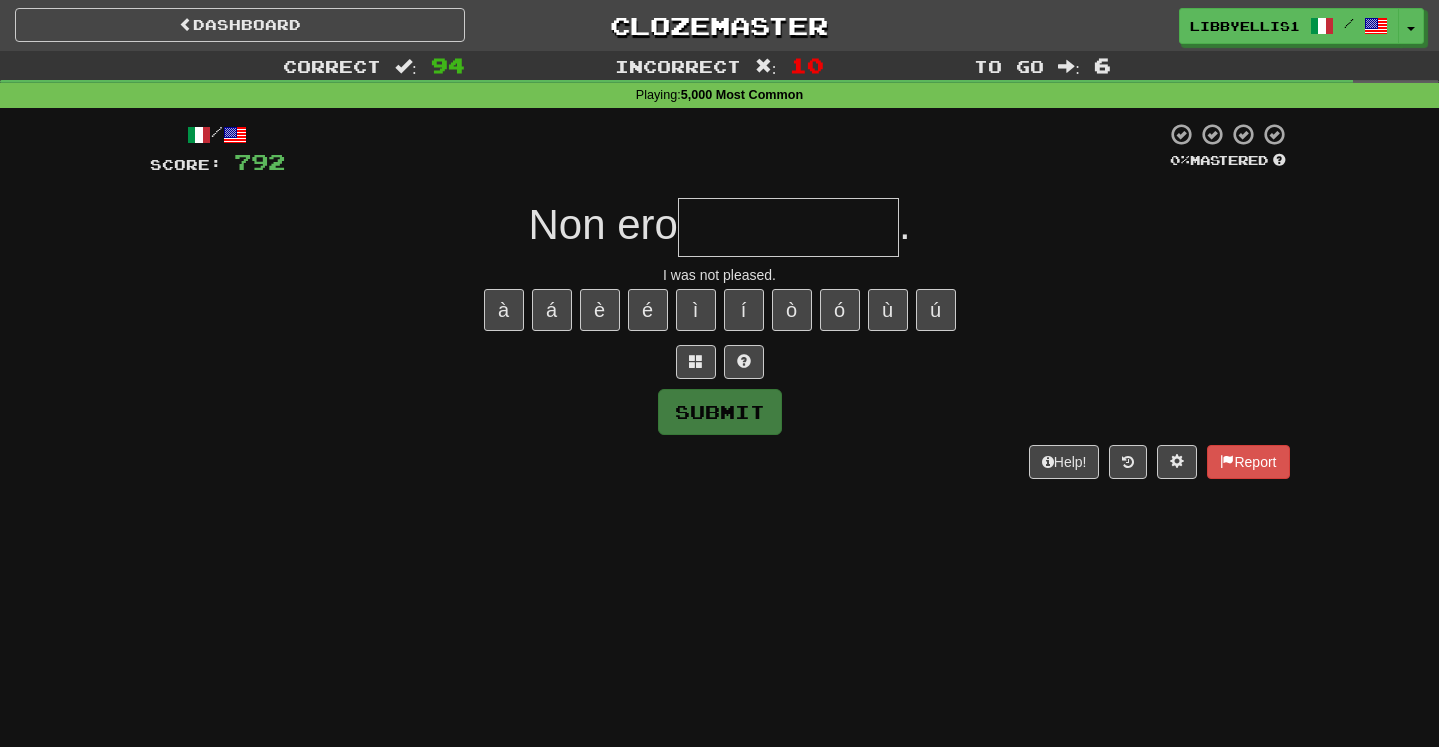 type on "**********" 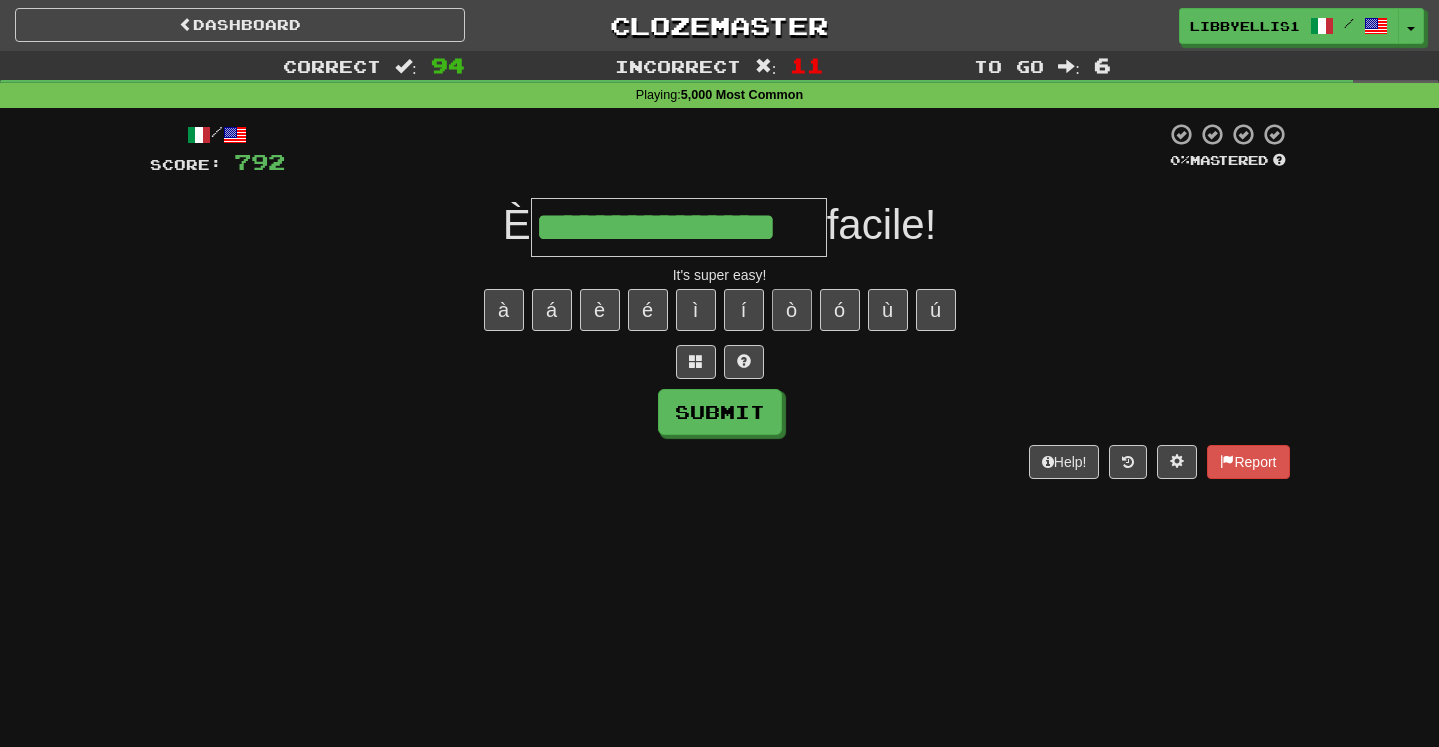 type on "**********" 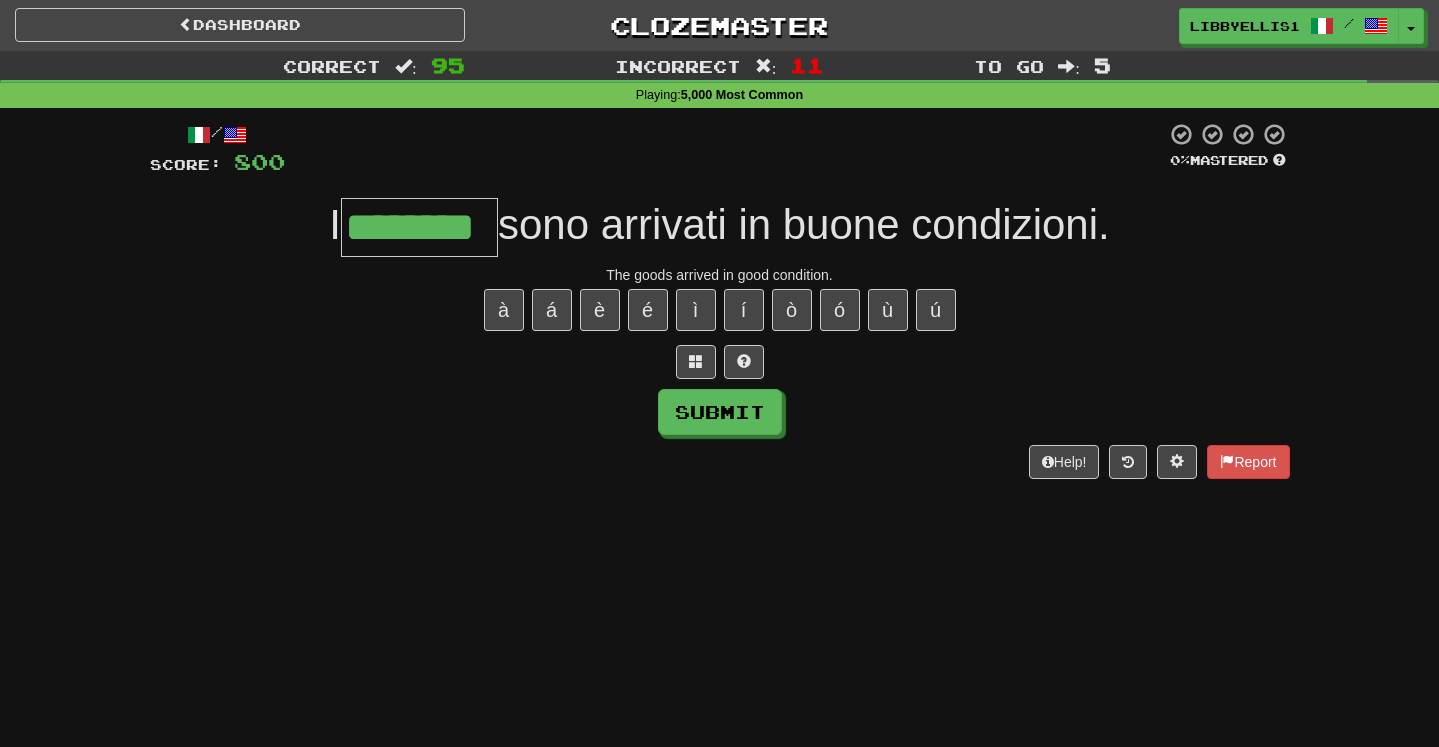 type on "********" 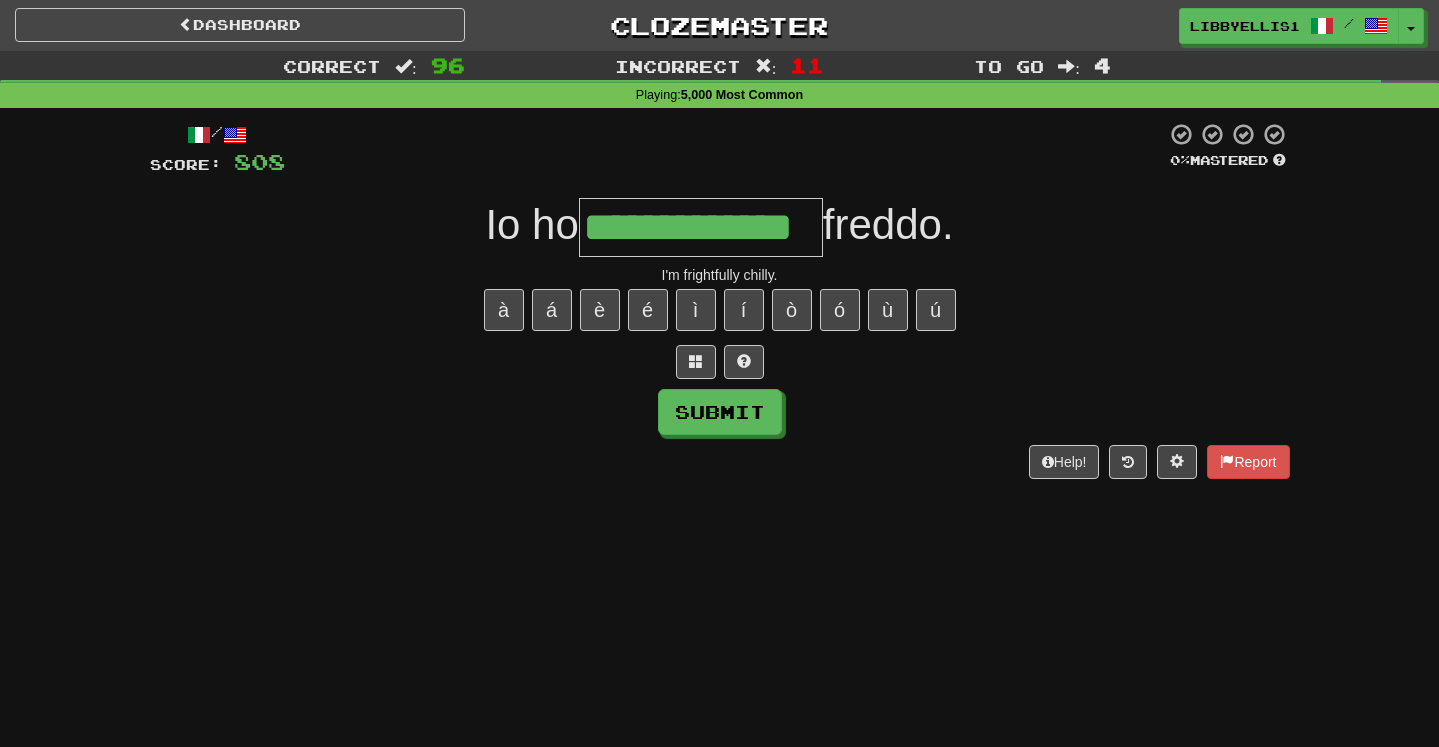 type on "**********" 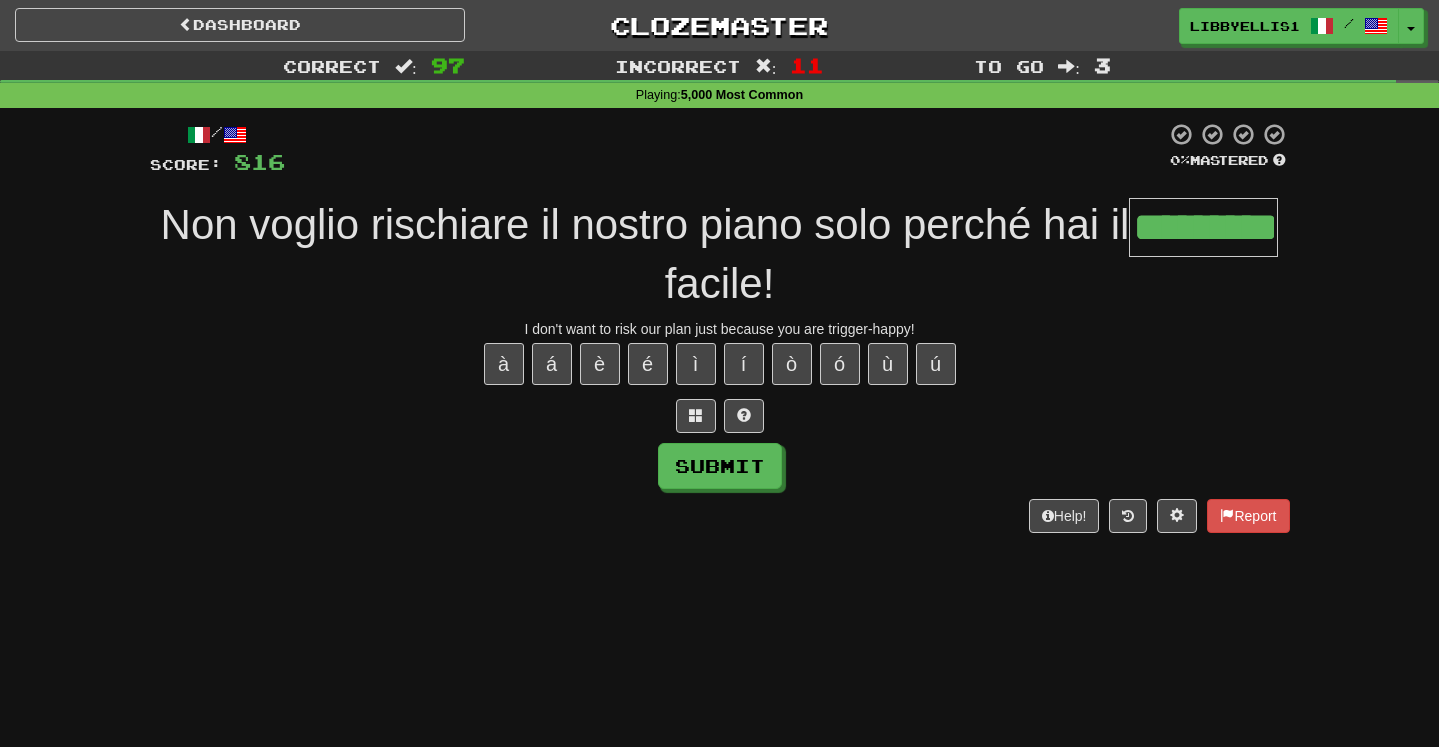 type on "*********" 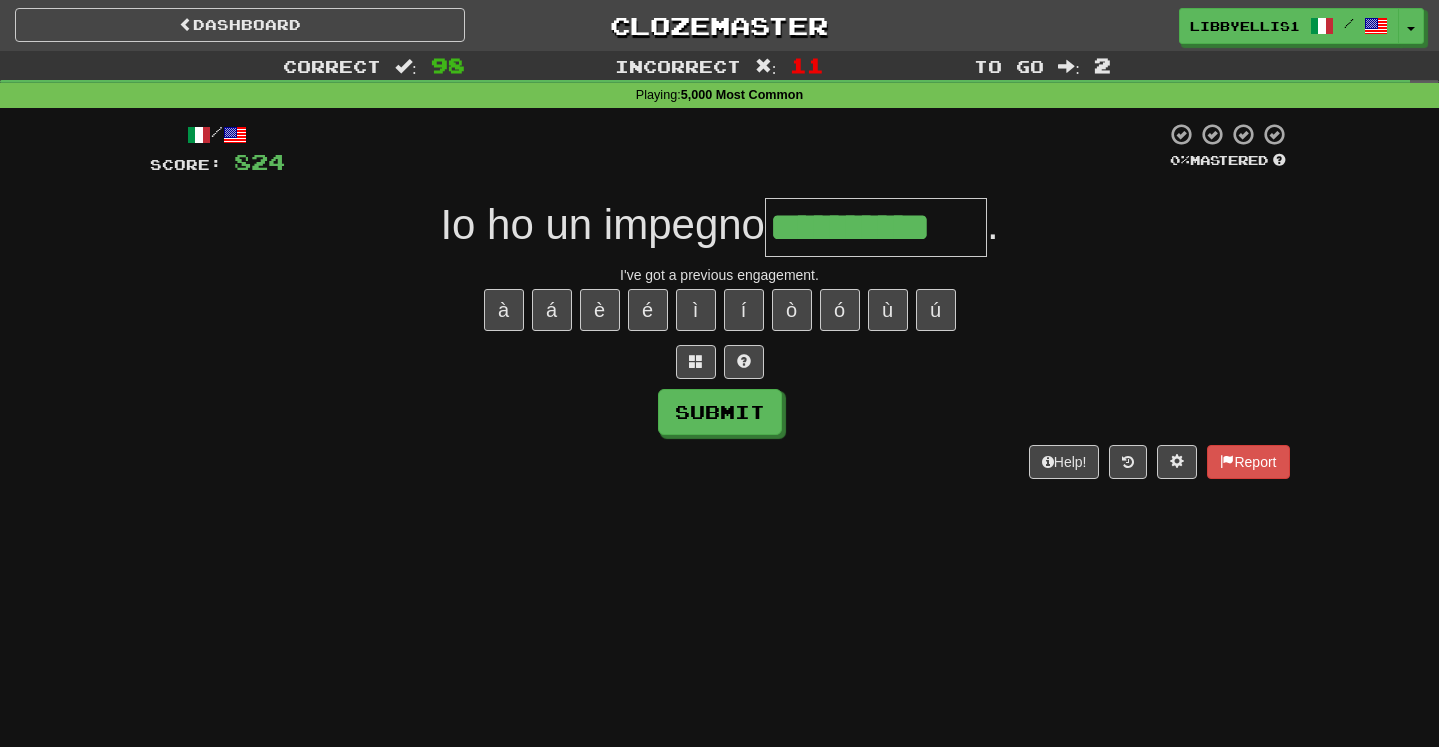 type on "**********" 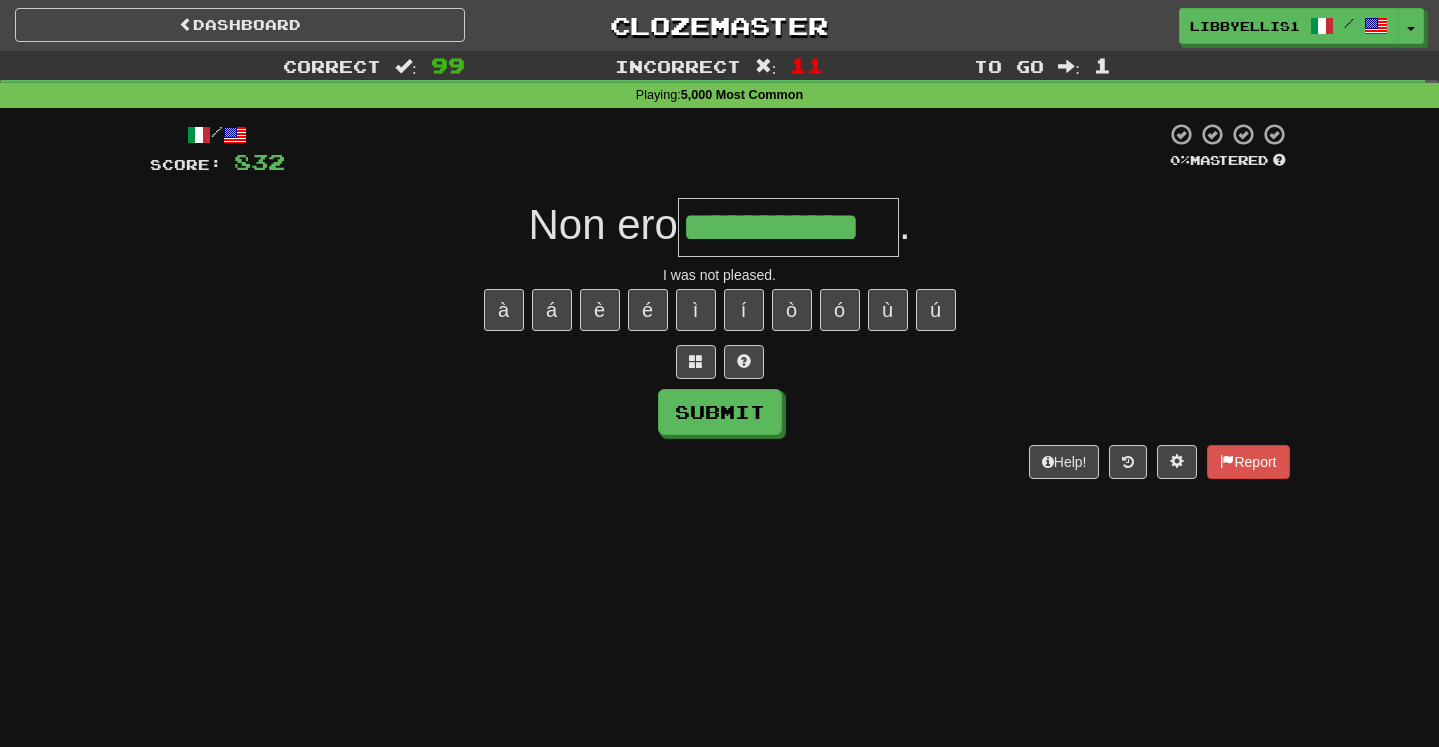 type on "**********" 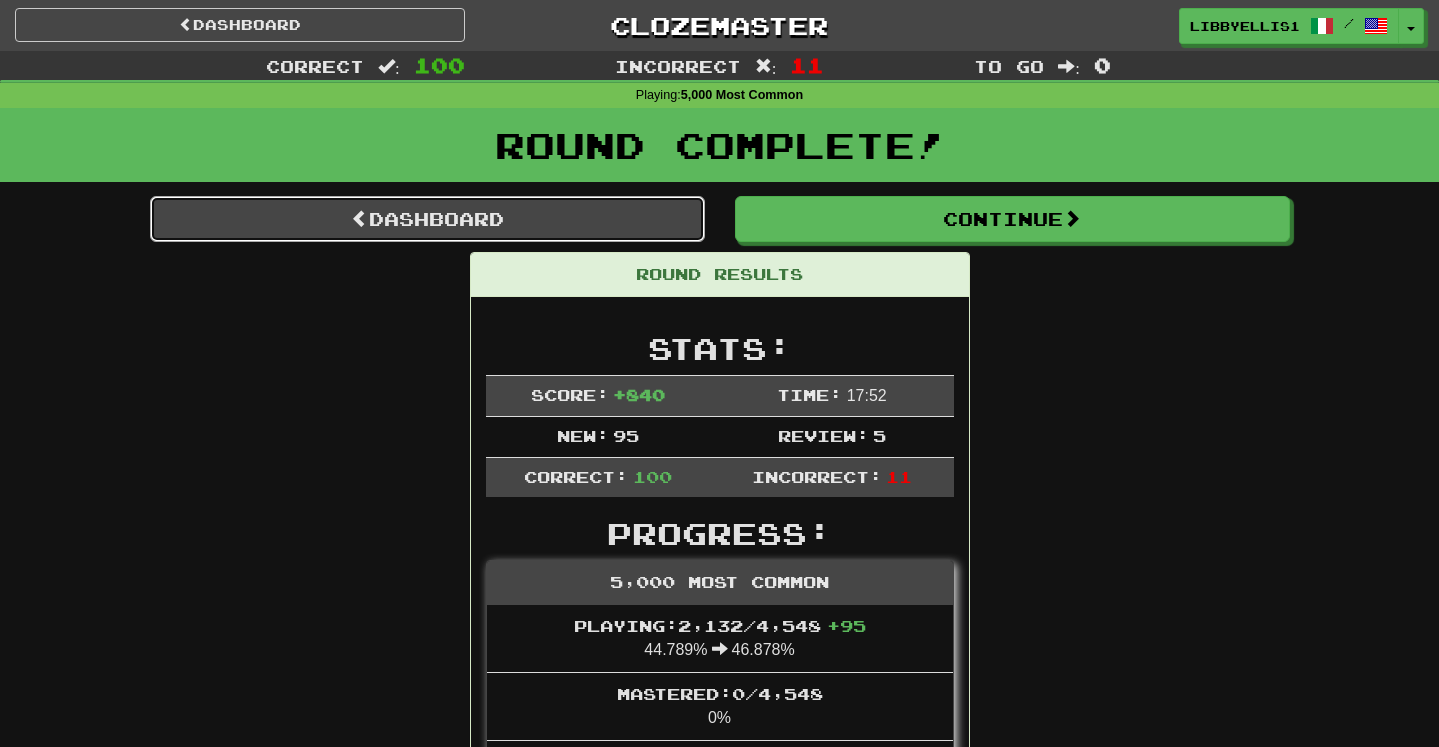 click on "Dashboard" at bounding box center [427, 219] 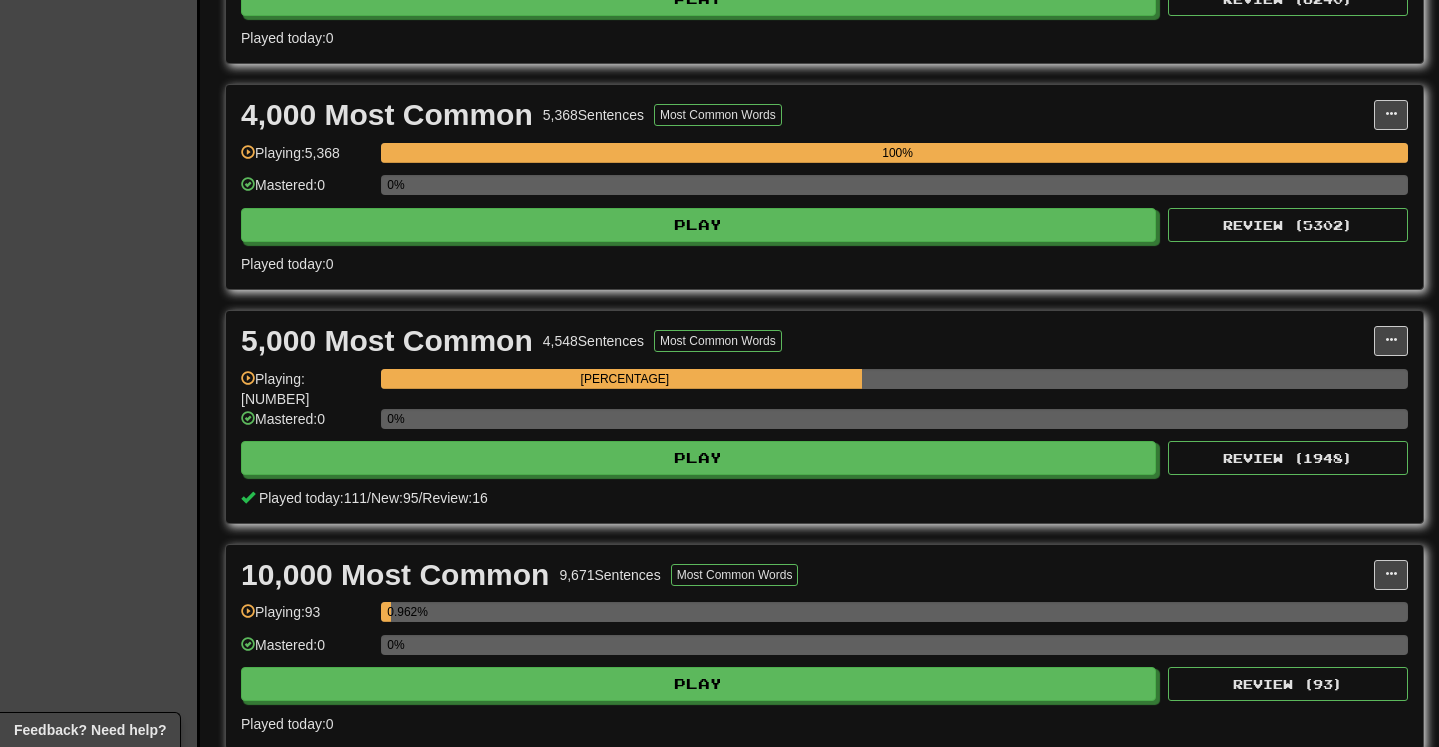 scroll, scrollTop: 1038, scrollLeft: 0, axis: vertical 